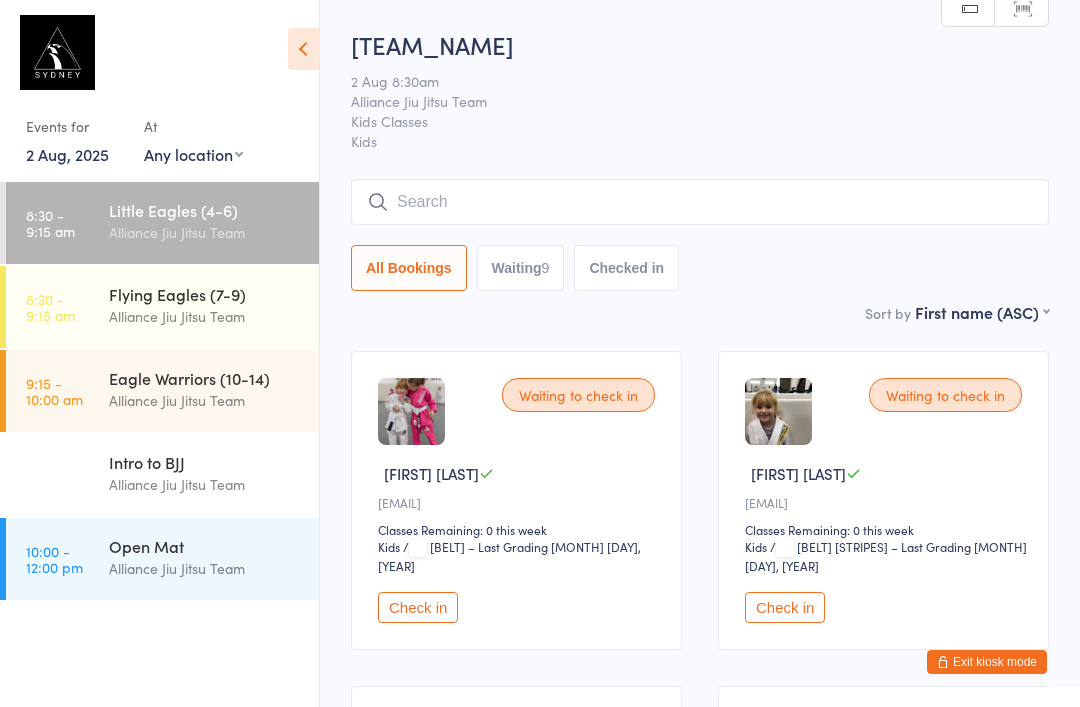 scroll, scrollTop: 181, scrollLeft: 0, axis: vertical 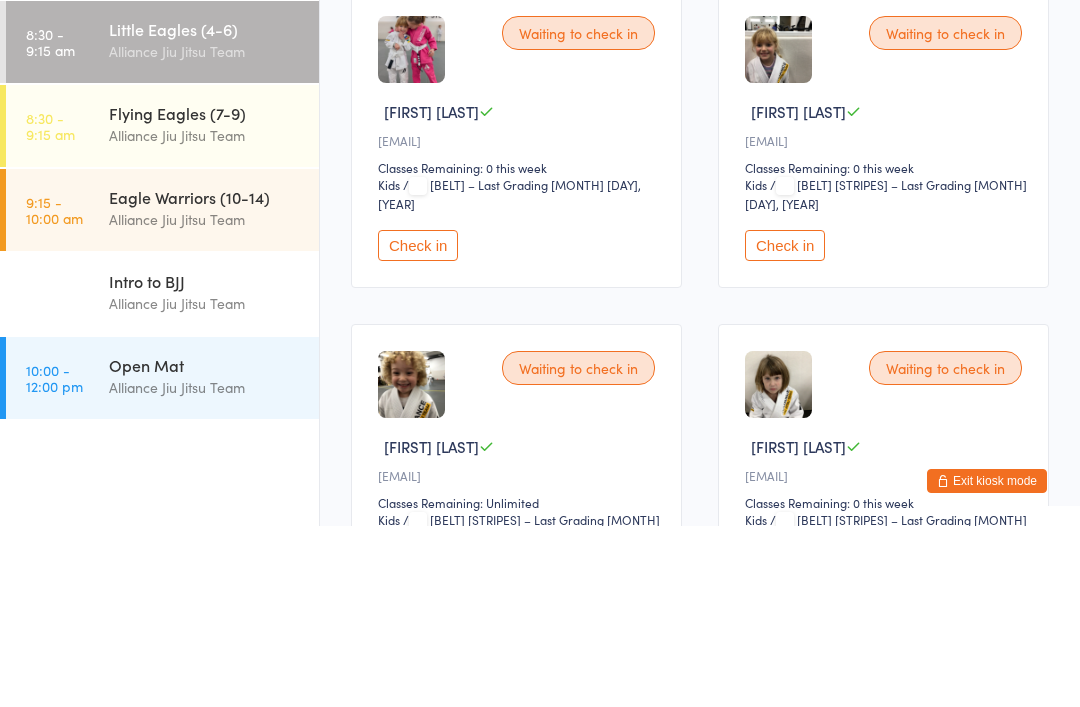 type on "Victo" 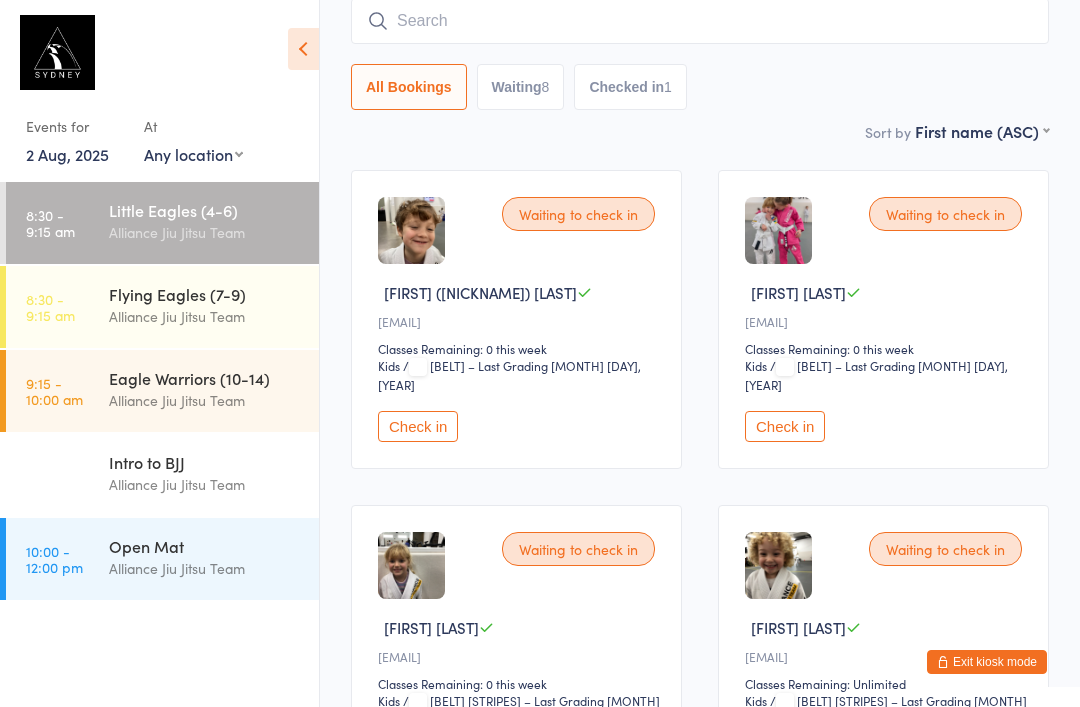 click on "Alliance Jiu Jitsu Team" at bounding box center [205, 232] 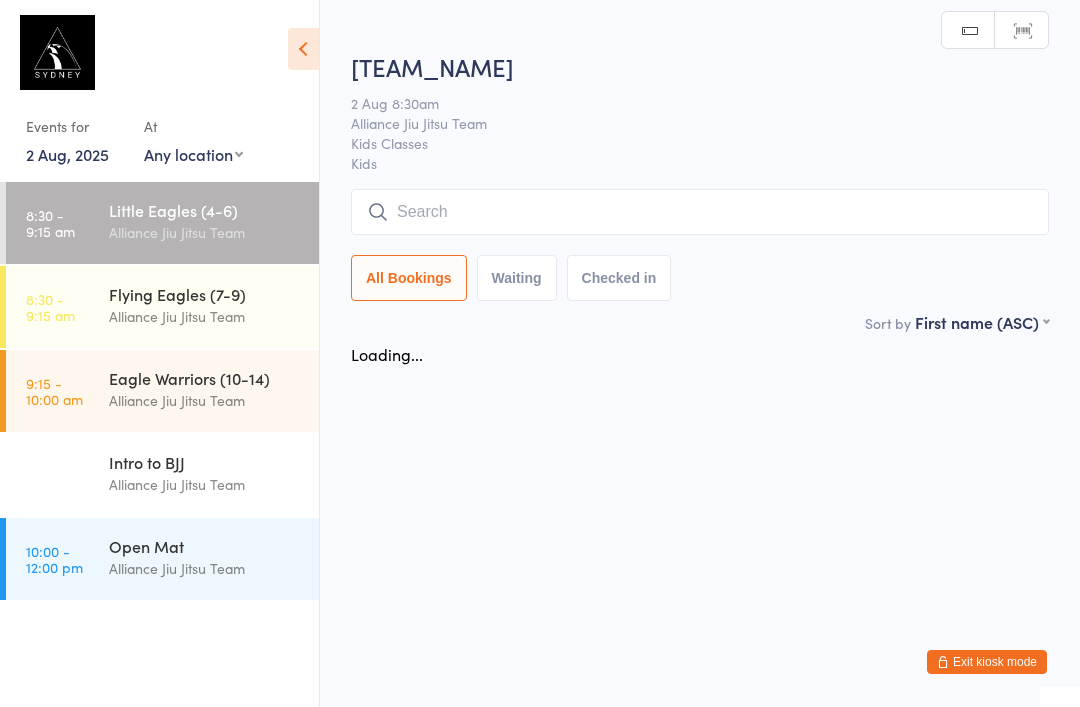 scroll, scrollTop: 0, scrollLeft: 0, axis: both 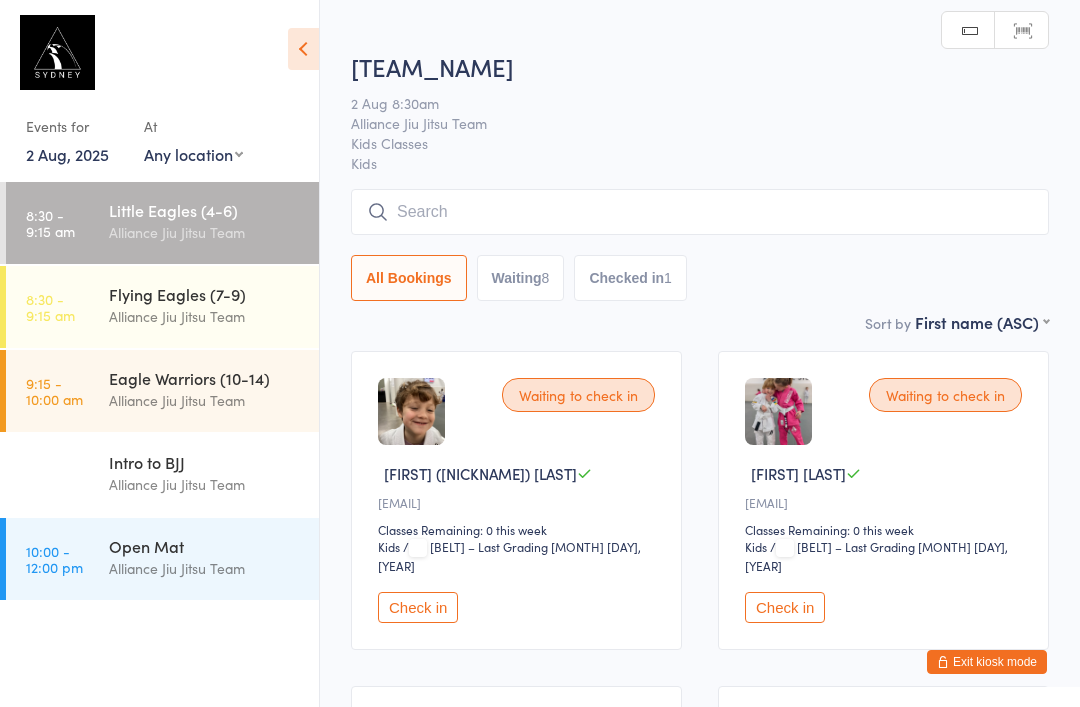 click at bounding box center [700, 212] 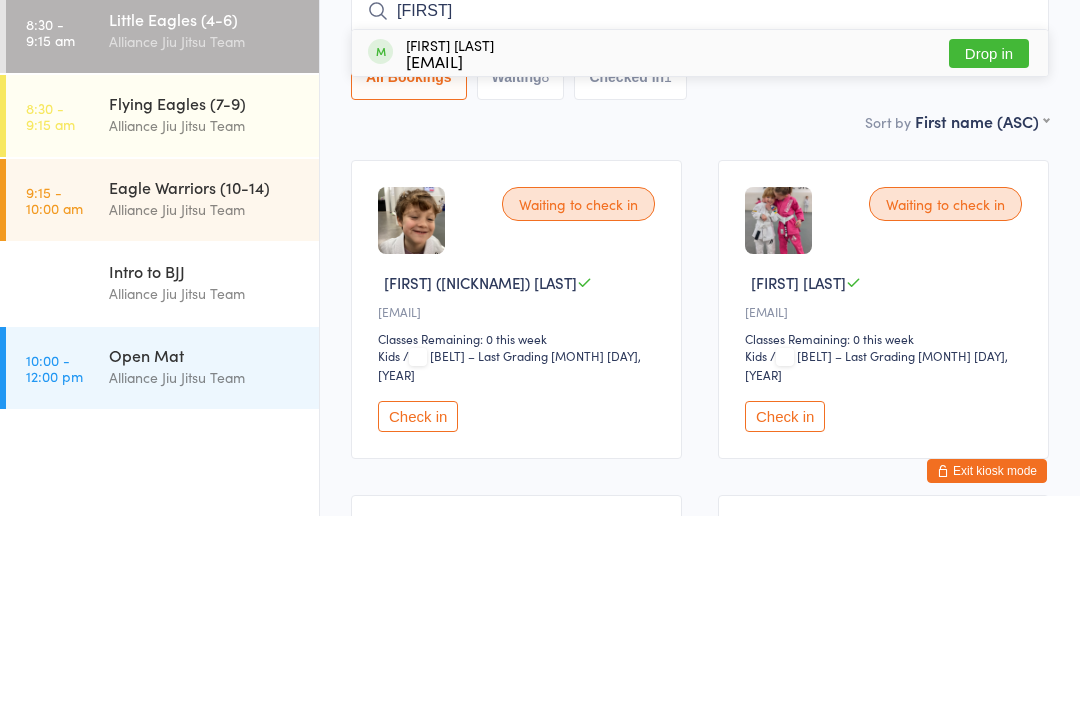 type on "[FIRST]" 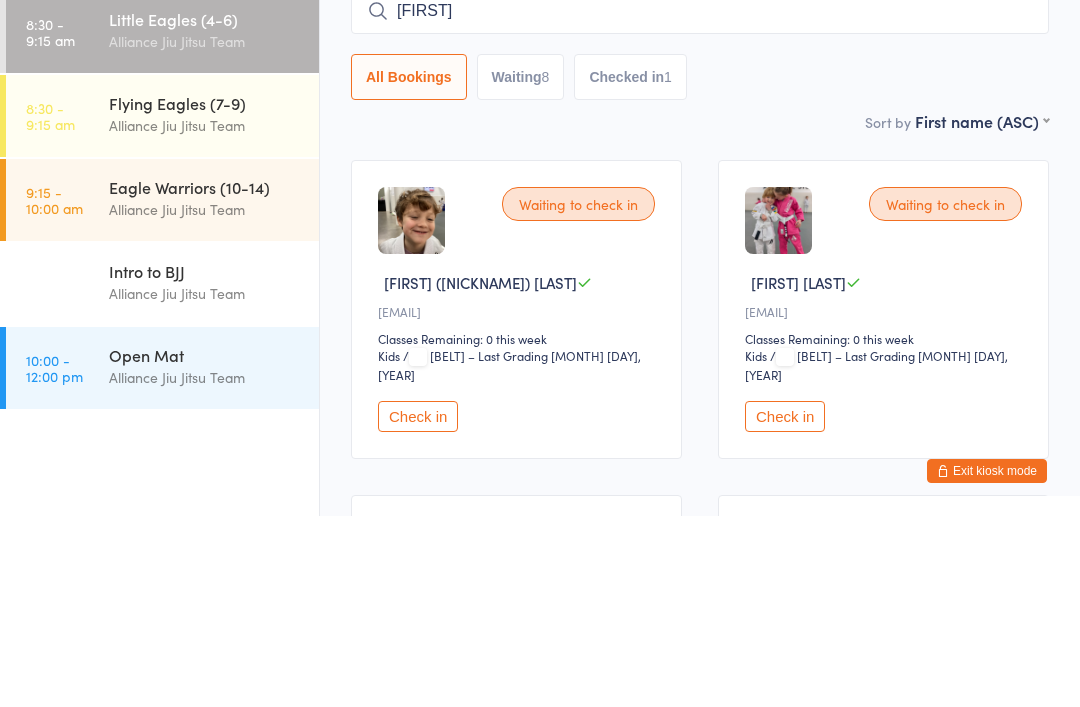 type 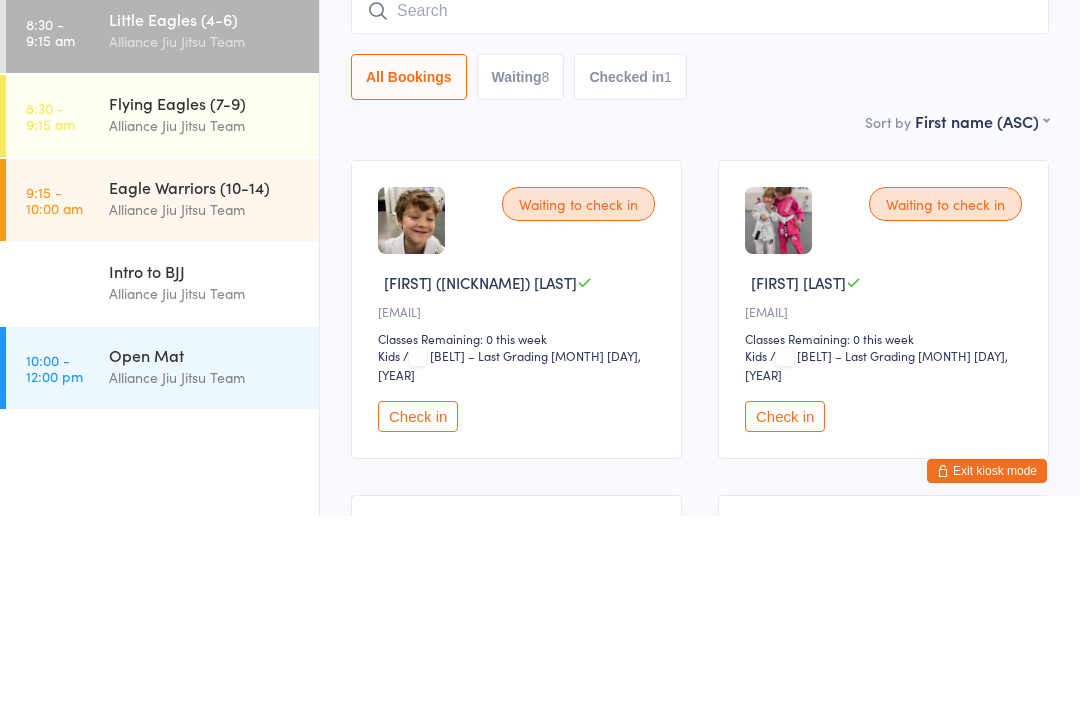 scroll, scrollTop: 191, scrollLeft: 0, axis: vertical 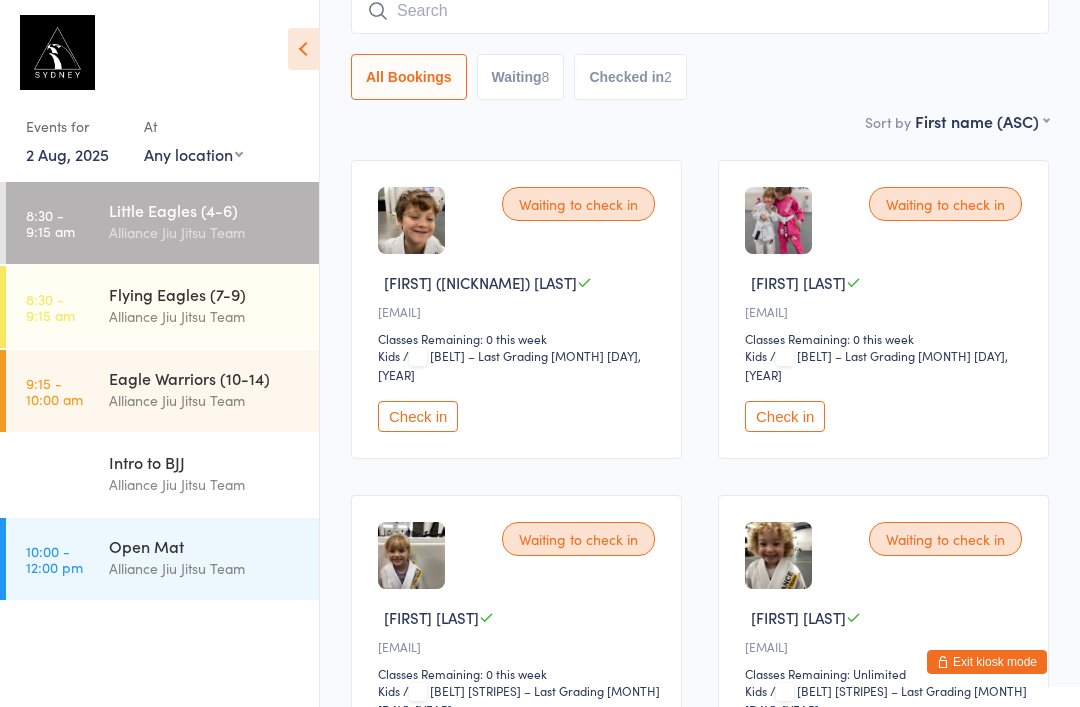 click on "[TIME] [TIME] [TEAM_NAME]" at bounding box center (162, 307) 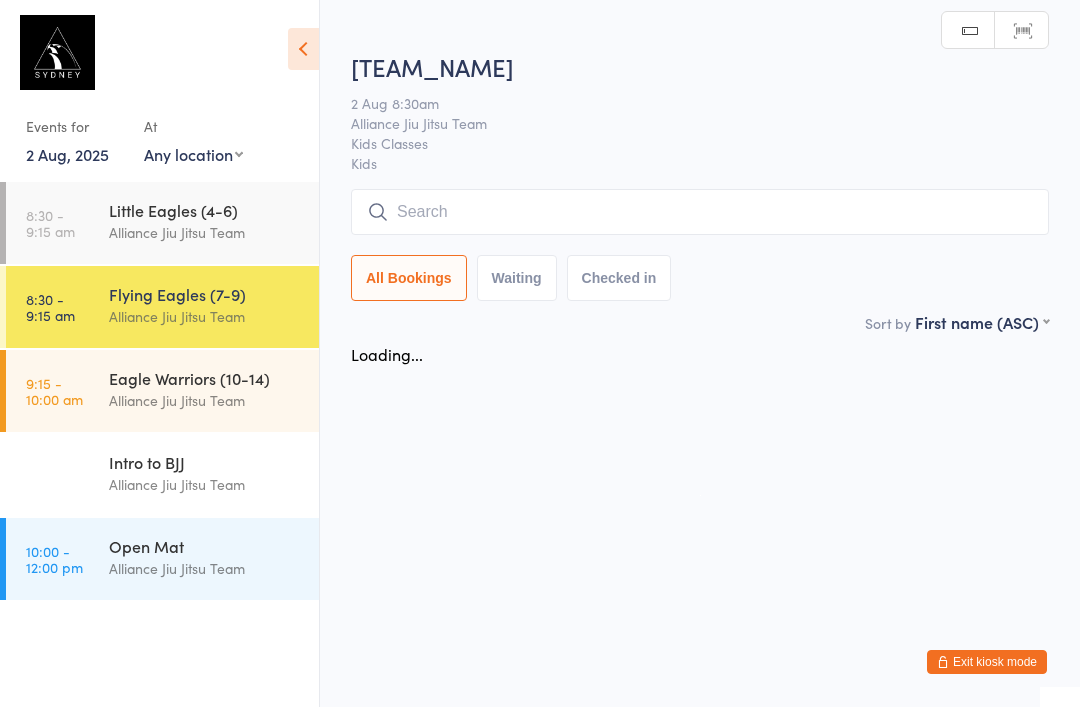 scroll, scrollTop: 0, scrollLeft: 0, axis: both 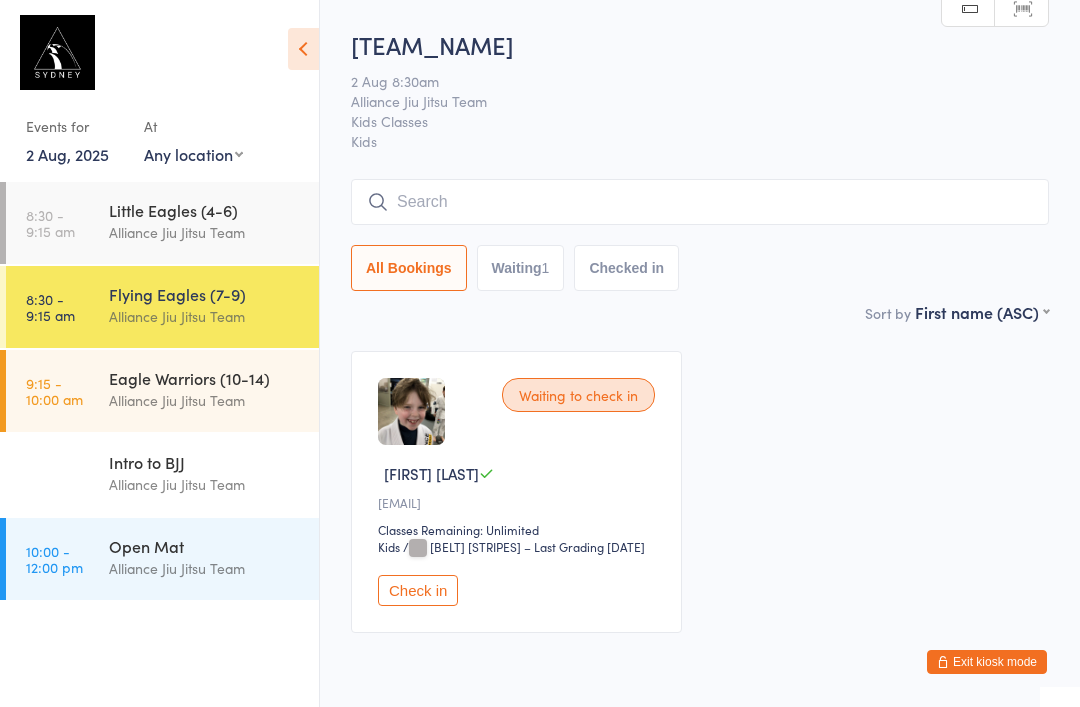 click on "Check in" at bounding box center (418, 590) 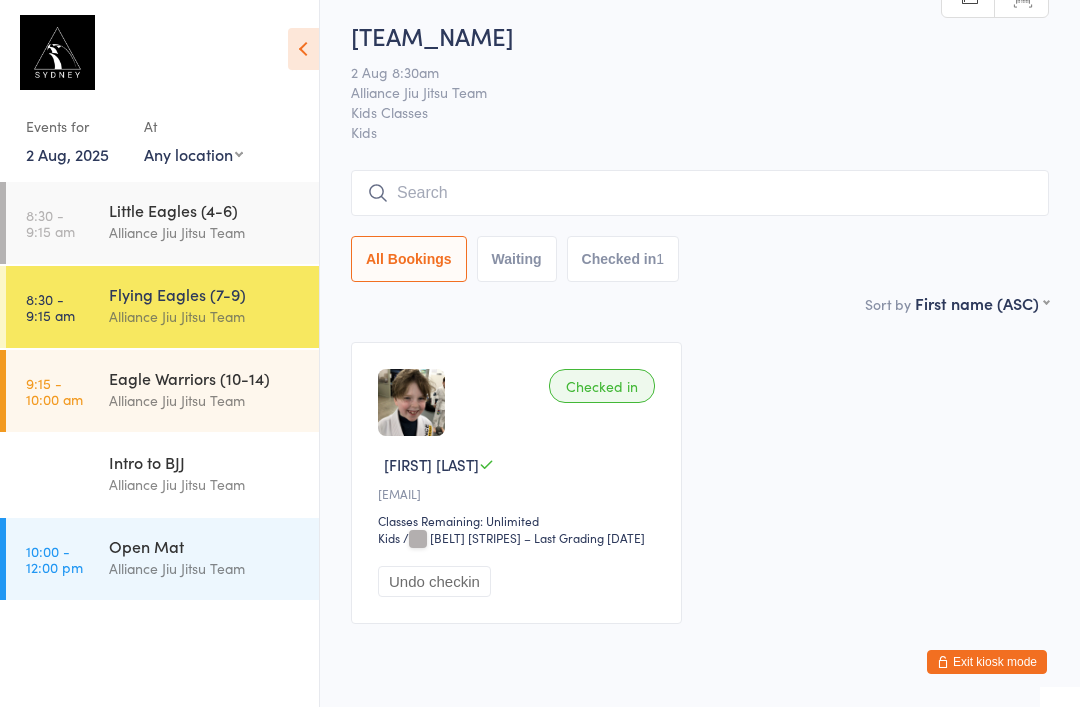 scroll, scrollTop: 0, scrollLeft: 0, axis: both 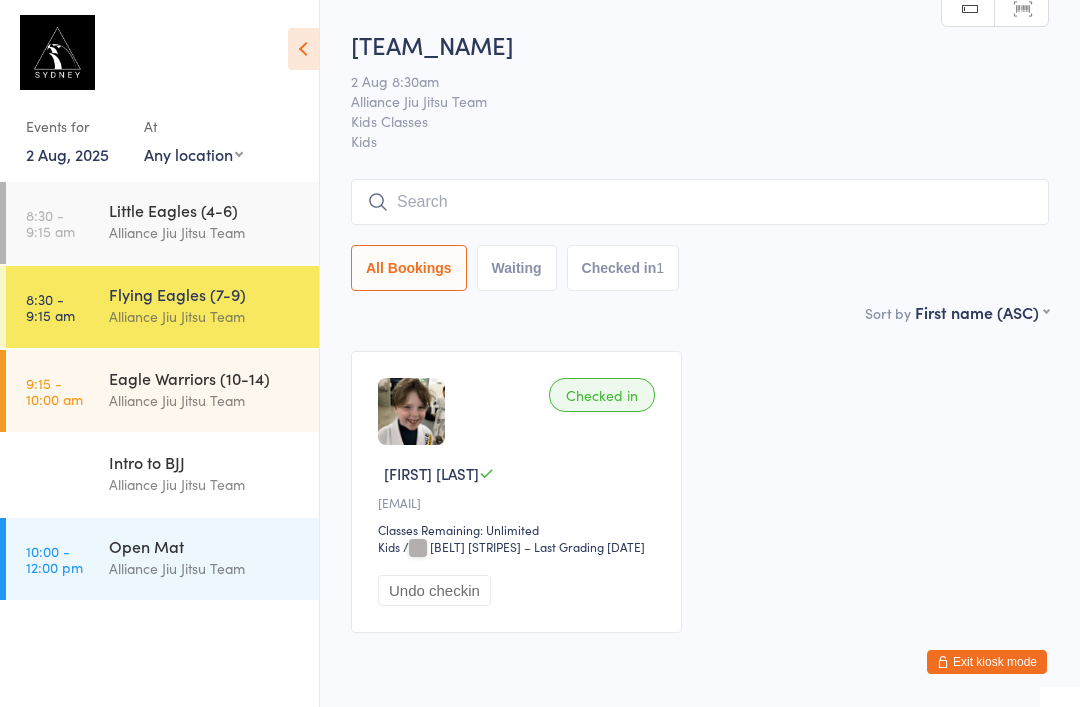 click at bounding box center (303, 49) 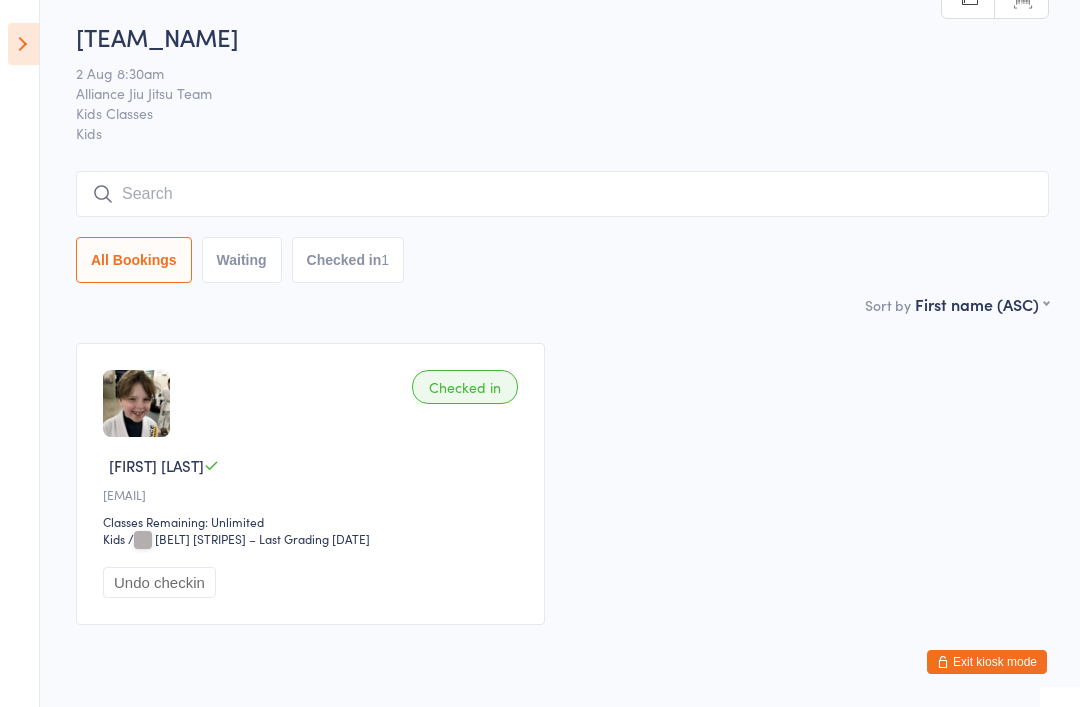 scroll, scrollTop: 7, scrollLeft: 0, axis: vertical 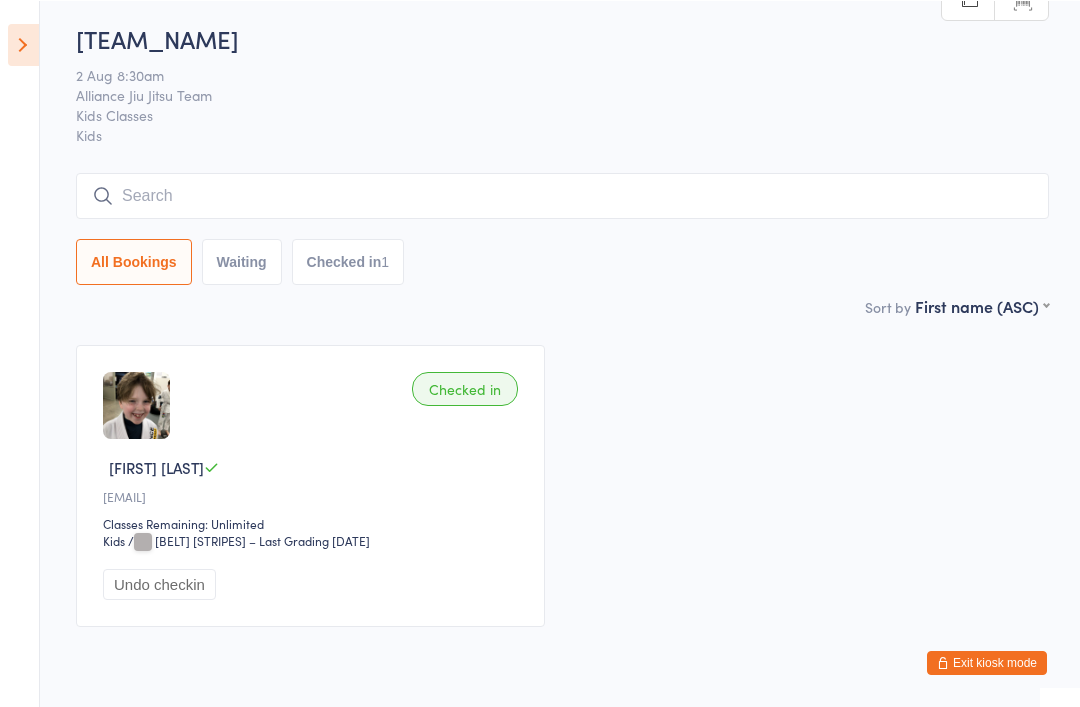 click at bounding box center [562, 195] 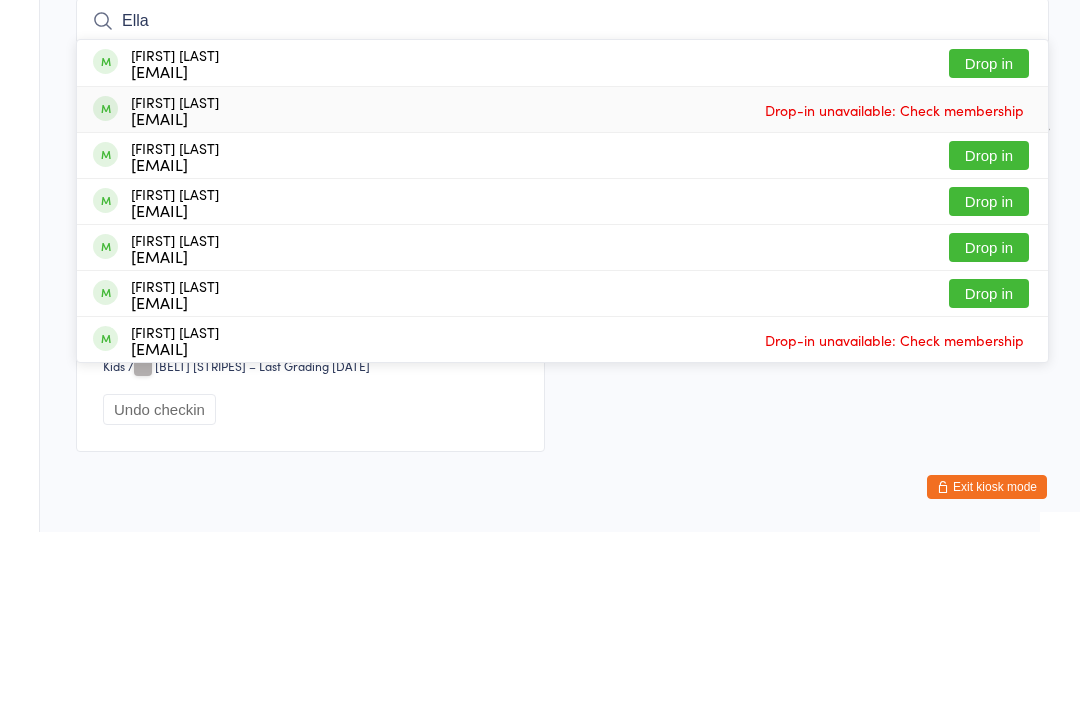 type on "Ella" 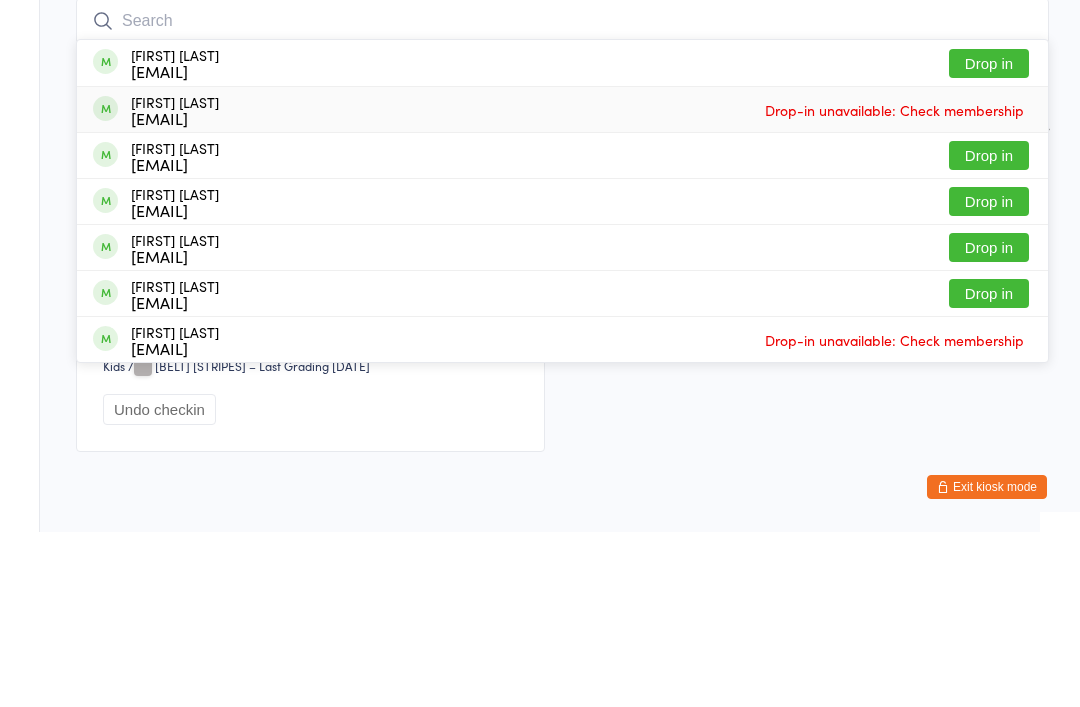 scroll, scrollTop: 26, scrollLeft: 0, axis: vertical 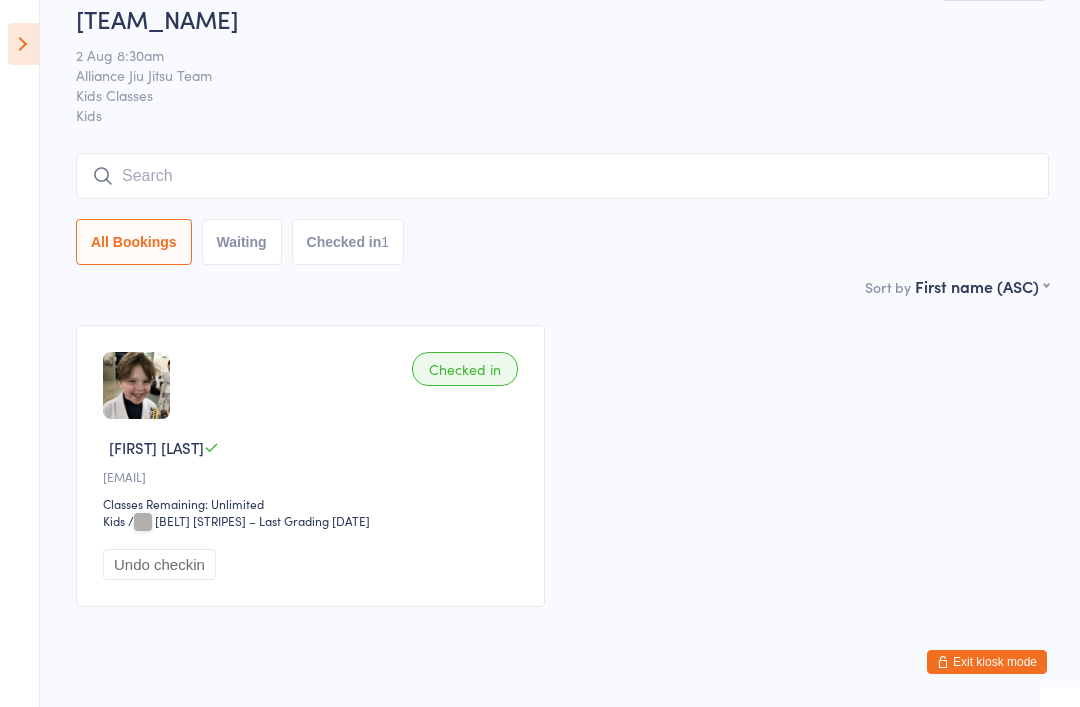 click at bounding box center (23, 44) 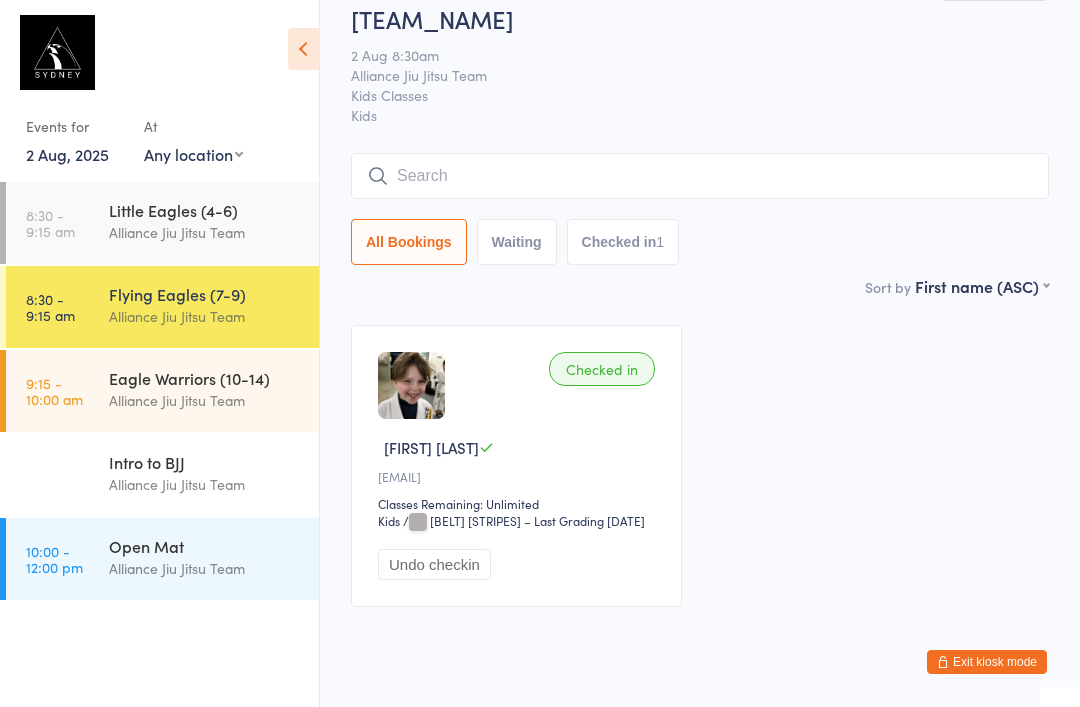 click at bounding box center [303, 49] 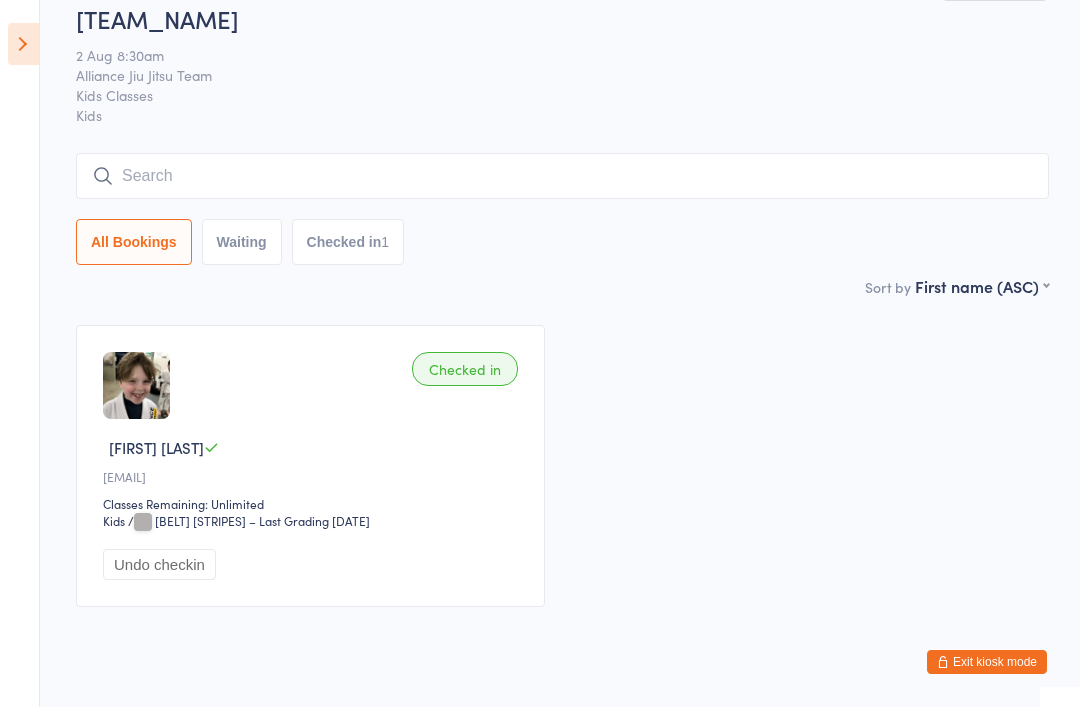 click at bounding box center [562, 176] 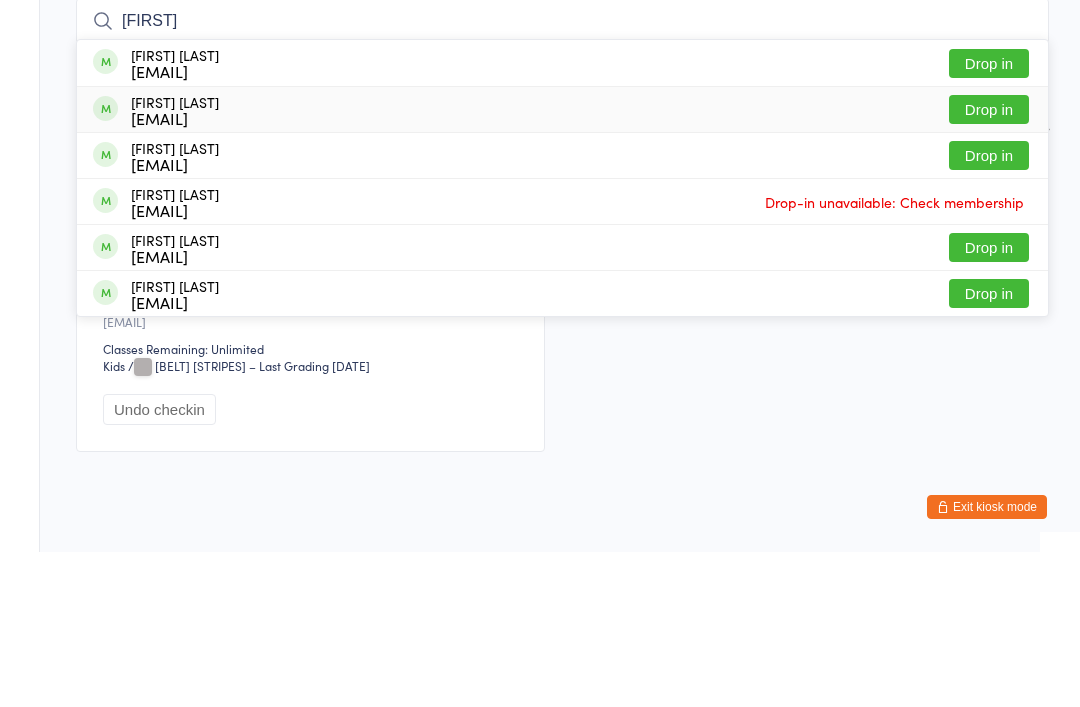 type on "[FIRST]" 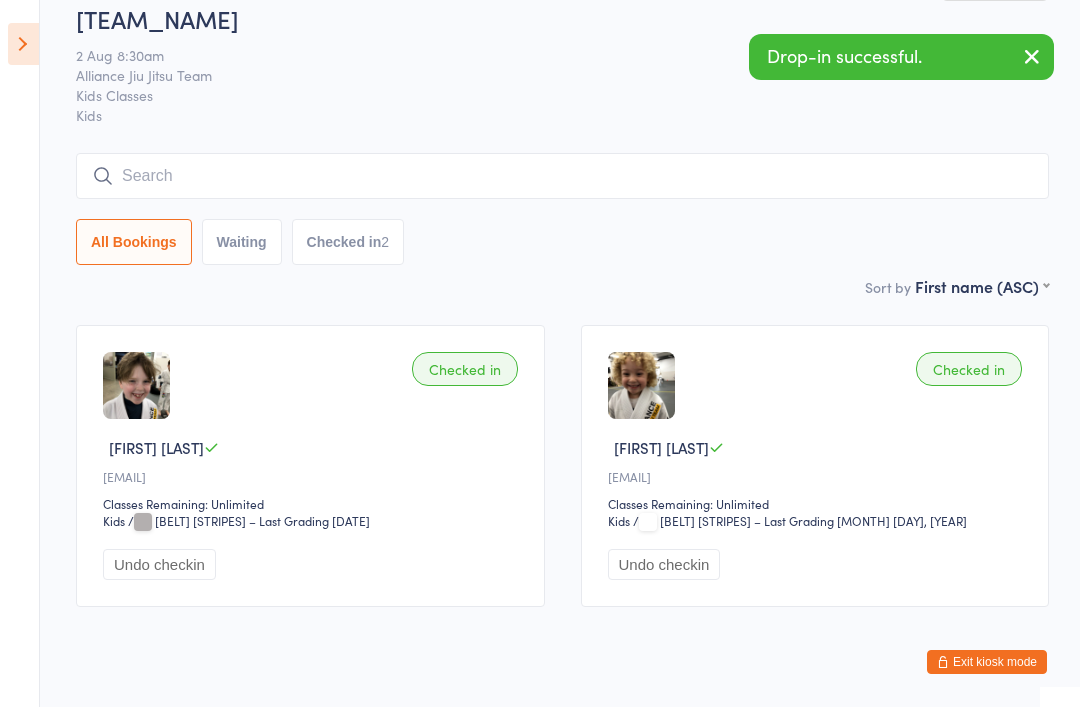 click at bounding box center (23, 44) 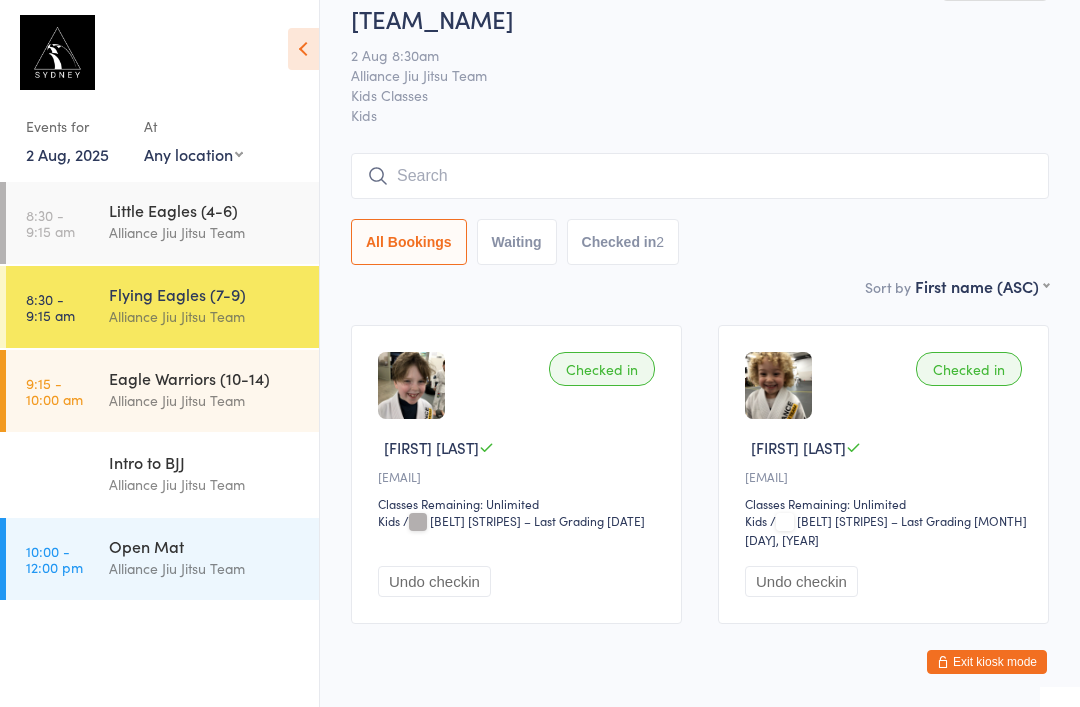click on "Alliance Jiu Jitsu Team" at bounding box center (205, 232) 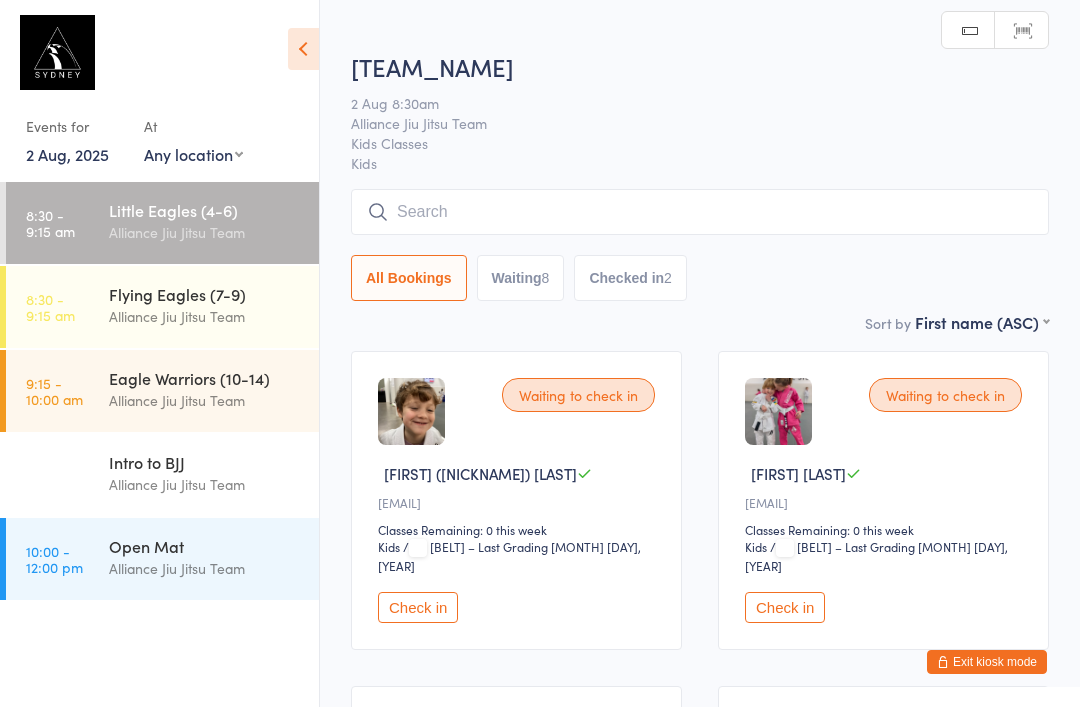 click at bounding box center [700, 212] 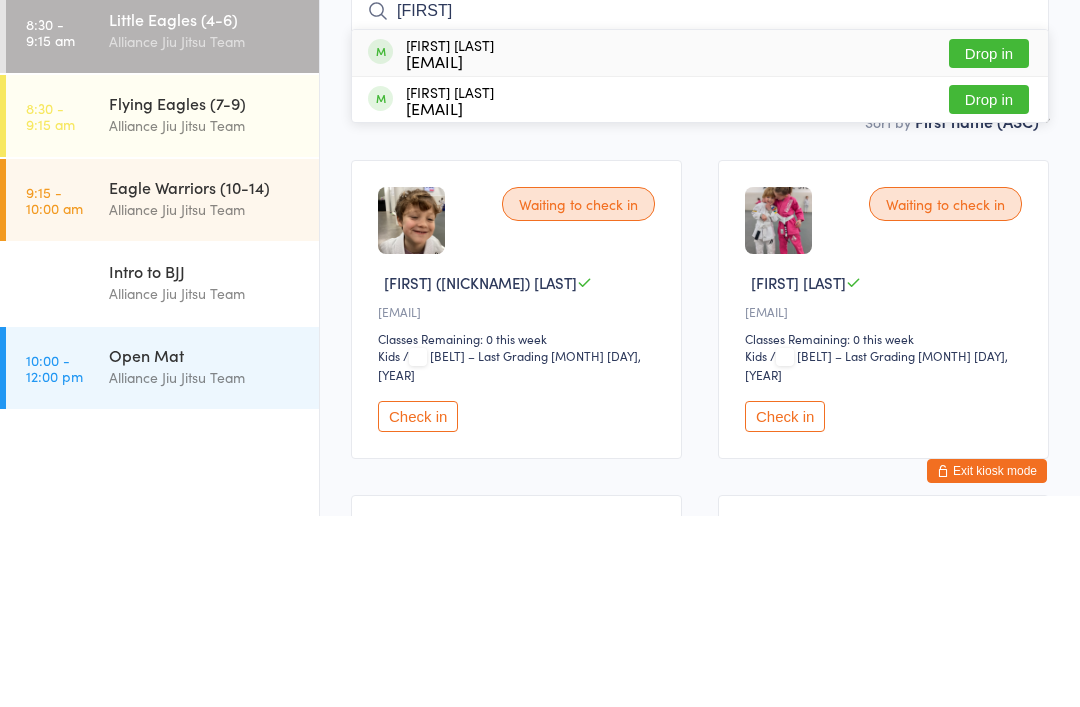 type on "[FIRST]" 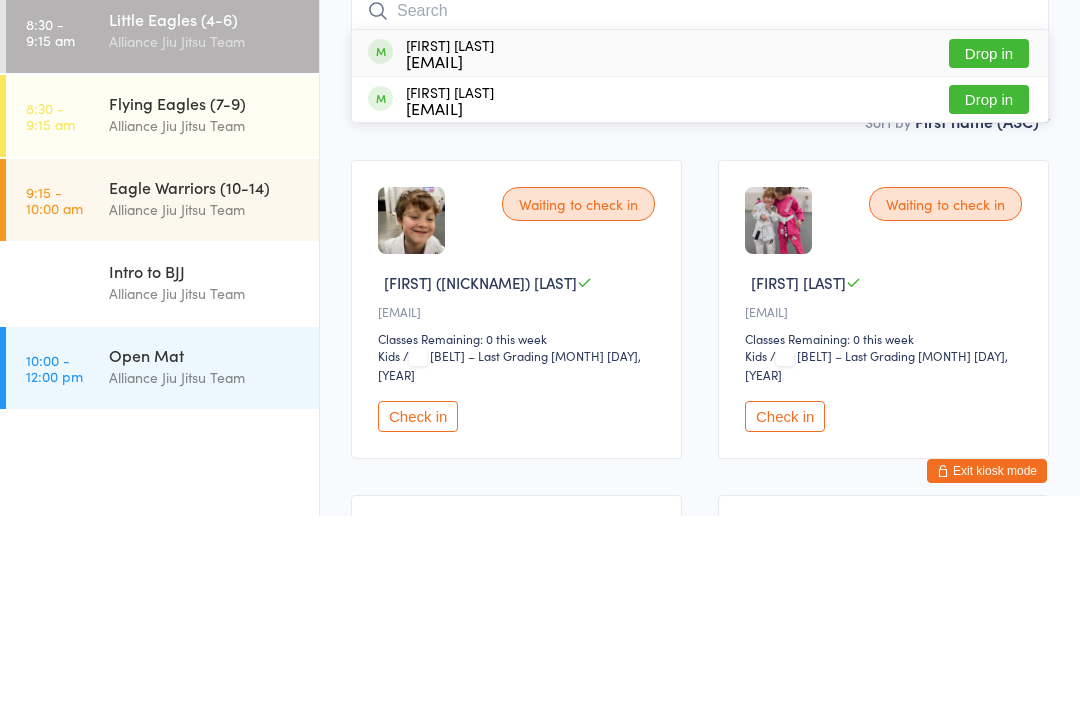 scroll, scrollTop: 191, scrollLeft: 0, axis: vertical 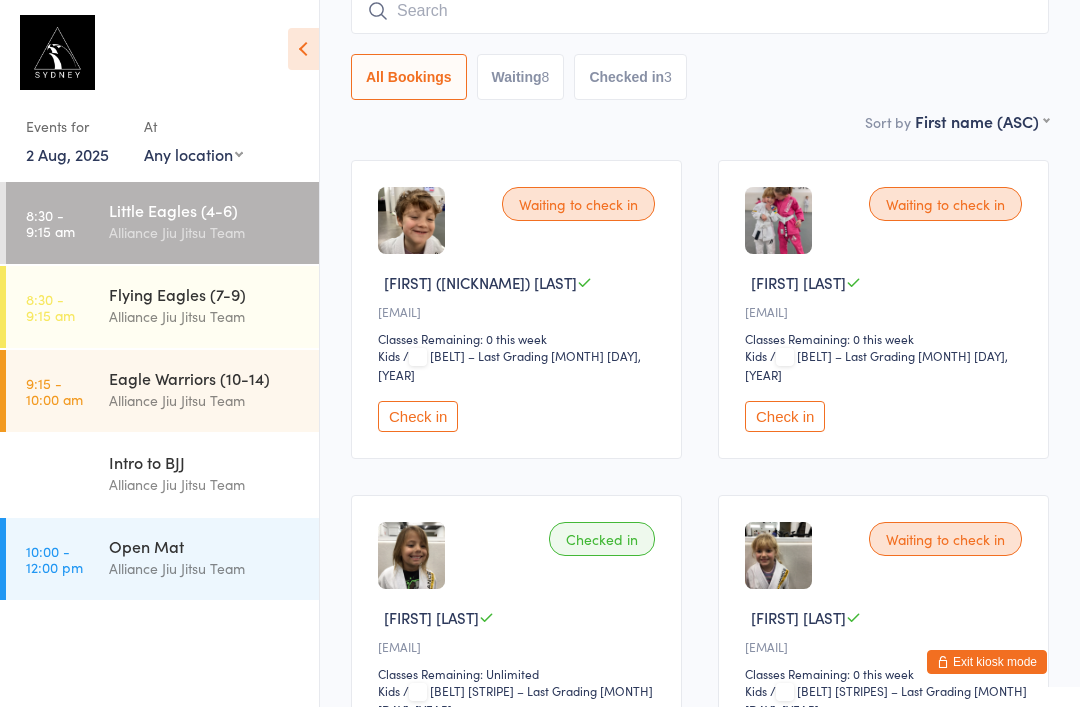 click on "[TEAM_NAME]" at bounding box center (214, 305) 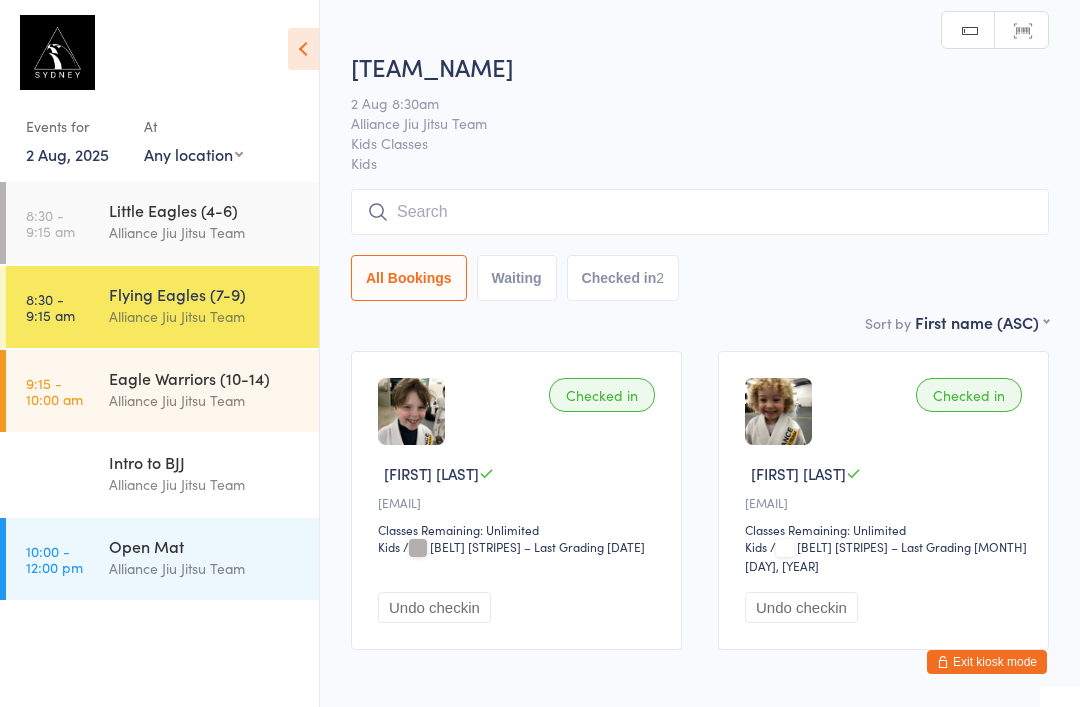 click at bounding box center (700, 212) 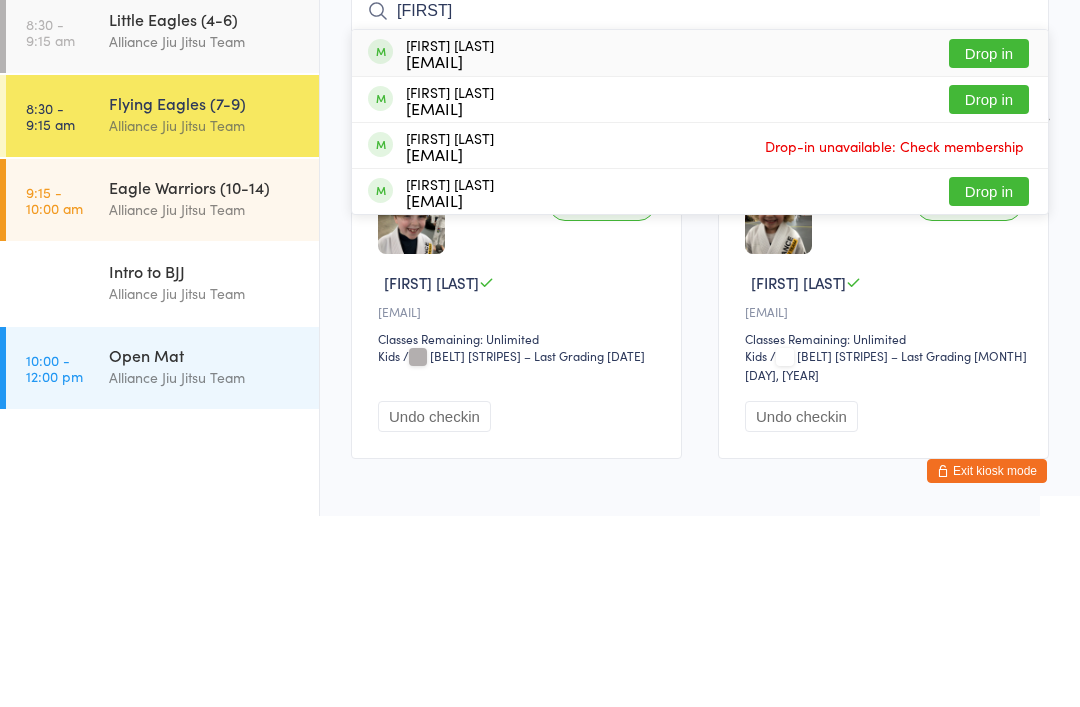 type on "[FIRST]" 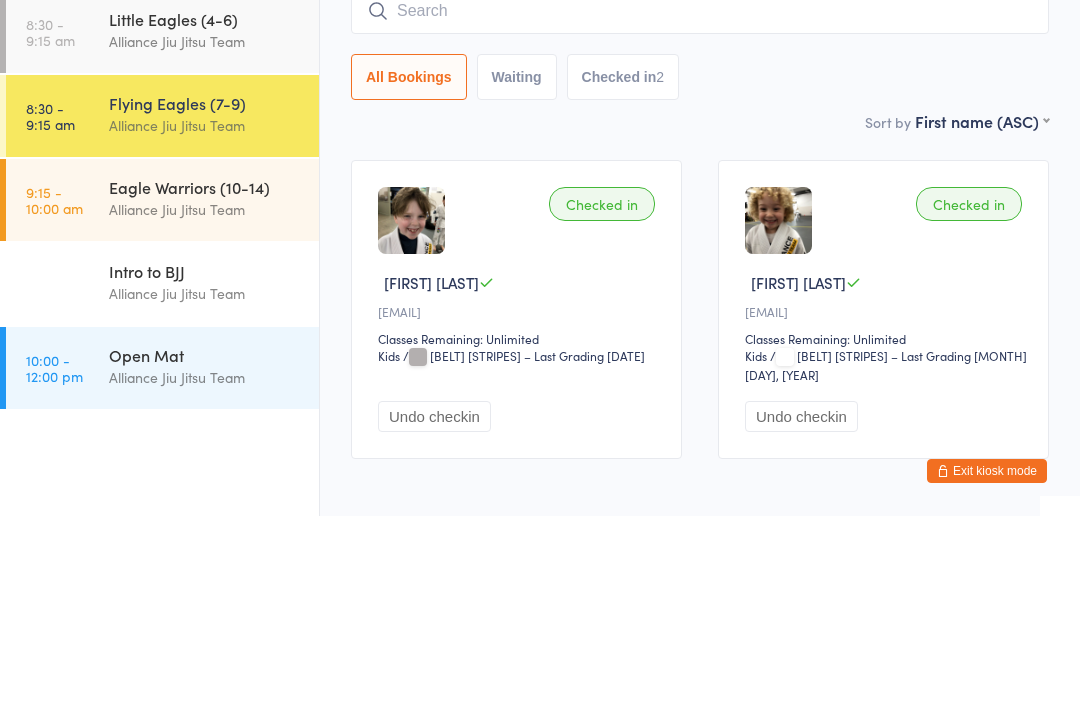 scroll, scrollTop: 108, scrollLeft: 0, axis: vertical 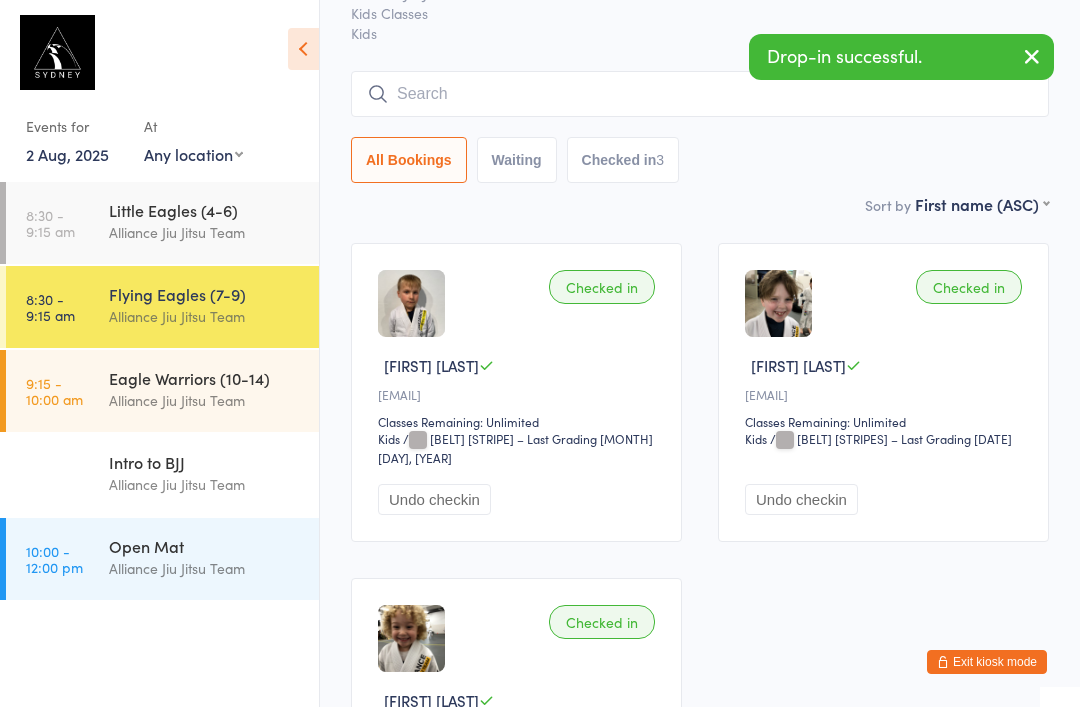 click on "Little Eagles (4-6)" at bounding box center (205, 210) 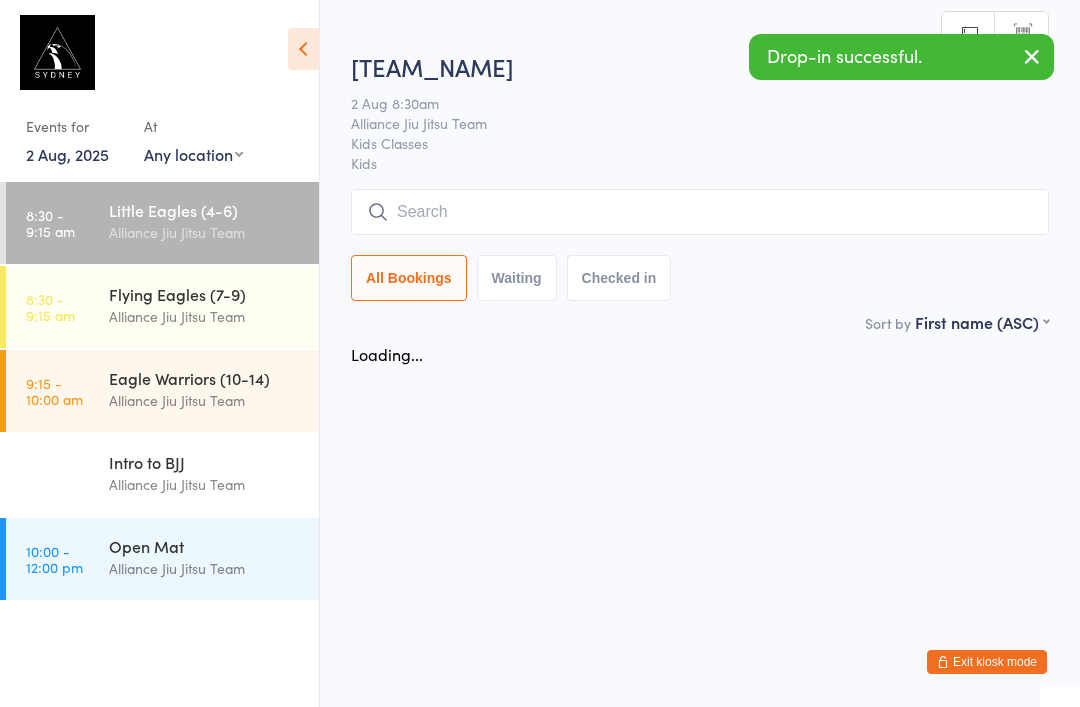 scroll, scrollTop: 0, scrollLeft: 0, axis: both 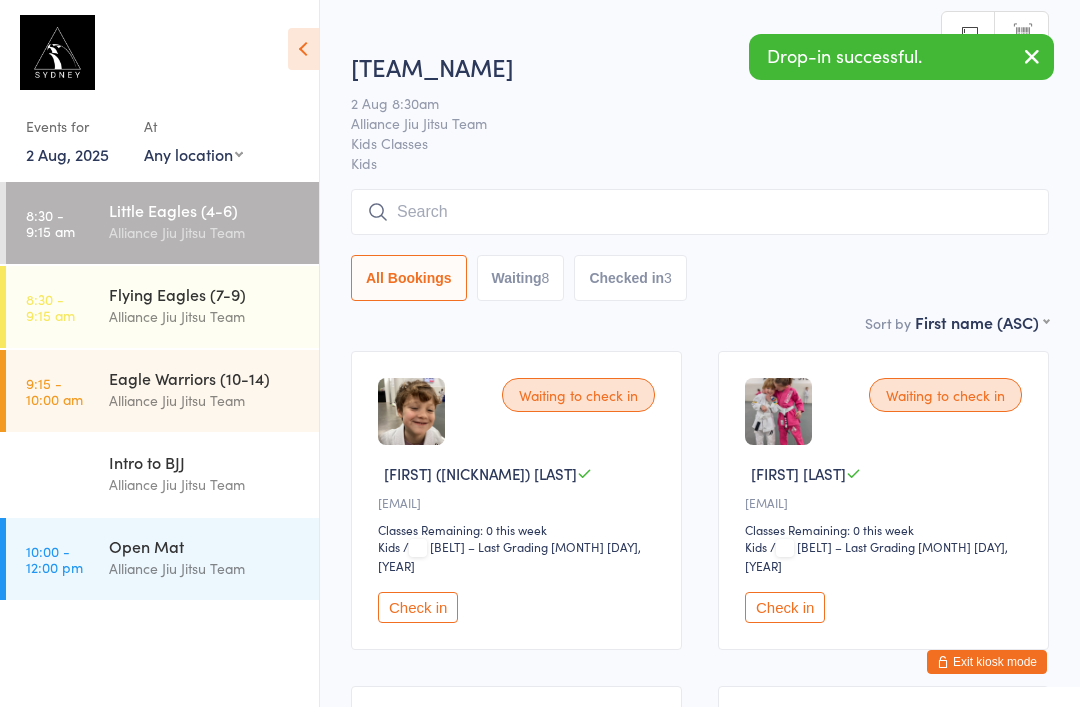 click at bounding box center [700, 212] 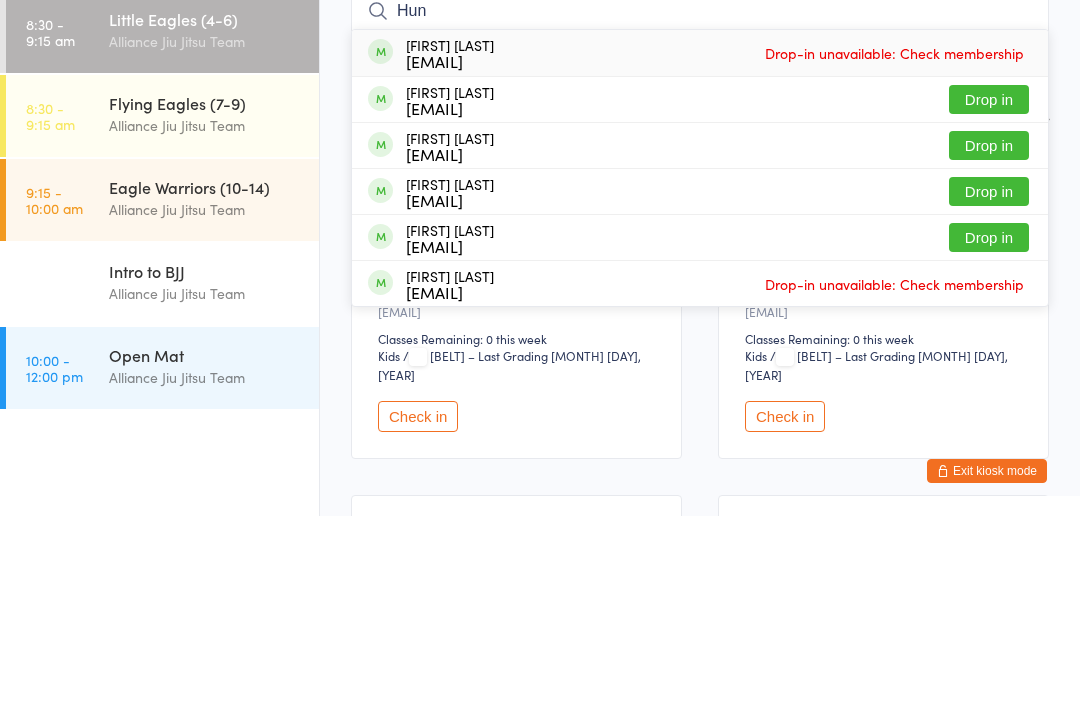 type on "Hun" 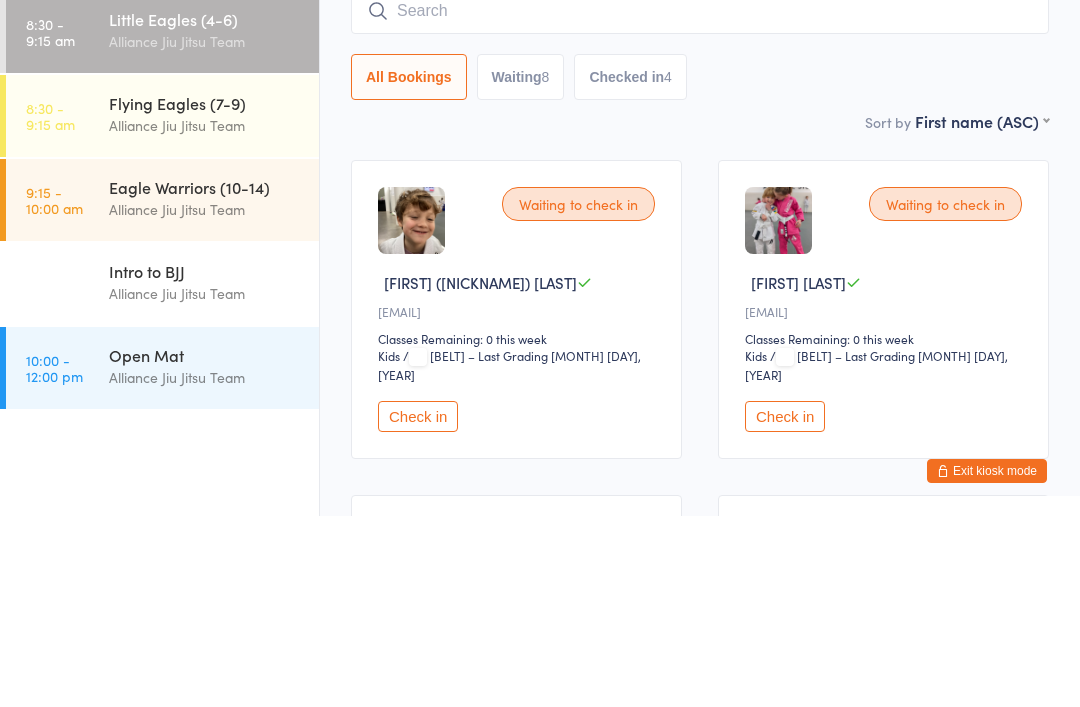 type on "h" 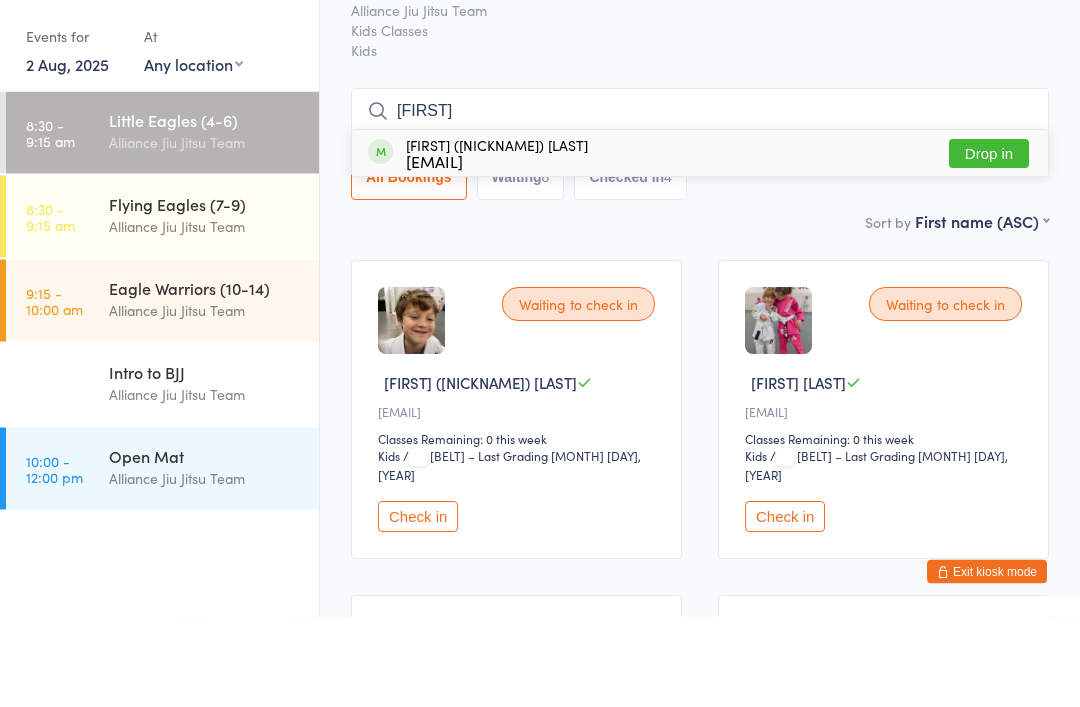 type on "[FIRST]" 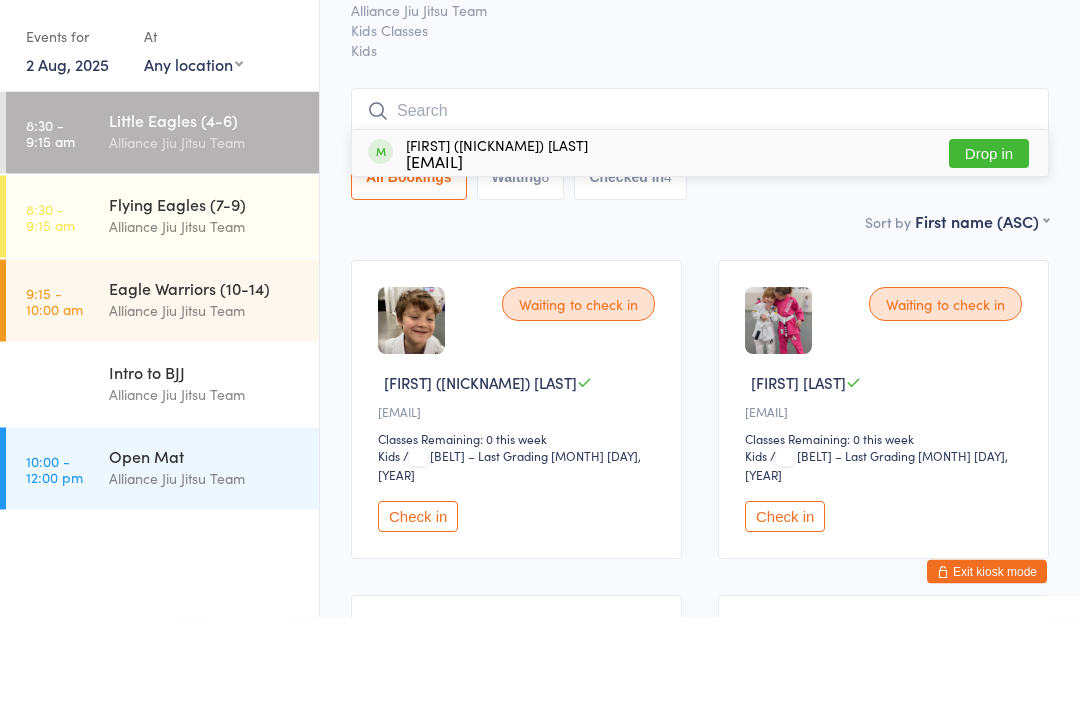 scroll, scrollTop: 91, scrollLeft: 0, axis: vertical 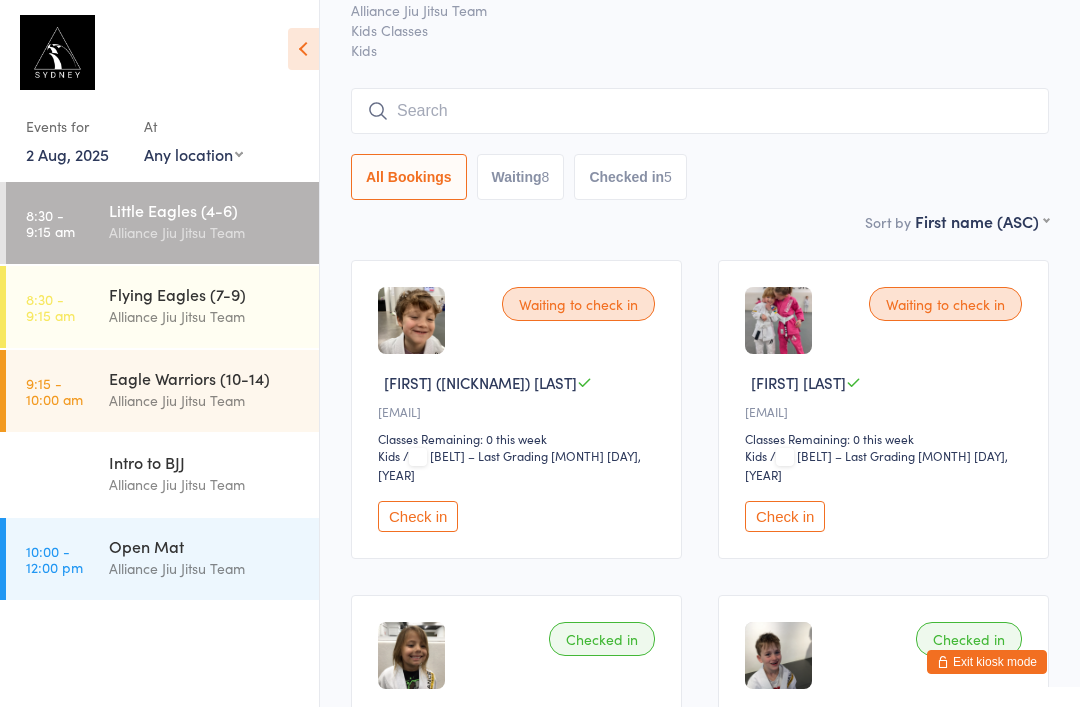 click at bounding box center (700, 111) 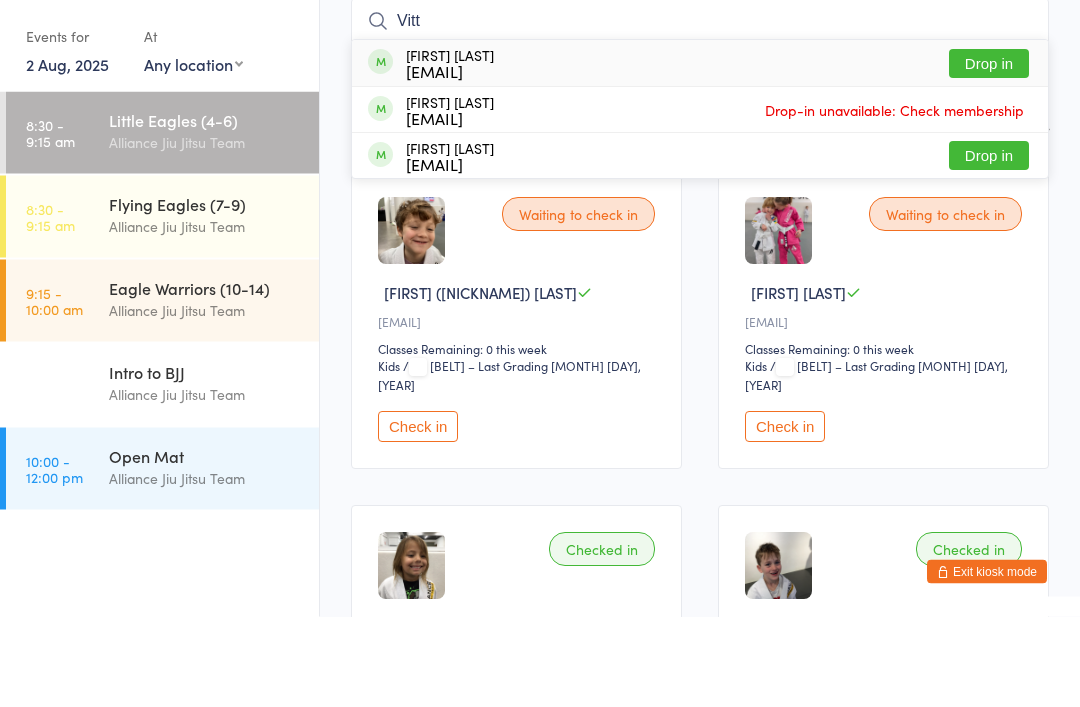 type on "Vitt" 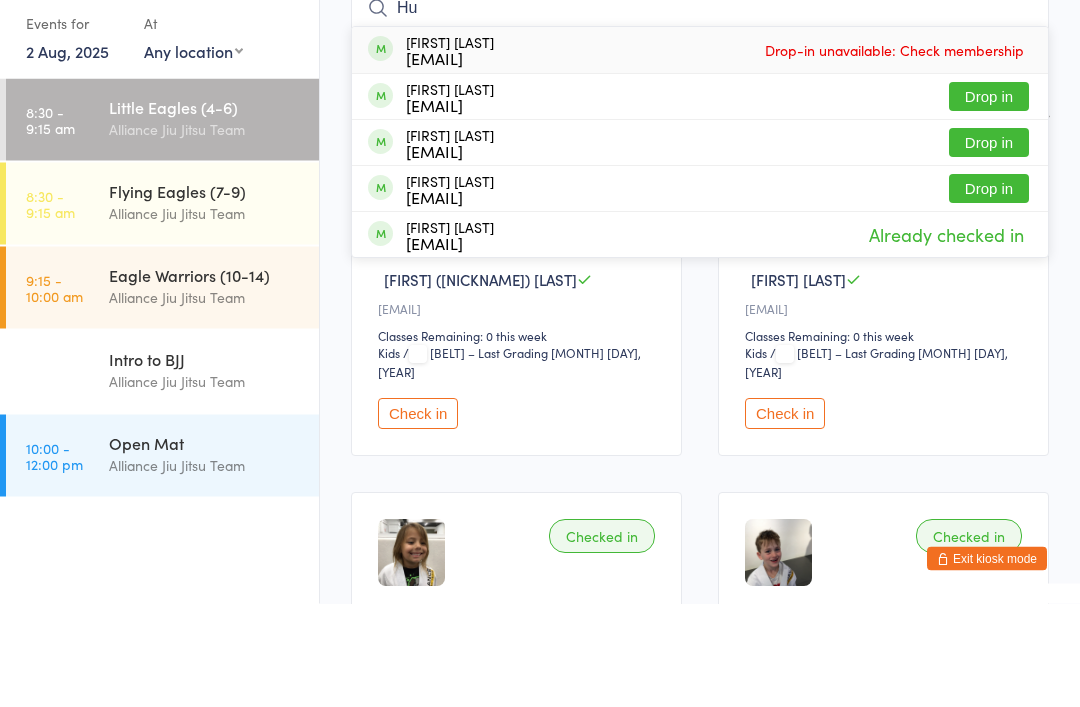 type on "H" 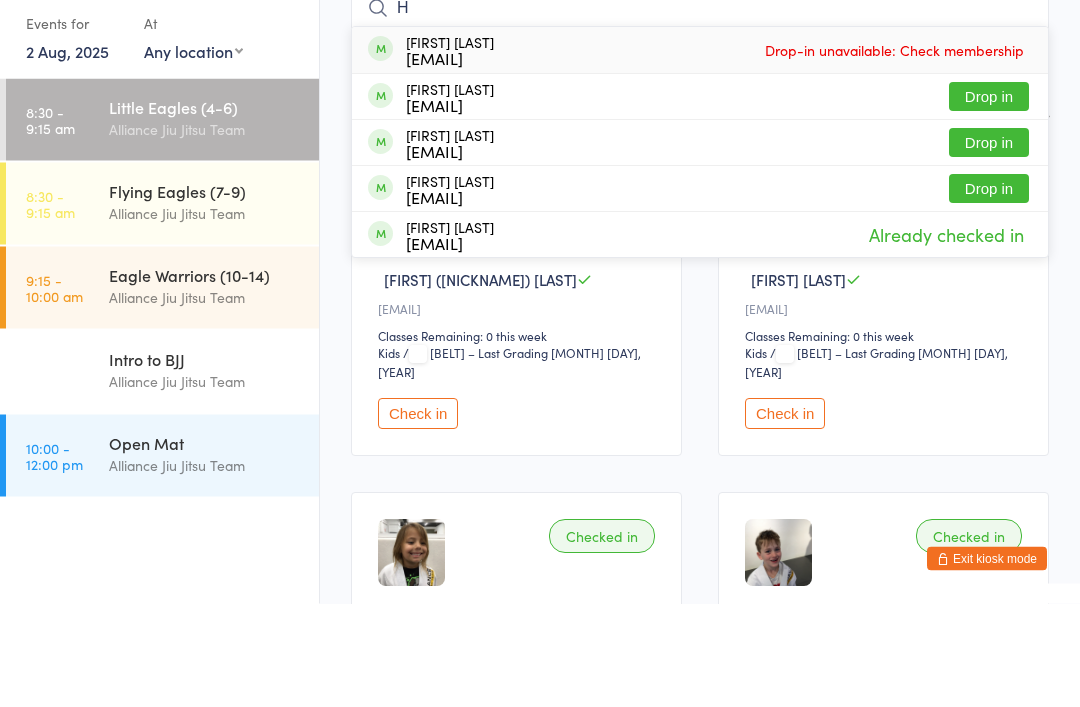 type 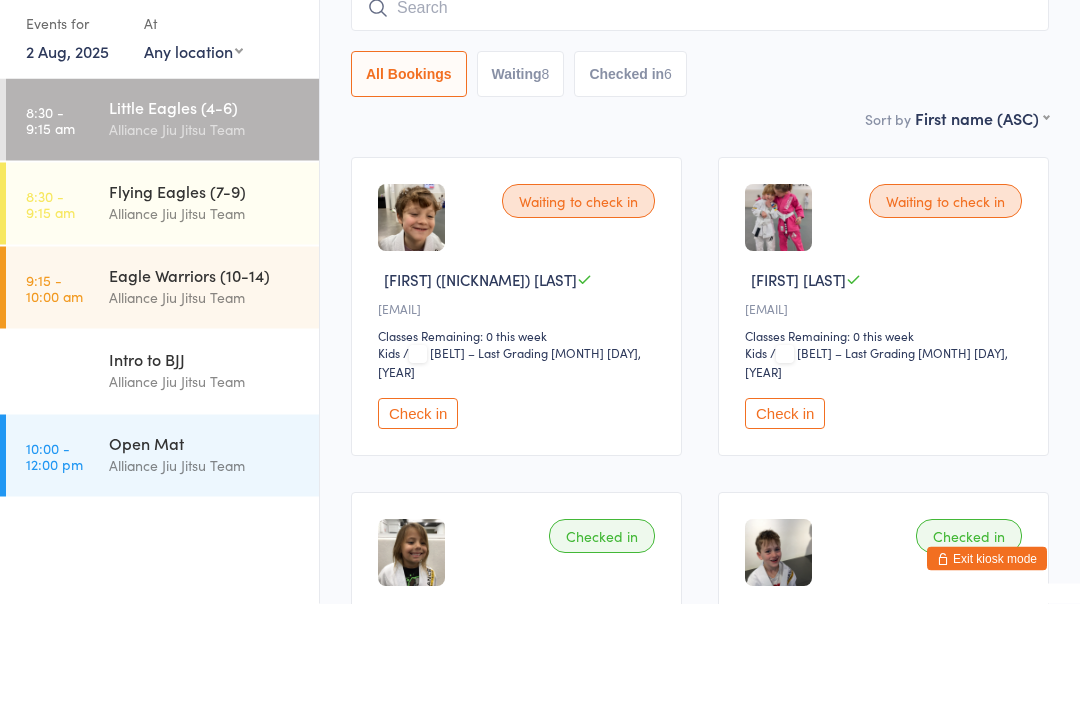 click on "[TIME] [TIME] [TEAM_NAME]" at bounding box center (162, 307) 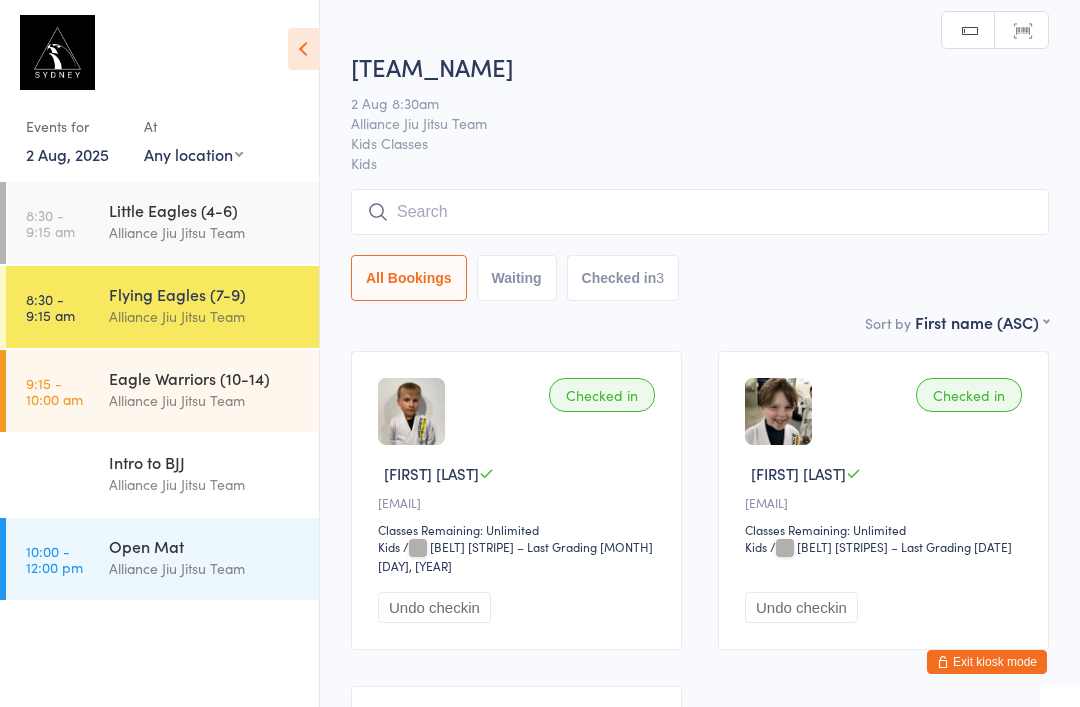 click at bounding box center [700, 212] 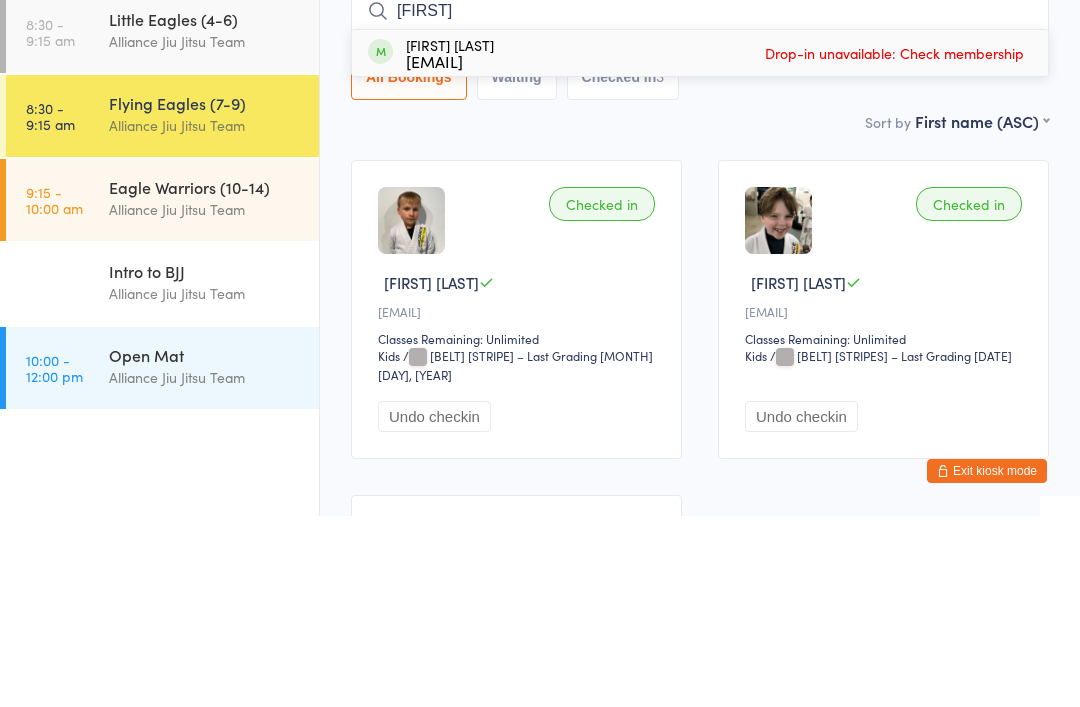 scroll, scrollTop: 191, scrollLeft: 0, axis: vertical 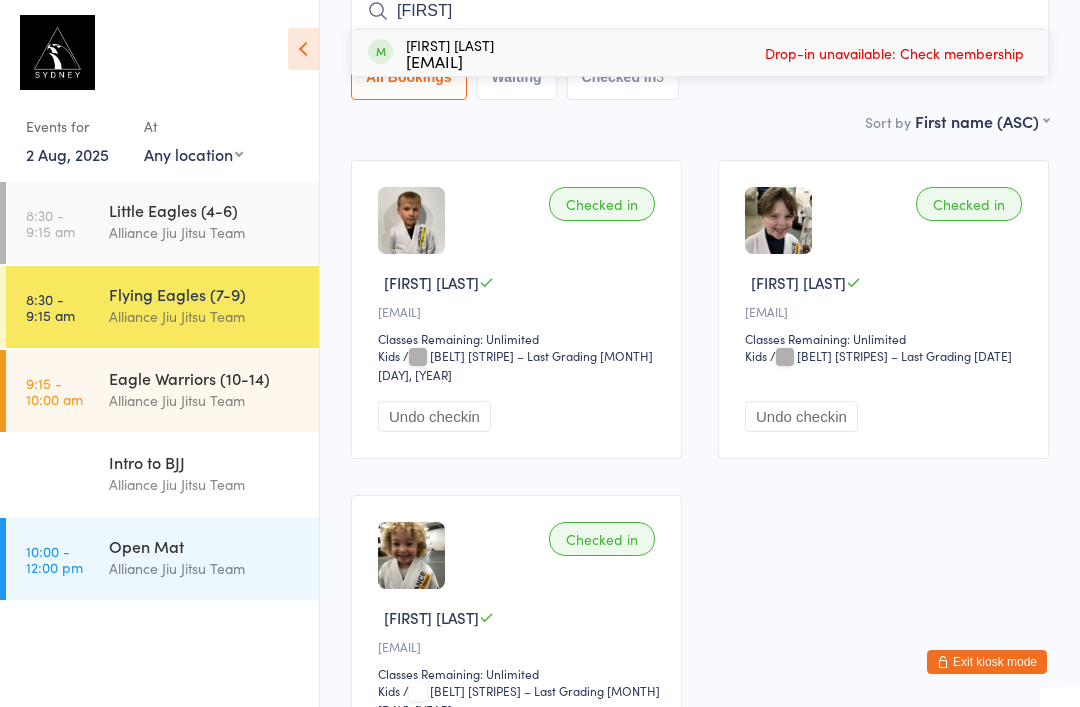 type on "[FIRST]" 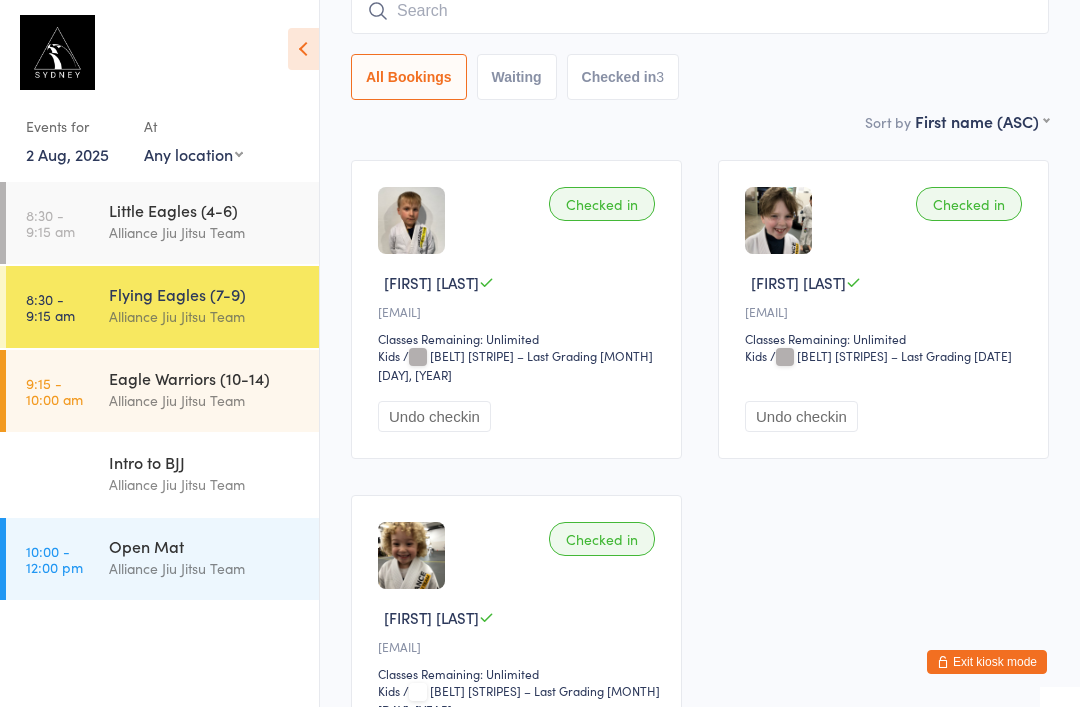click at bounding box center [700, 11] 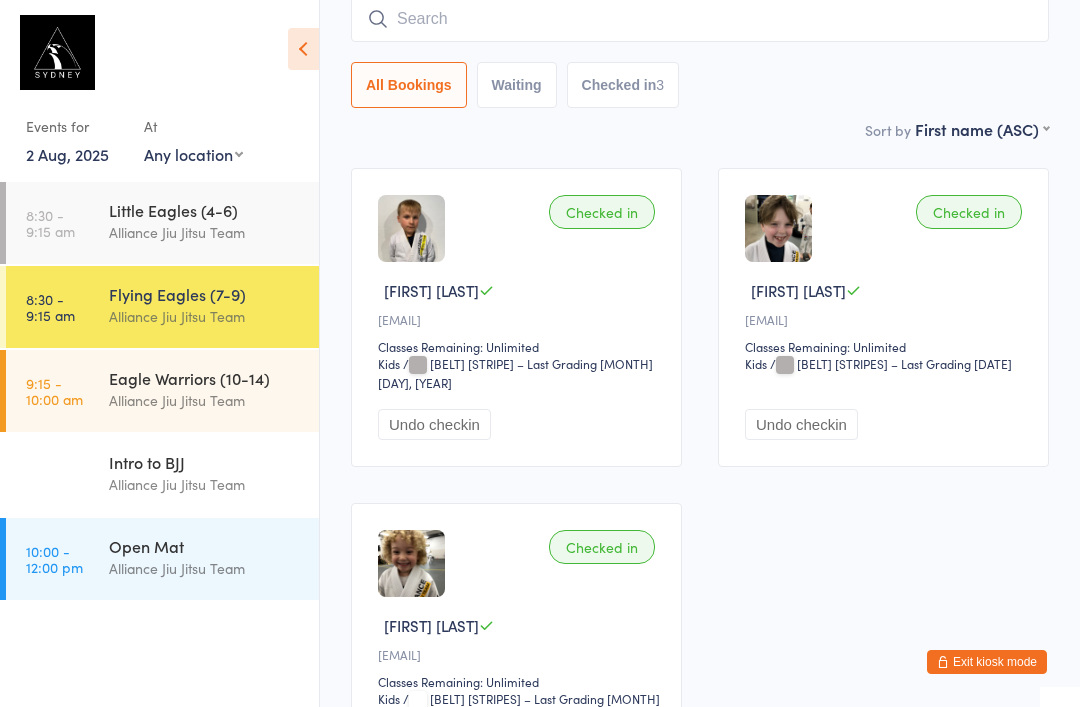 scroll, scrollTop: 181, scrollLeft: 0, axis: vertical 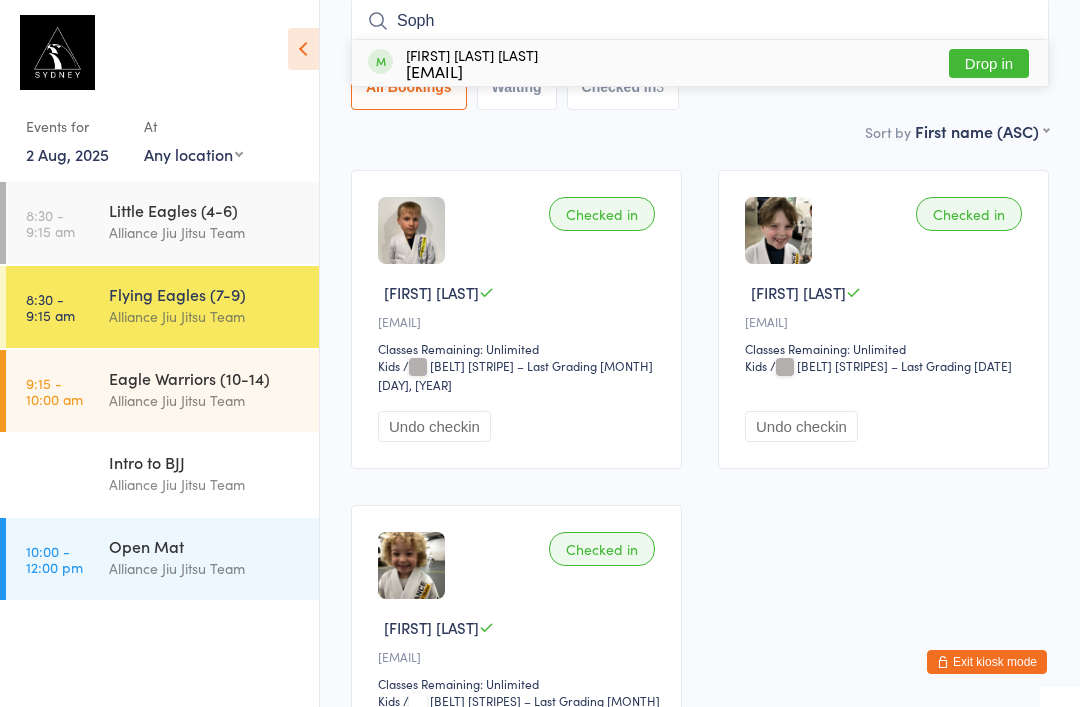 type on "Soph" 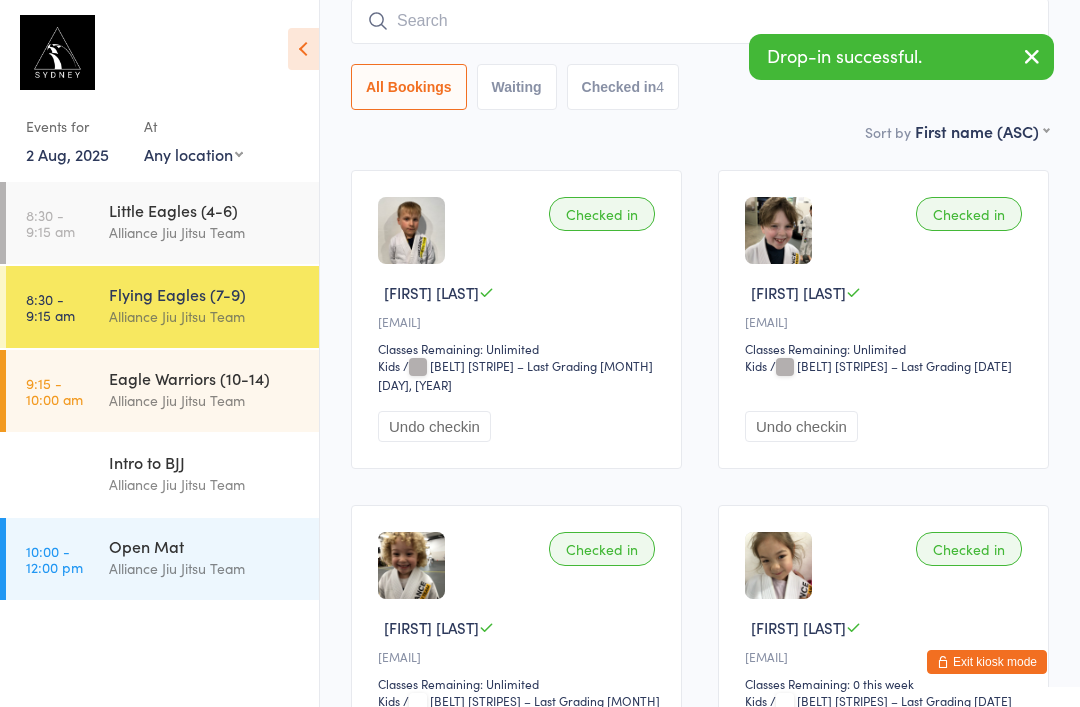 click at bounding box center (700, 21) 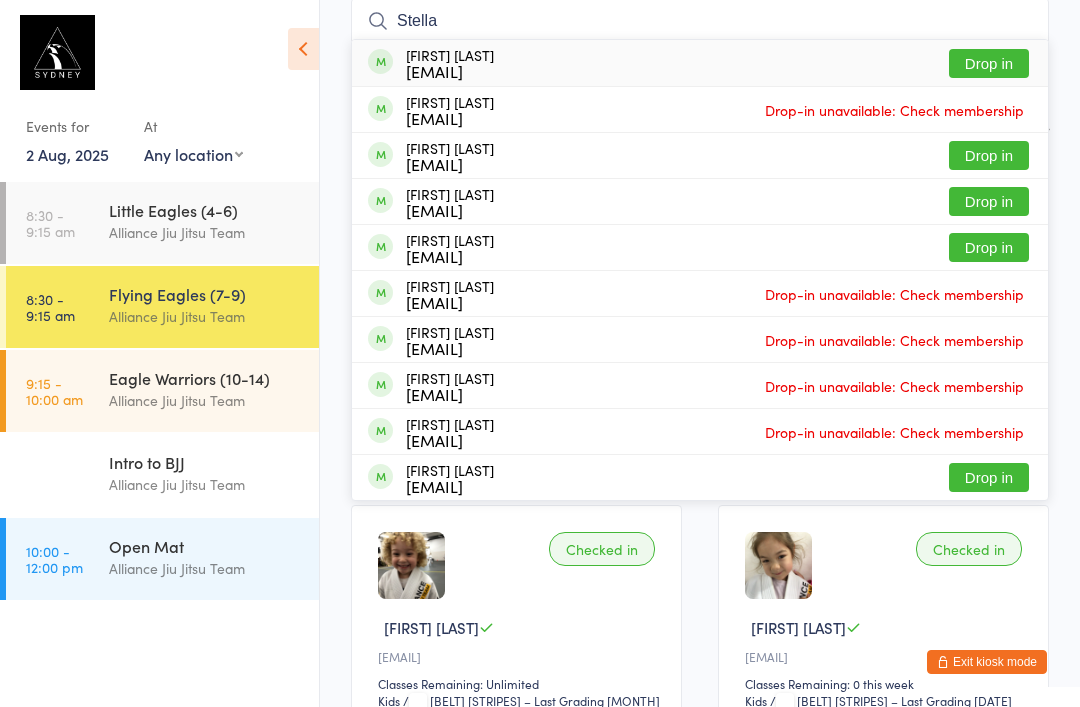 type on "Stella" 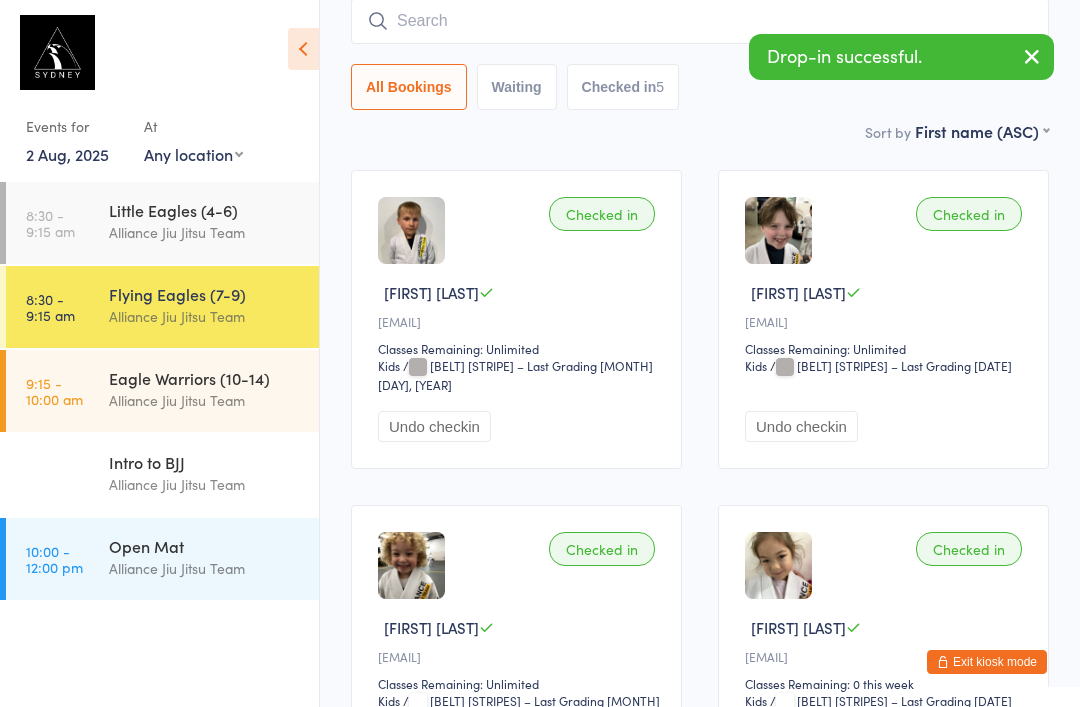 click at bounding box center [700, 21] 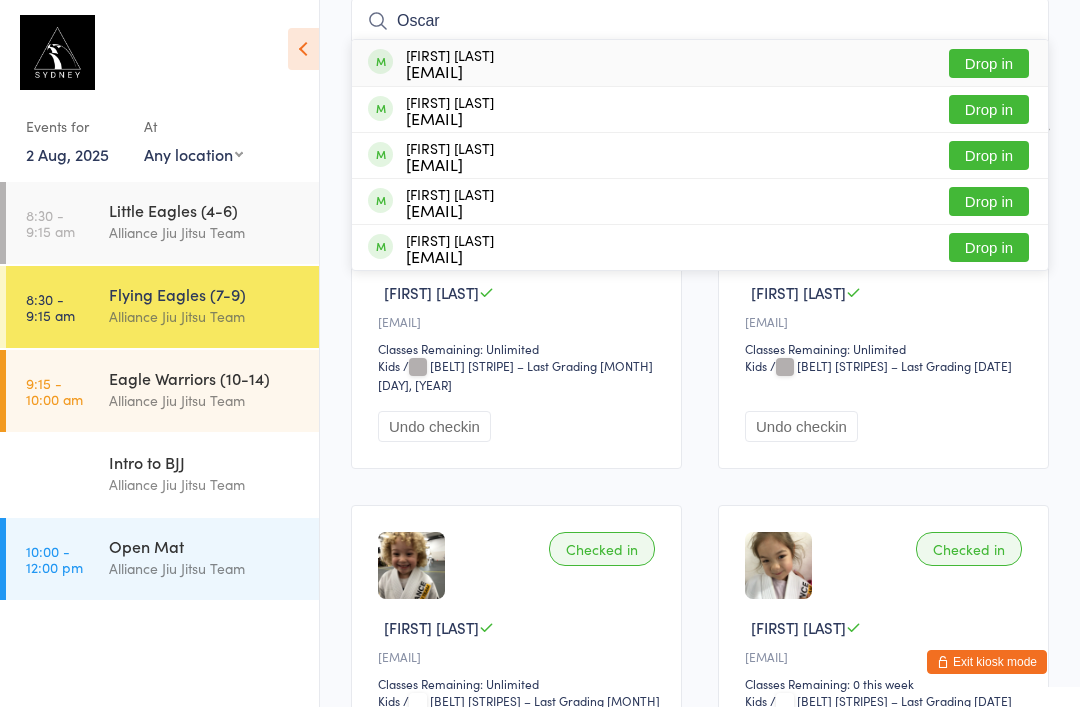 type on "Oscar" 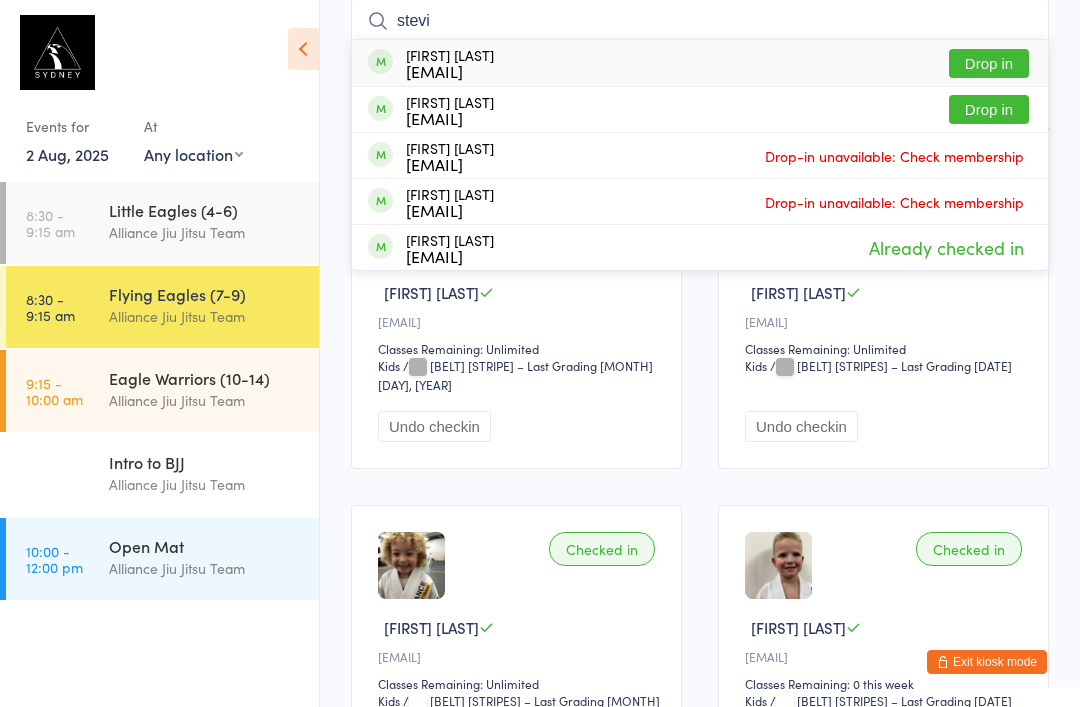 type on "stevi" 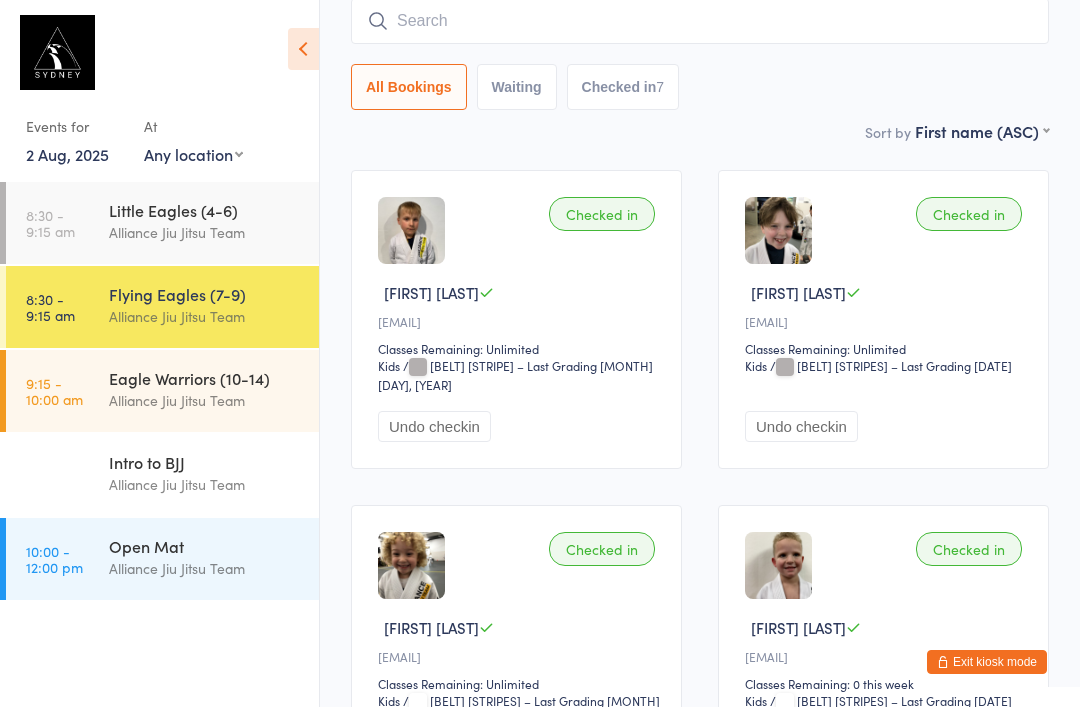 click at bounding box center [700, 21] 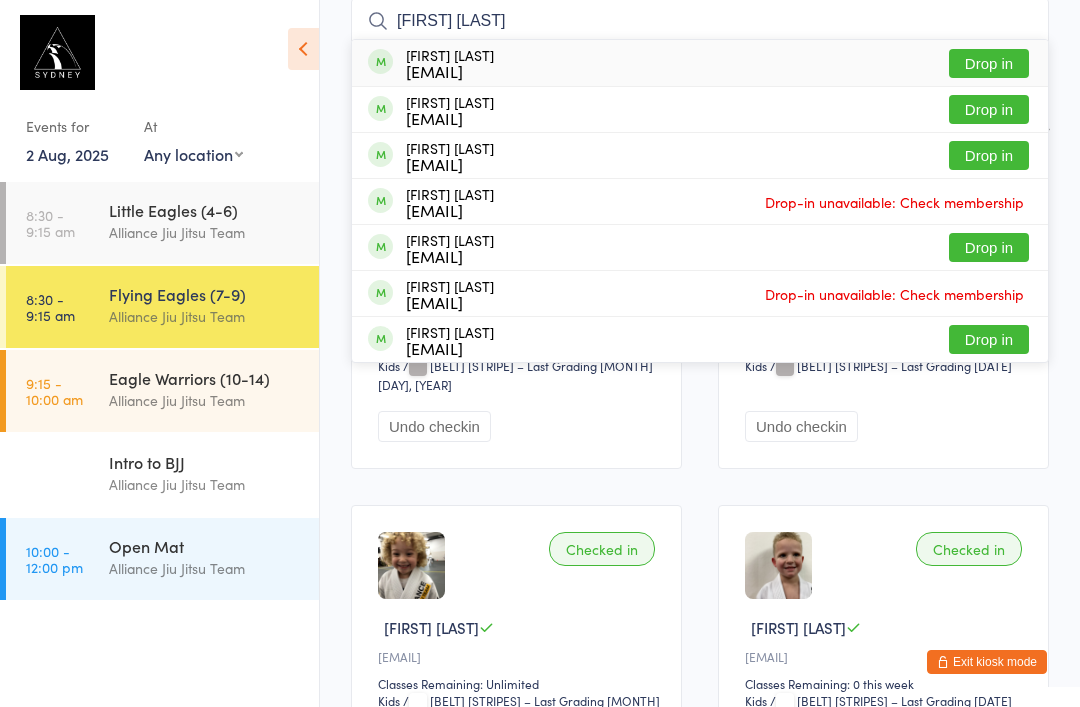 type on "[FIRST] [LAST]" 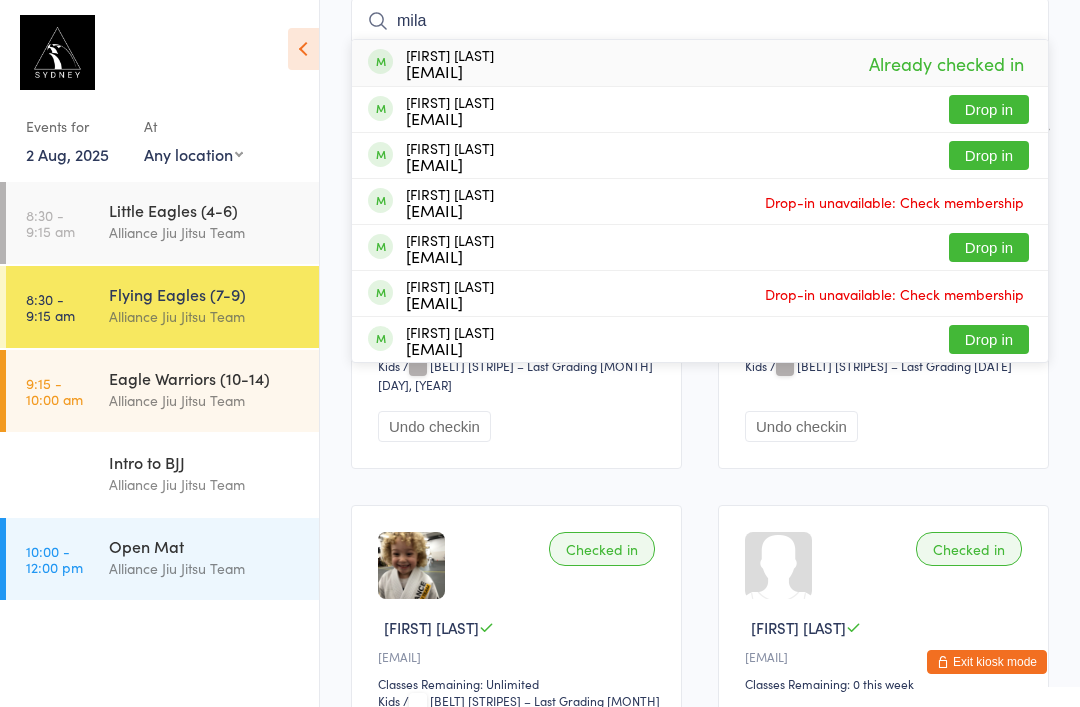 type on "mila" 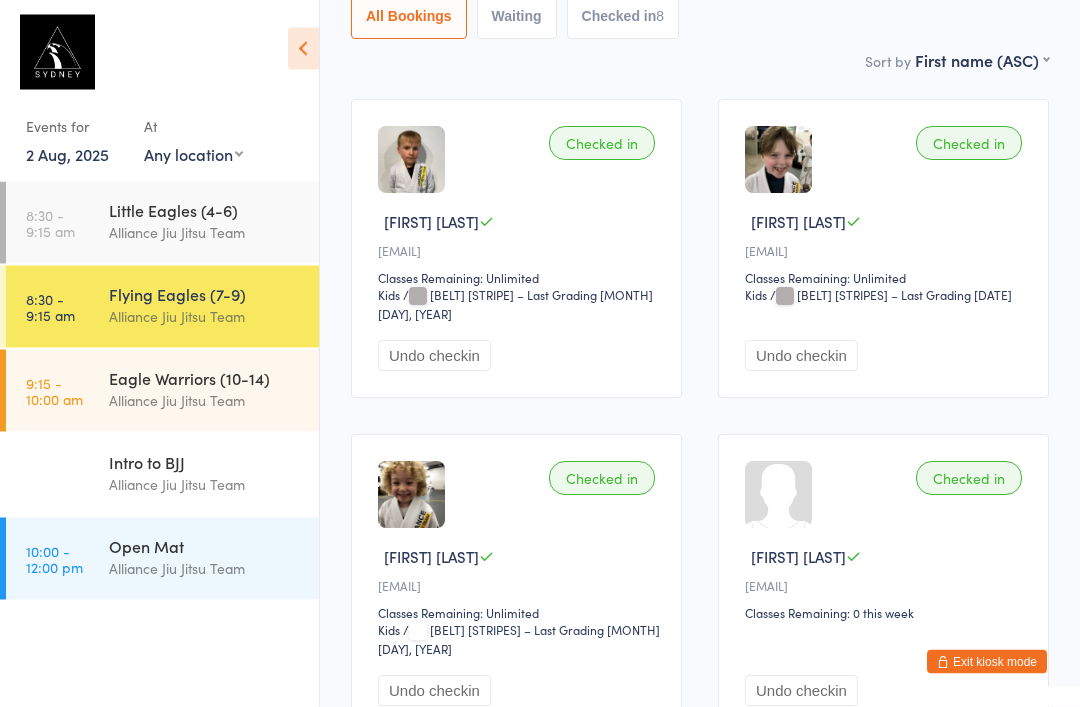 scroll, scrollTop: 0, scrollLeft: 0, axis: both 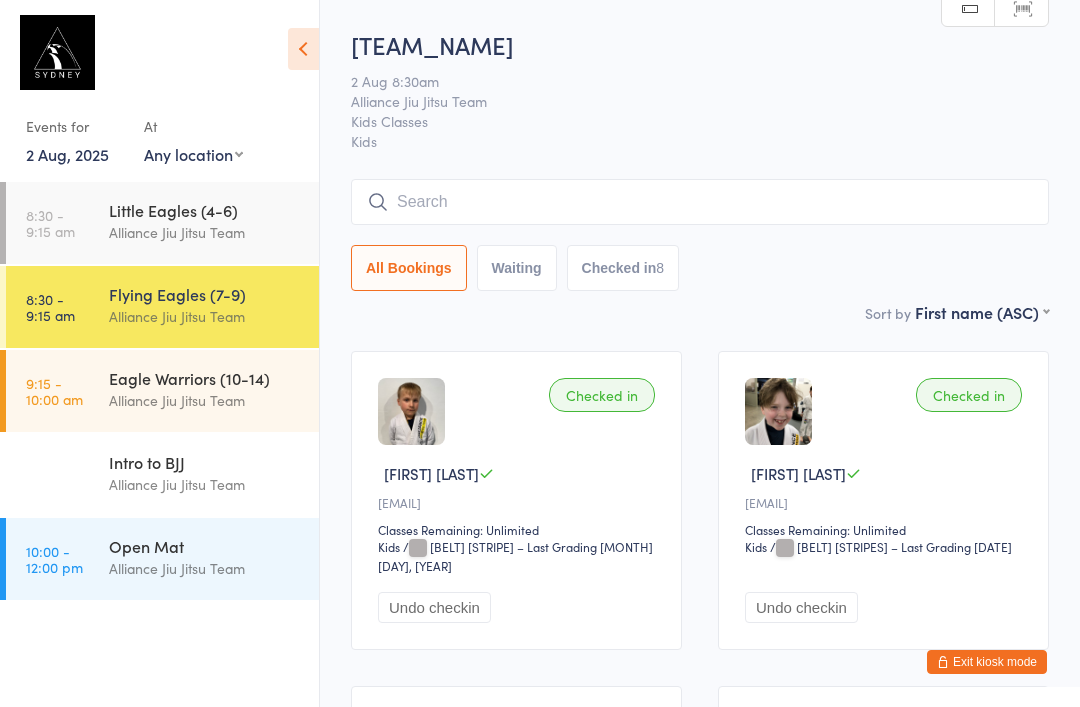 click at bounding box center [700, 202] 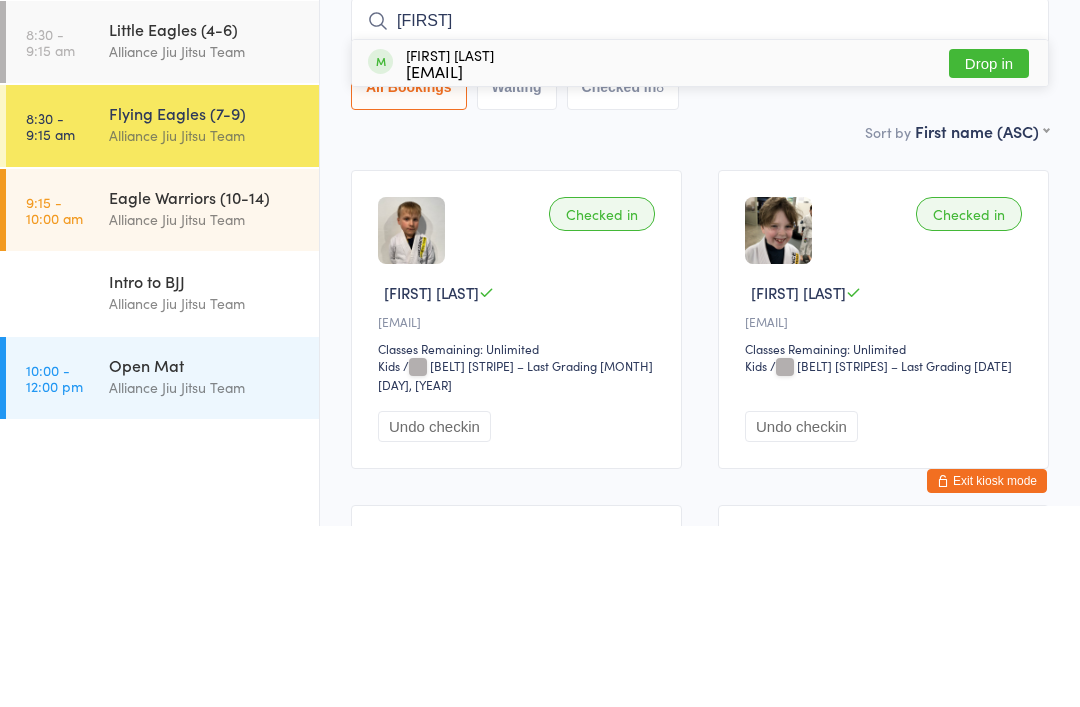type on "[FIRST]" 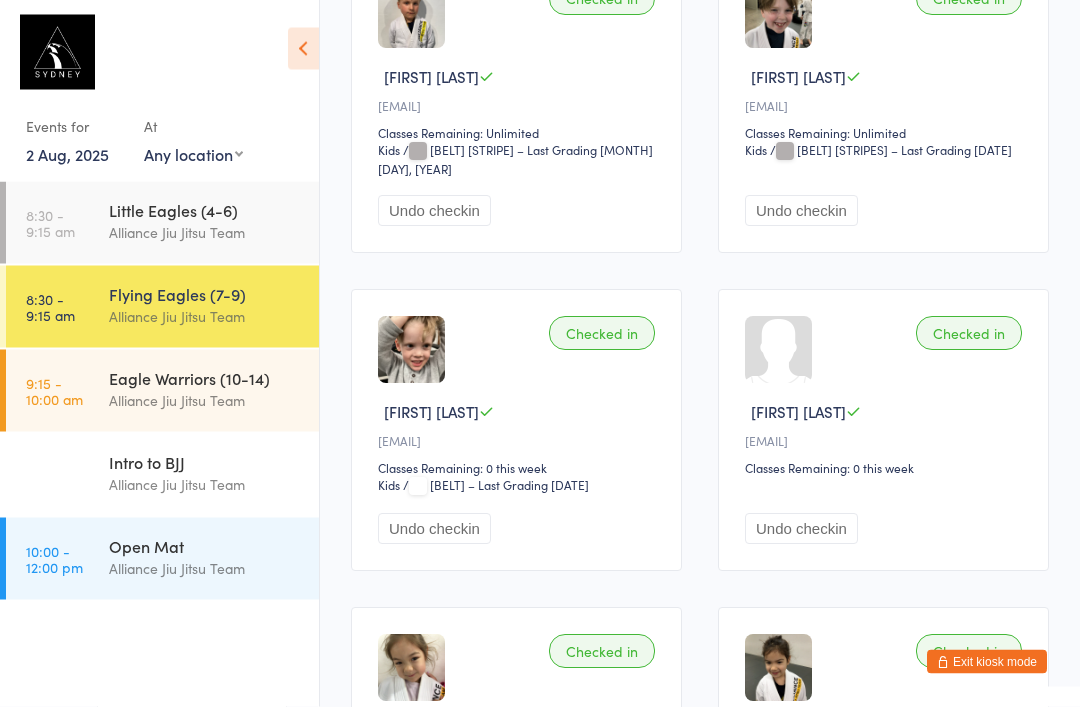 scroll, scrollTop: 383, scrollLeft: 0, axis: vertical 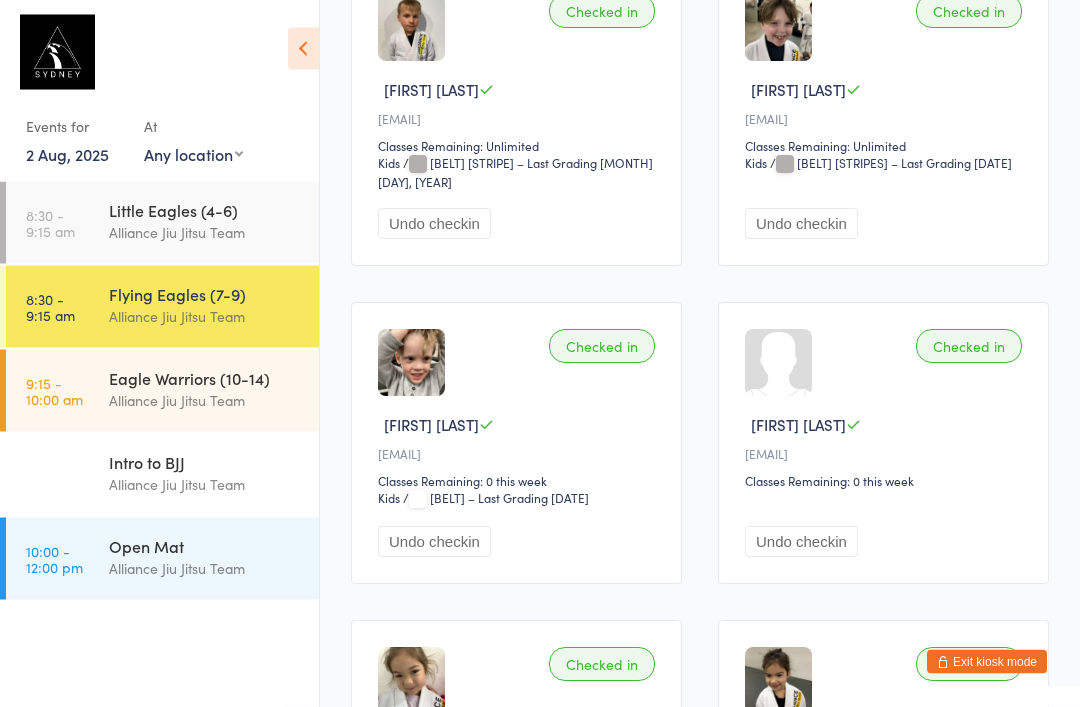 click on "Alliance Jiu Jitsu Team" at bounding box center [205, 232] 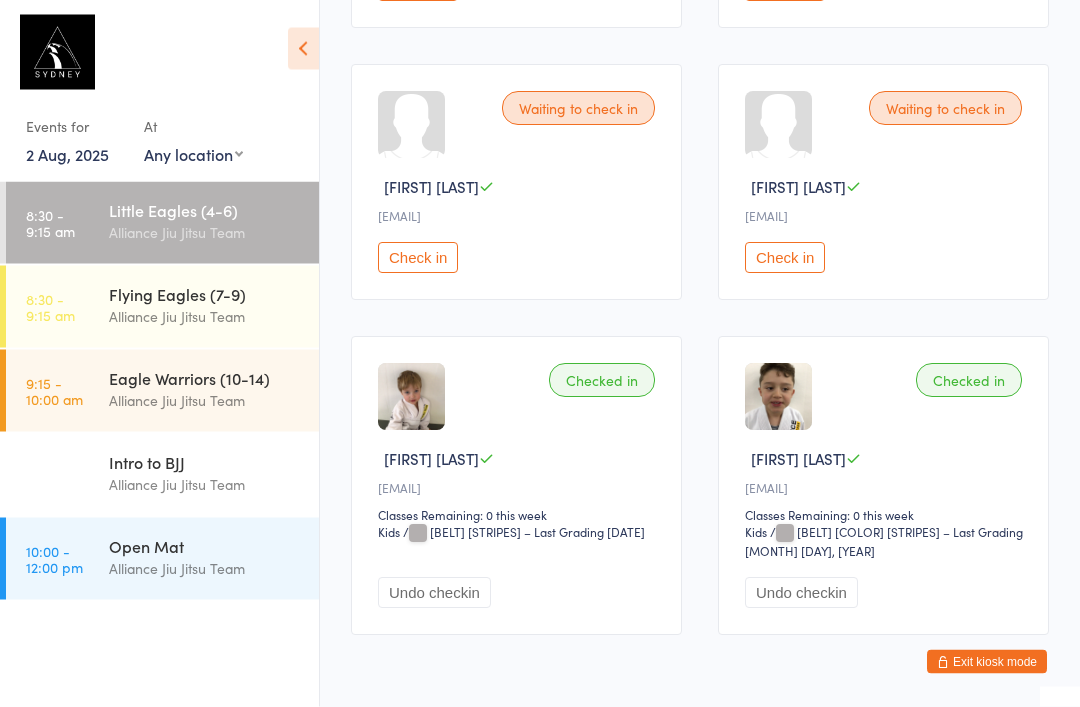 scroll, scrollTop: 1977, scrollLeft: 0, axis: vertical 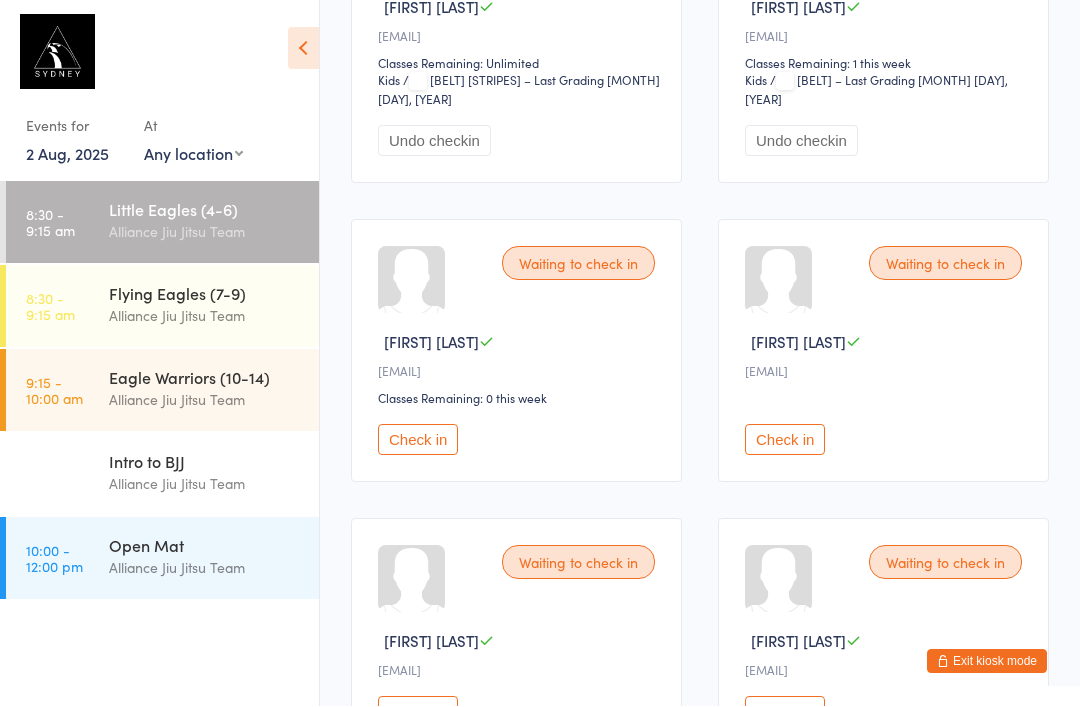 click on "Check in" at bounding box center [418, 440] 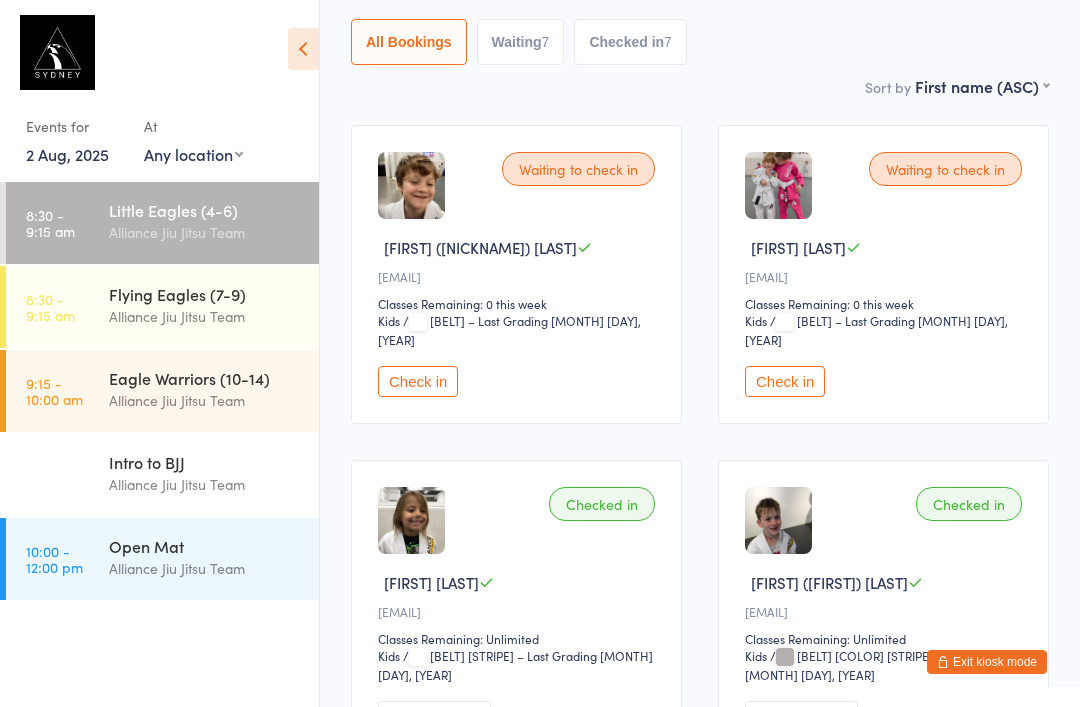 scroll, scrollTop: 0, scrollLeft: 0, axis: both 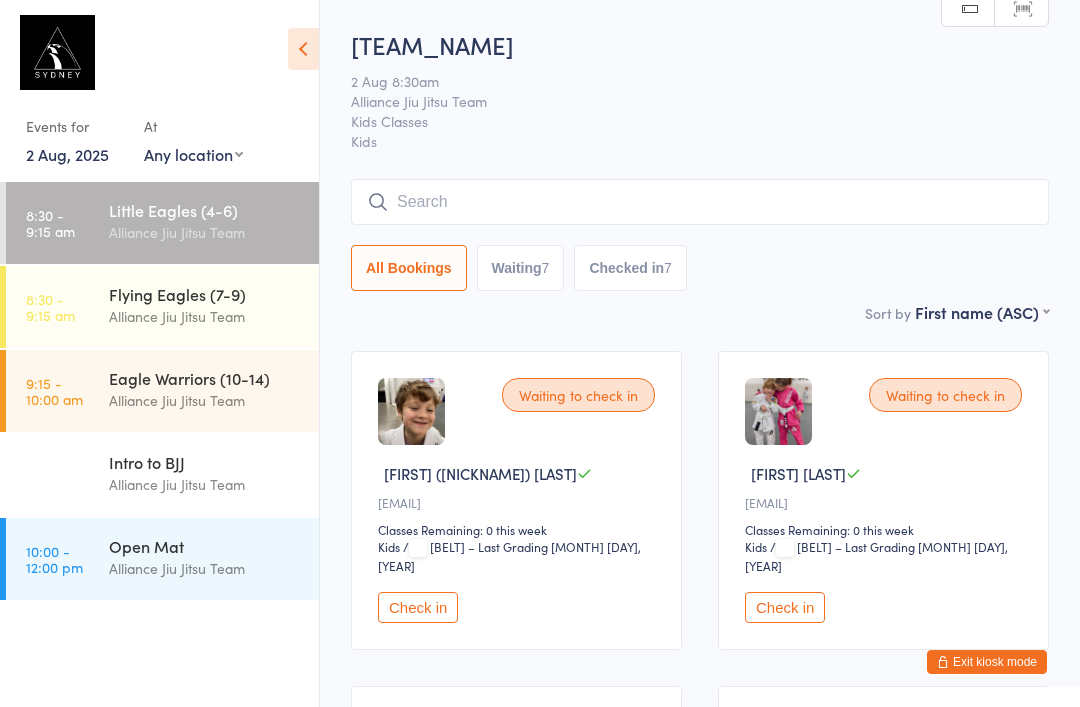 click at bounding box center [700, 202] 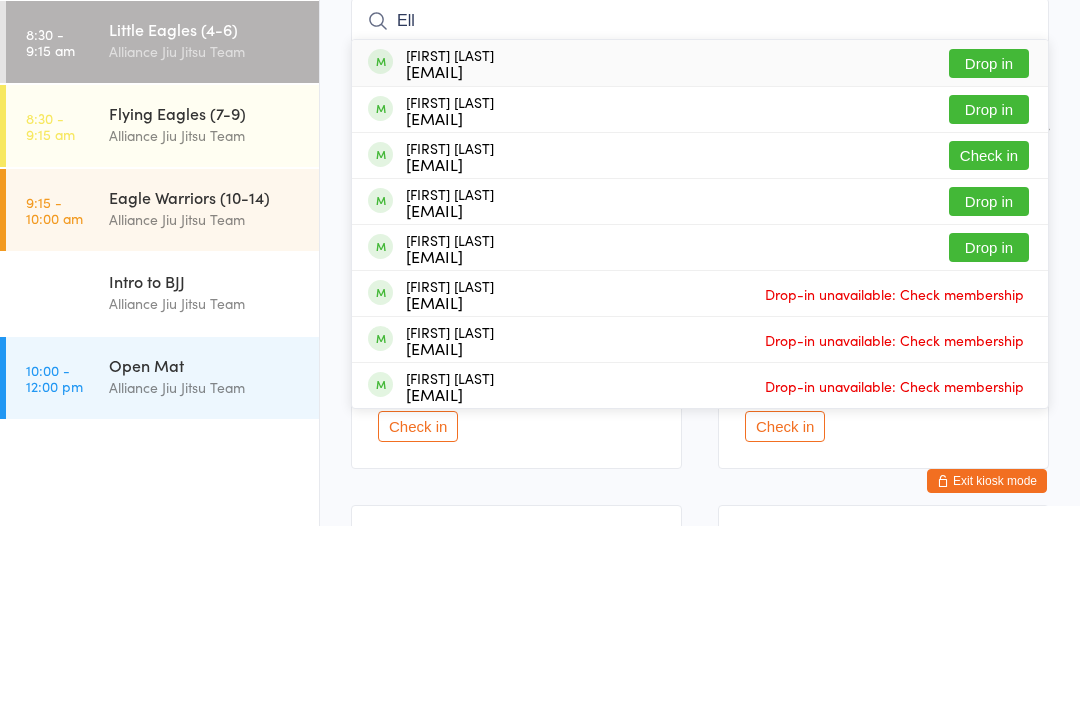 type on "Ell" 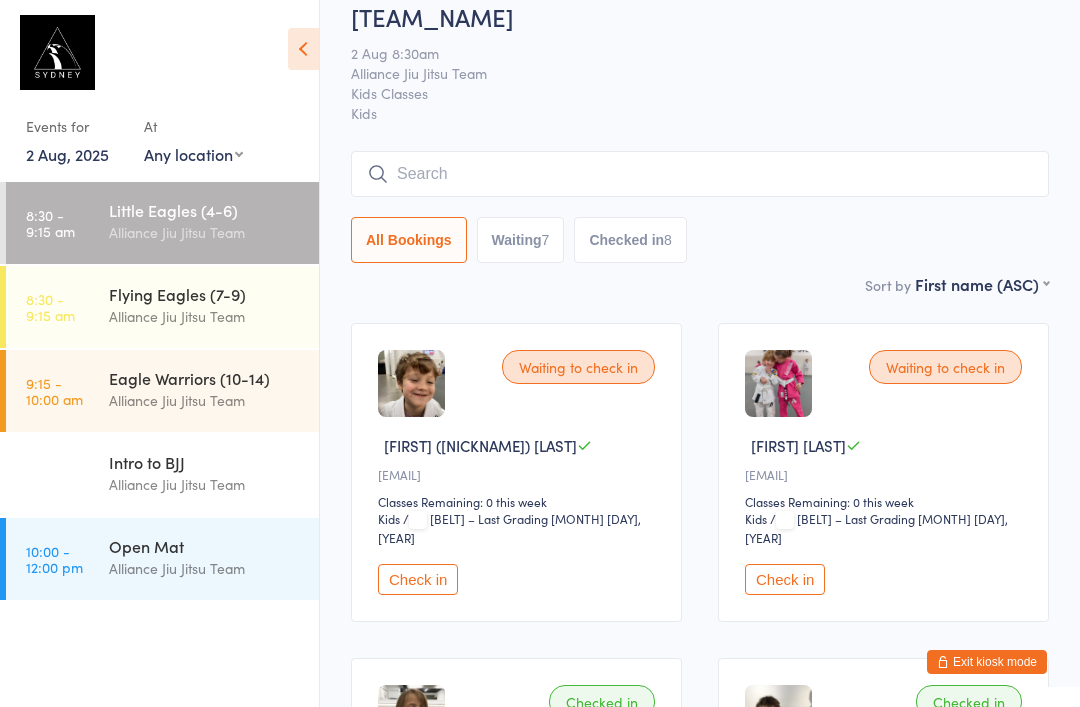 scroll, scrollTop: 0, scrollLeft: 0, axis: both 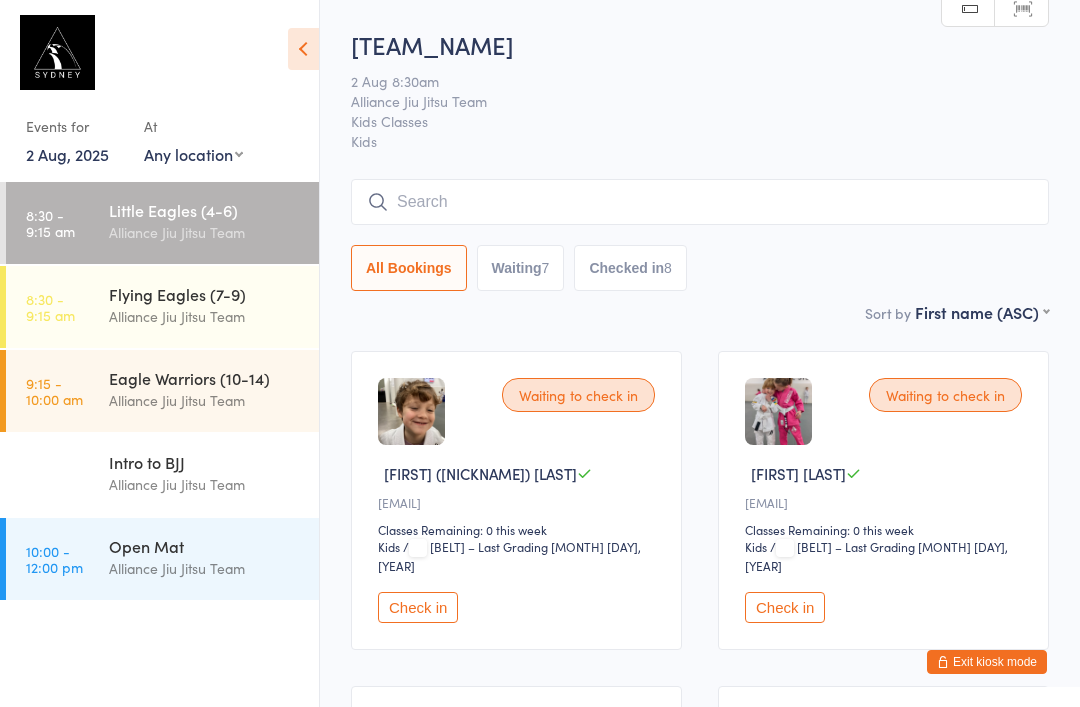 click at bounding box center [700, 202] 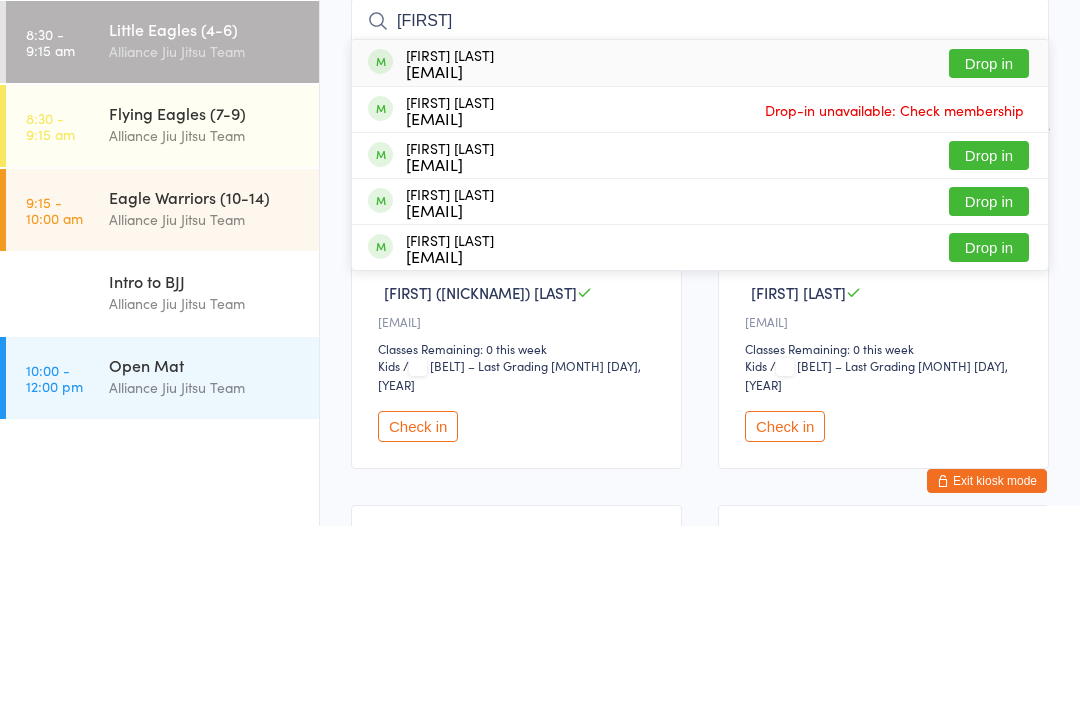 type on "[FIRST]" 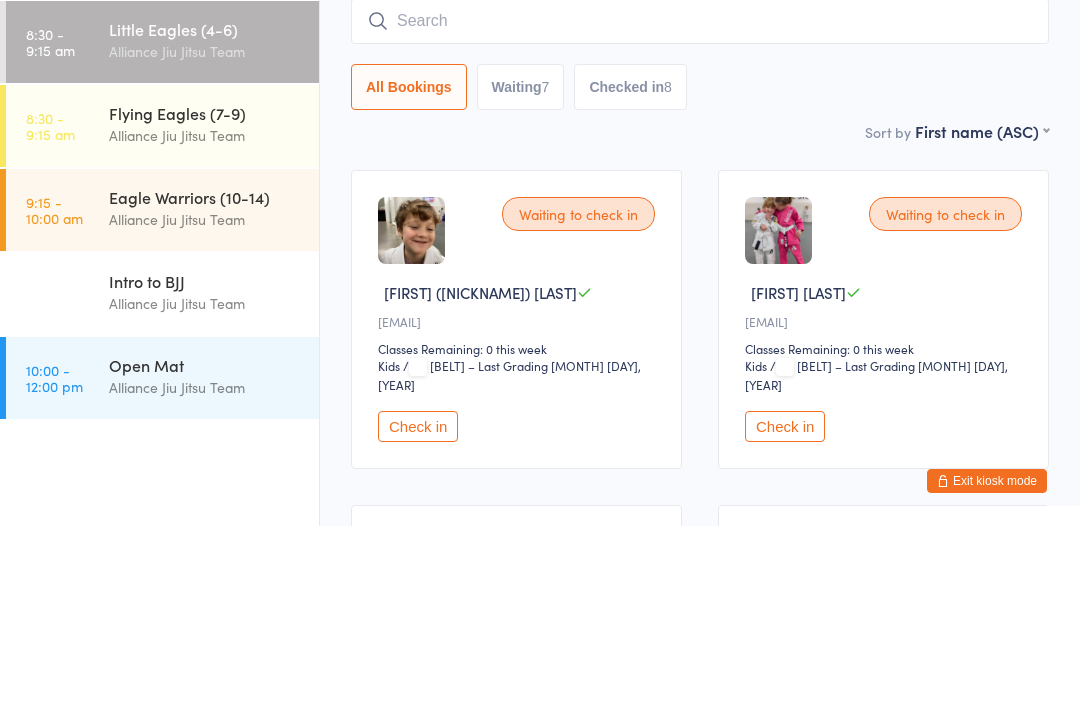 scroll, scrollTop: 181, scrollLeft: 0, axis: vertical 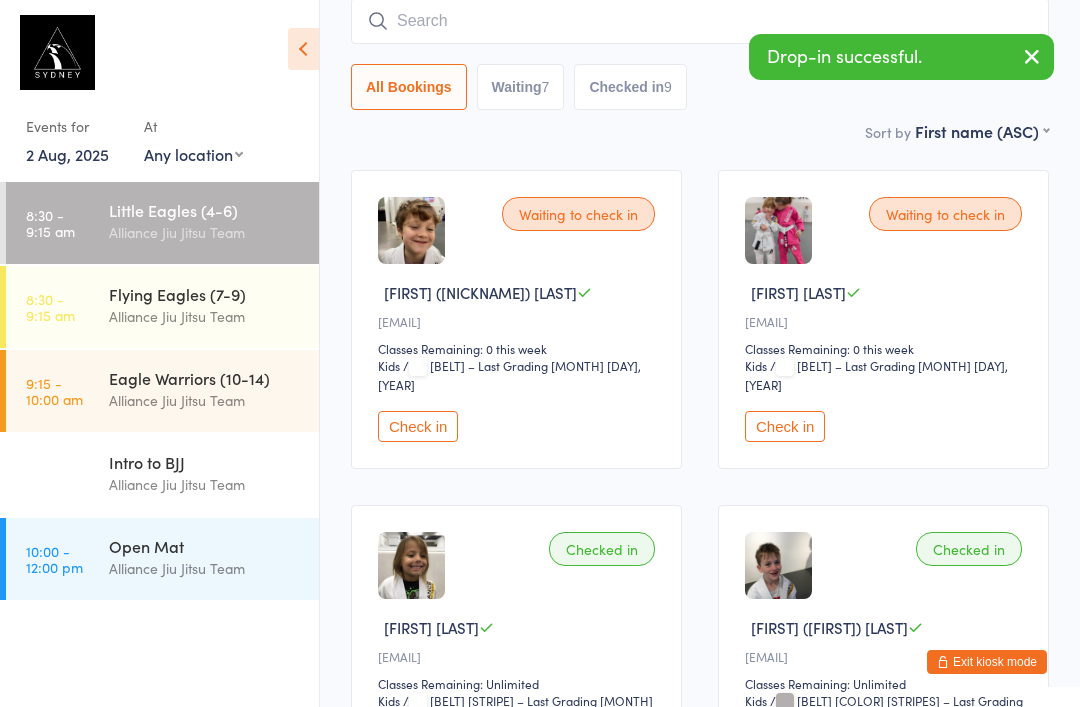 click at bounding box center (700, 21) 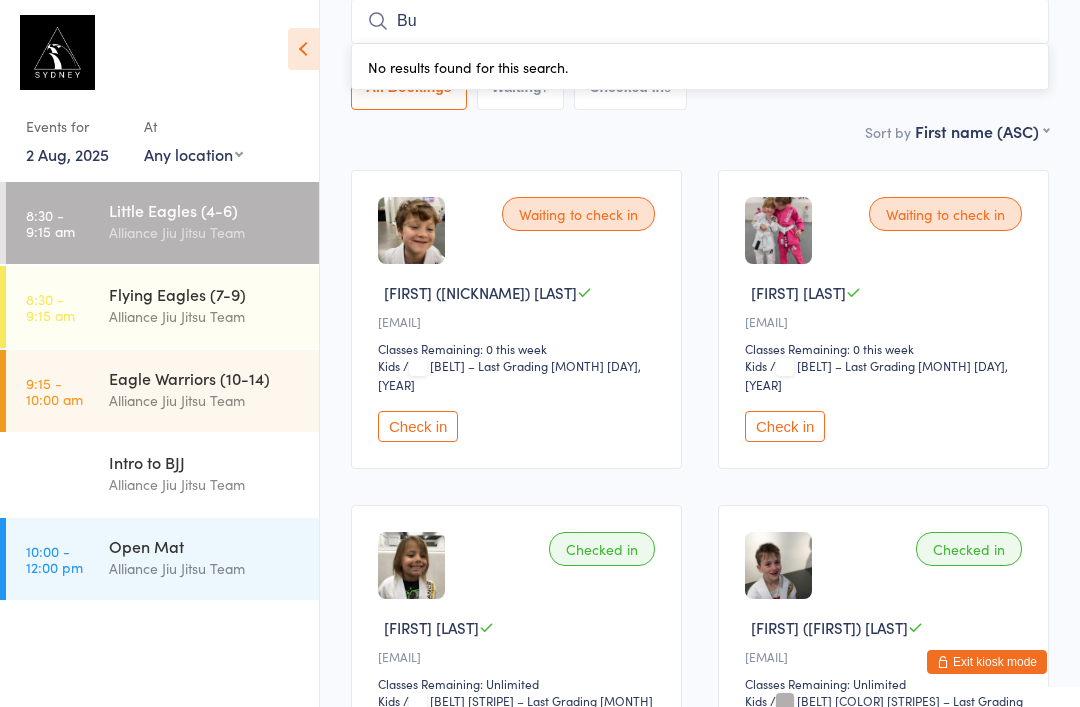 type on "B" 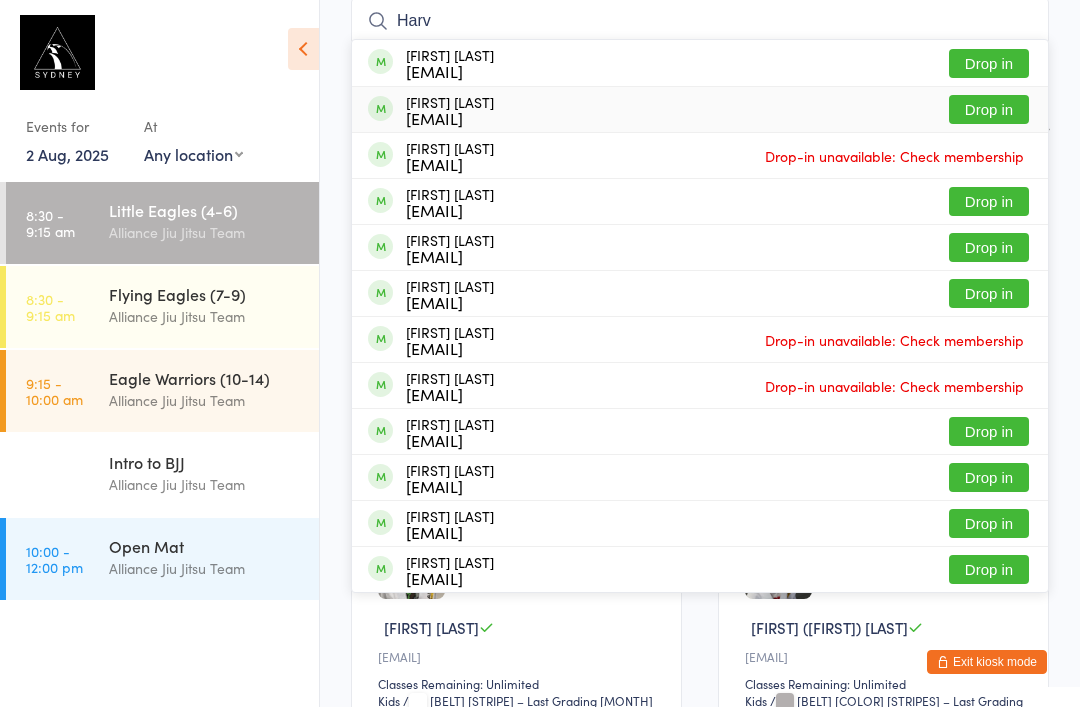 type on "Harv" 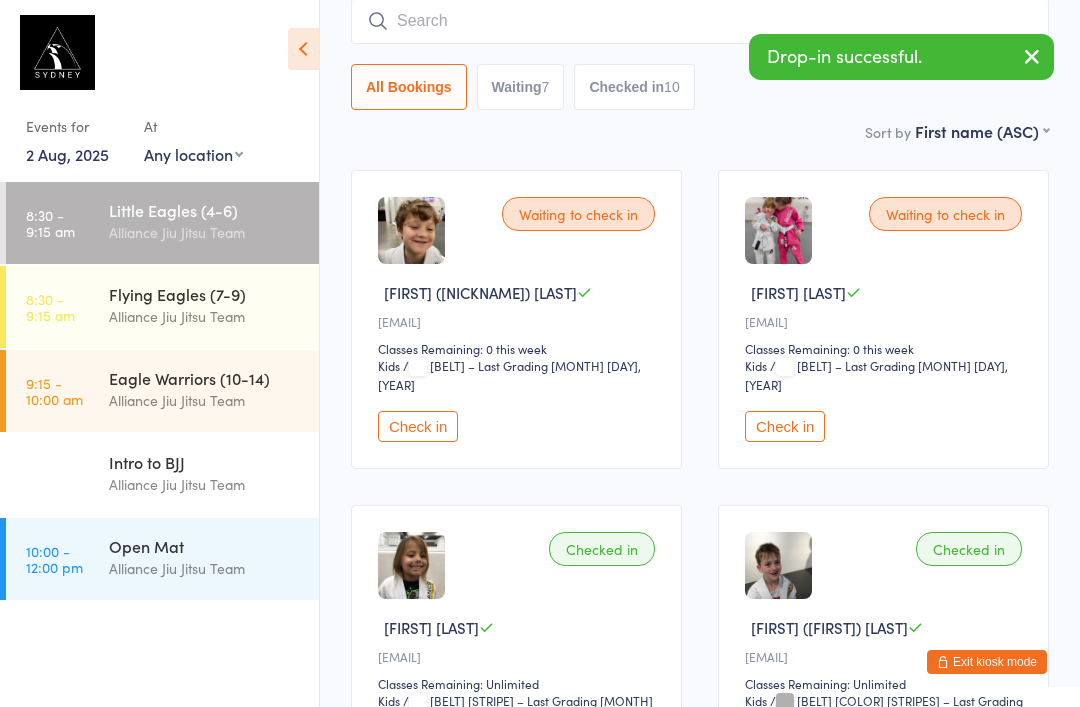 click at bounding box center [1032, 58] 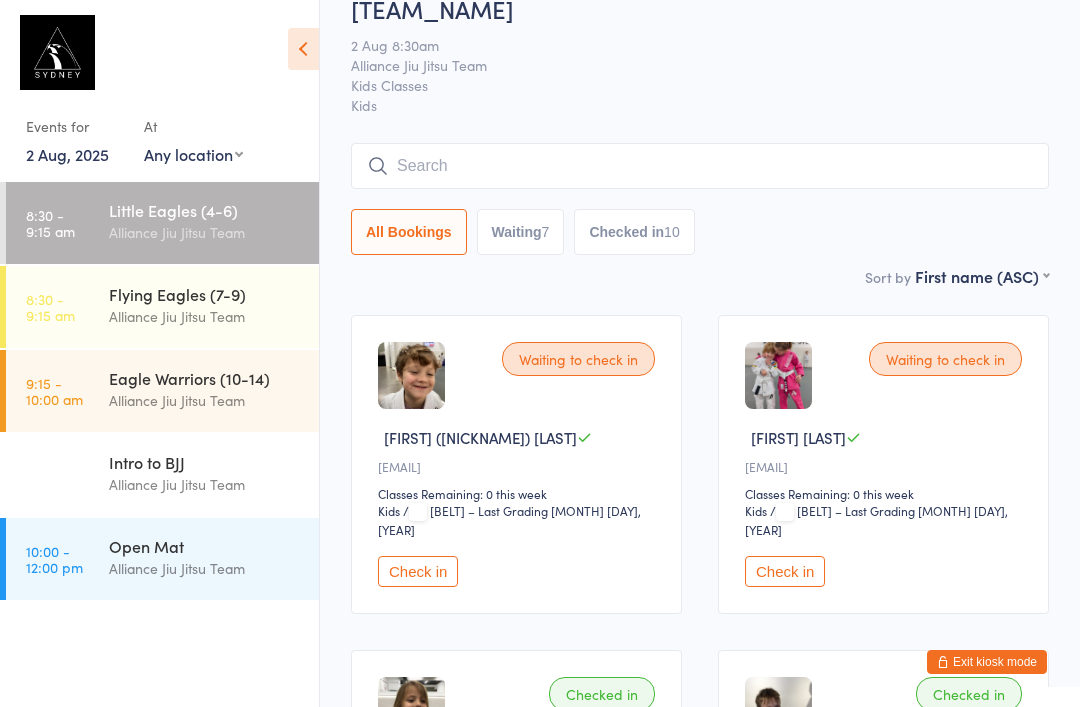 scroll, scrollTop: 0, scrollLeft: 0, axis: both 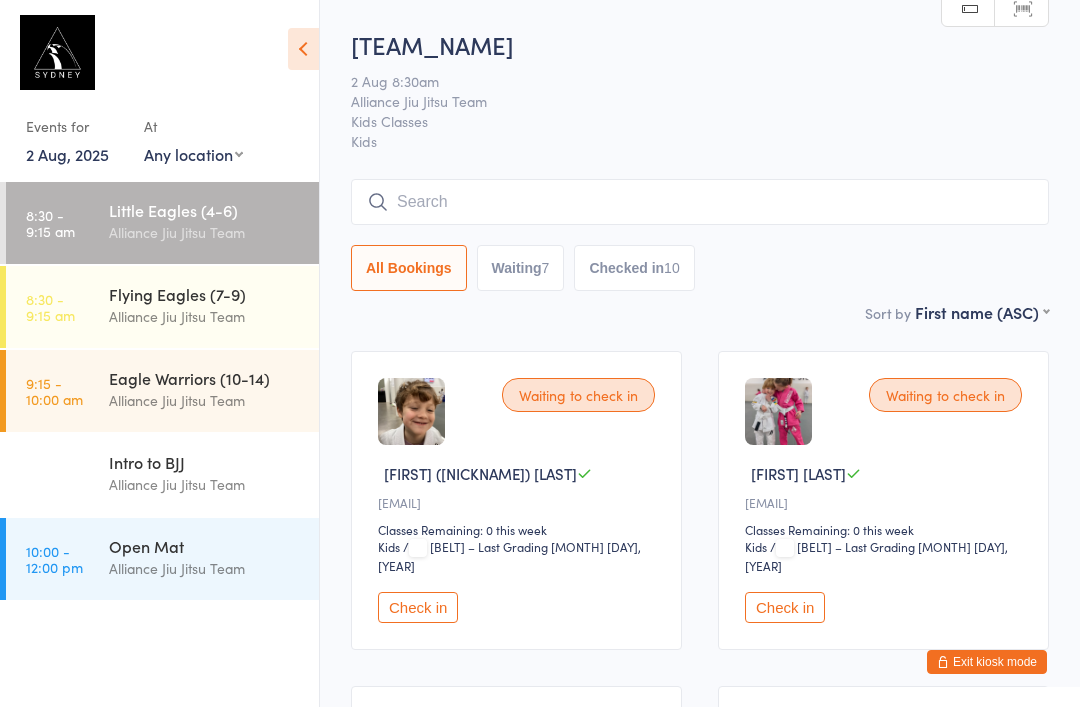 click on "[TIME] [TIME] [TEAM_NAME]" at bounding box center [162, 559] 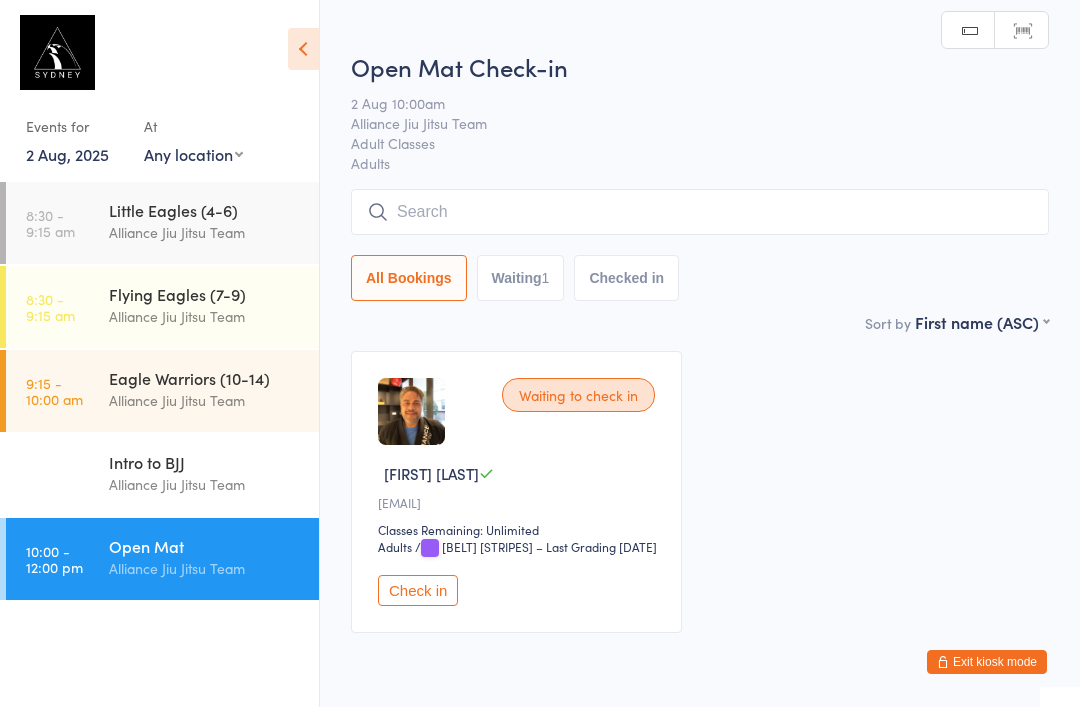 click at bounding box center [700, 212] 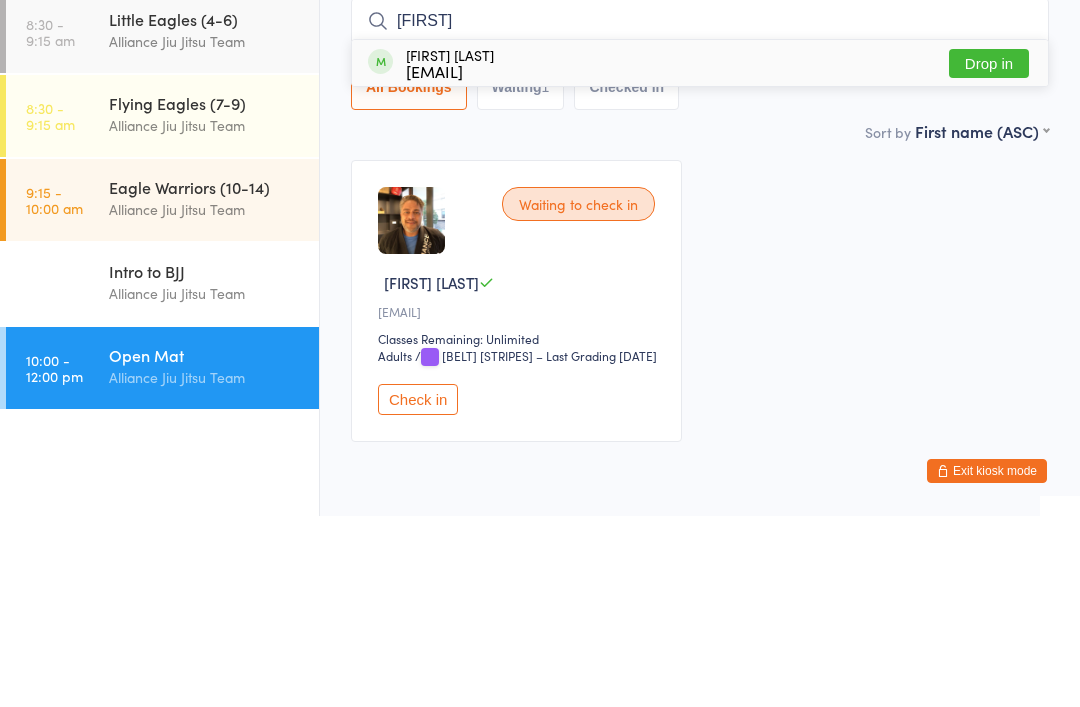 type on "[FIRST]" 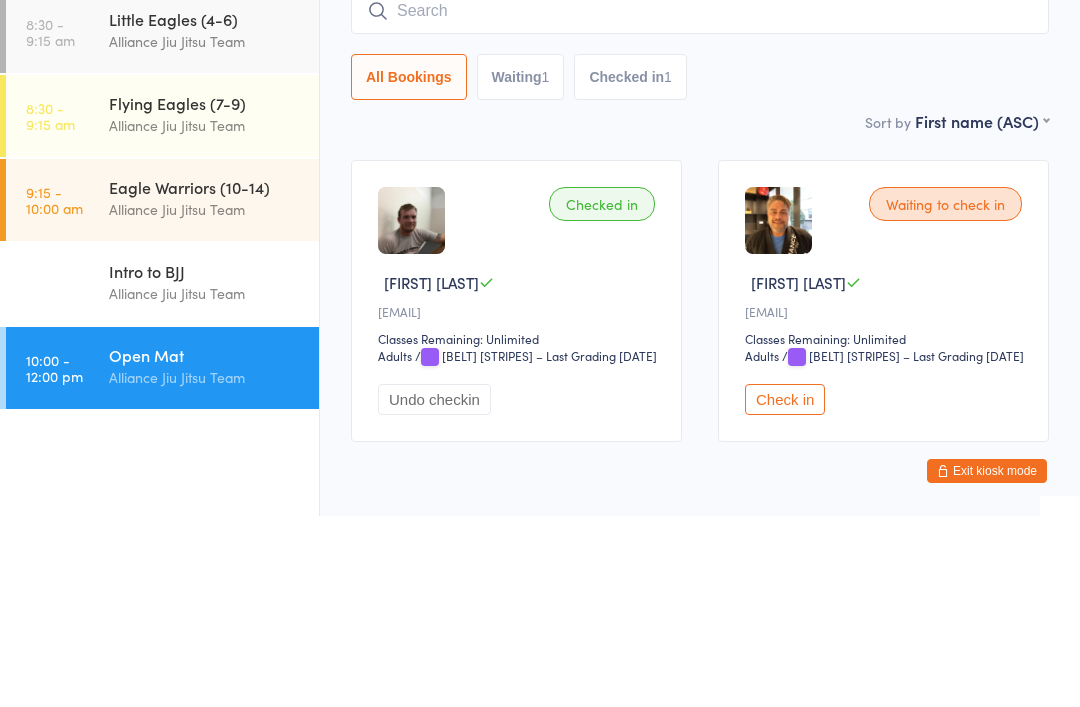 click on "Alliance Jiu Jitsu Team" at bounding box center [205, 400] 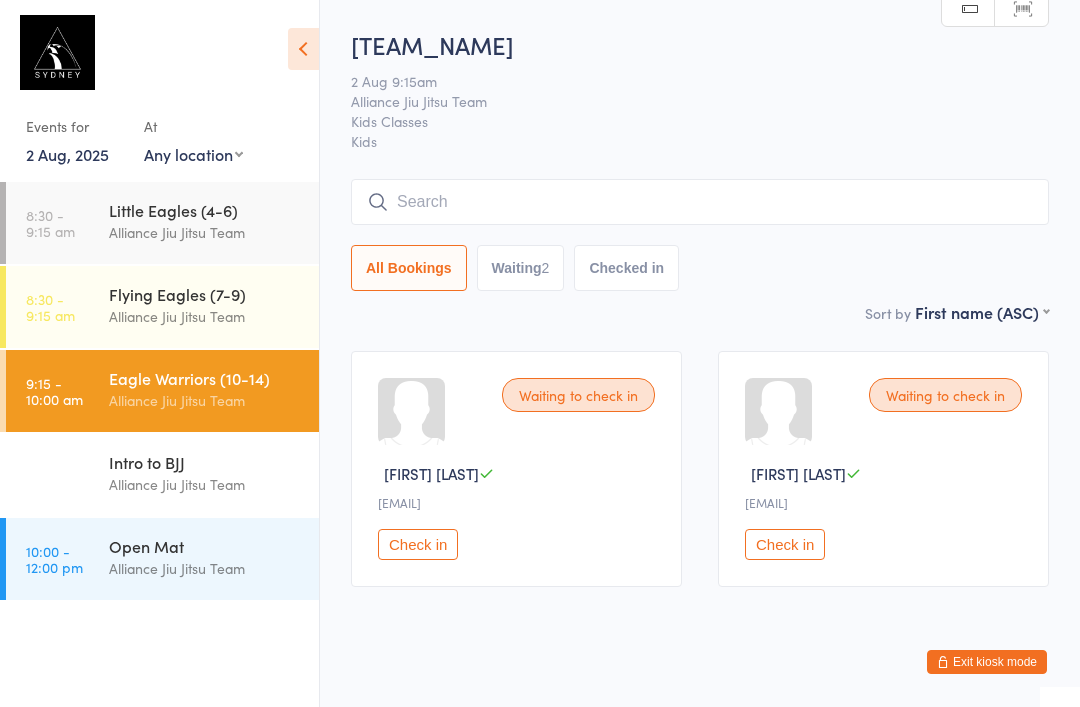 click on "Check in" at bounding box center [418, 544] 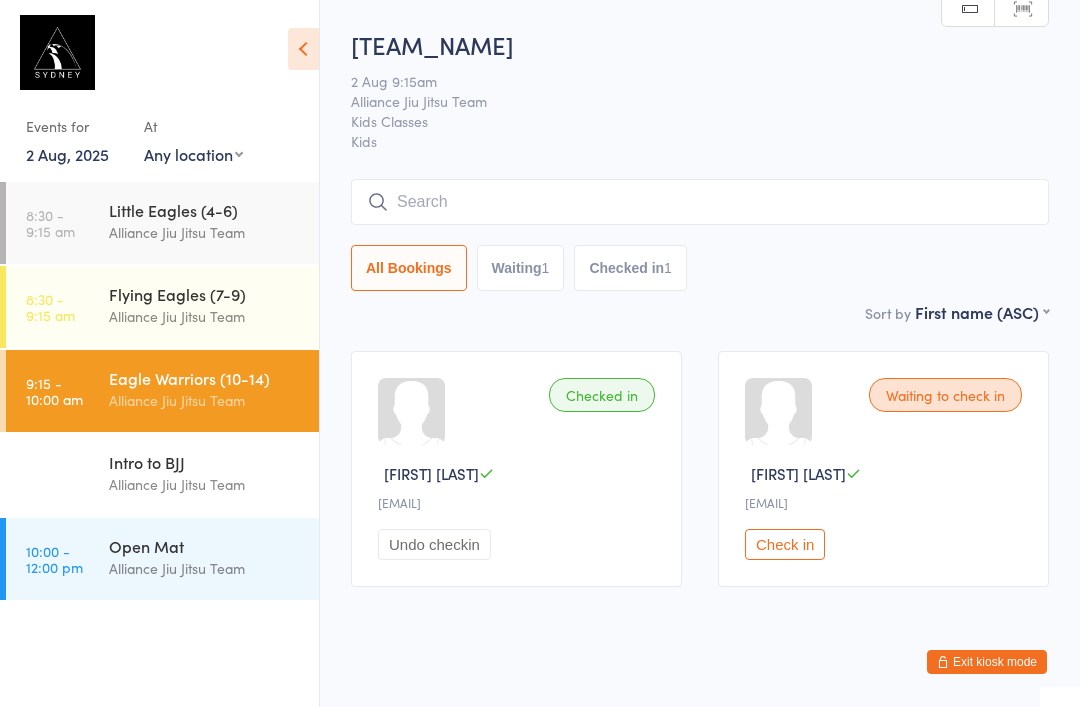 click at bounding box center (700, 202) 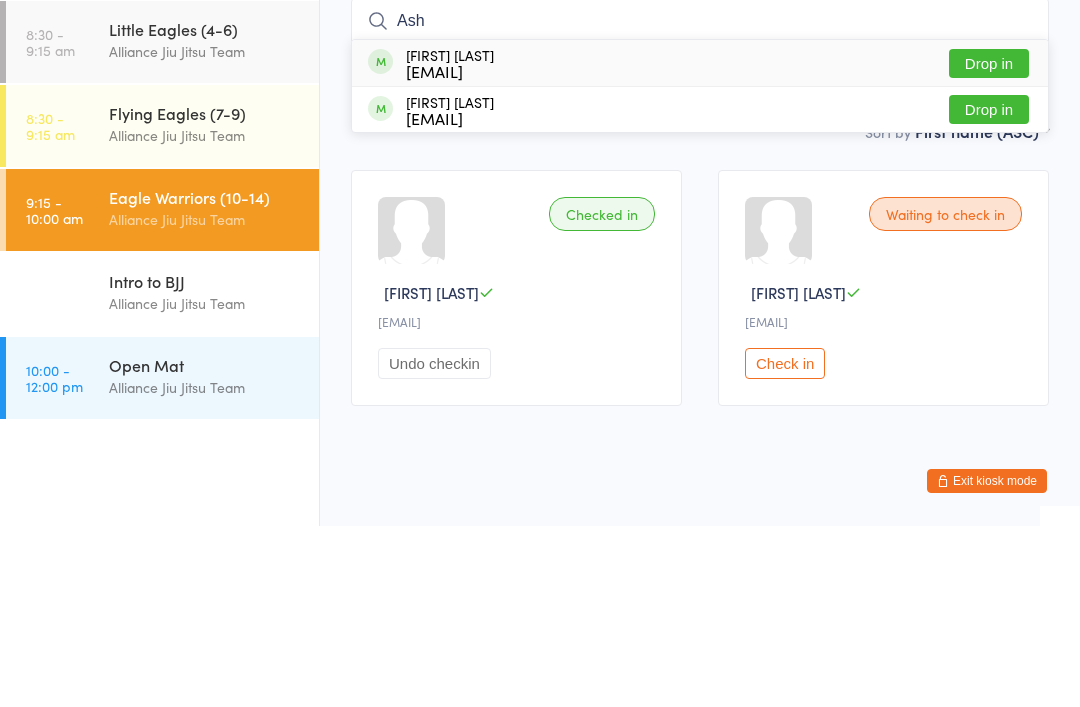 type on "Ash" 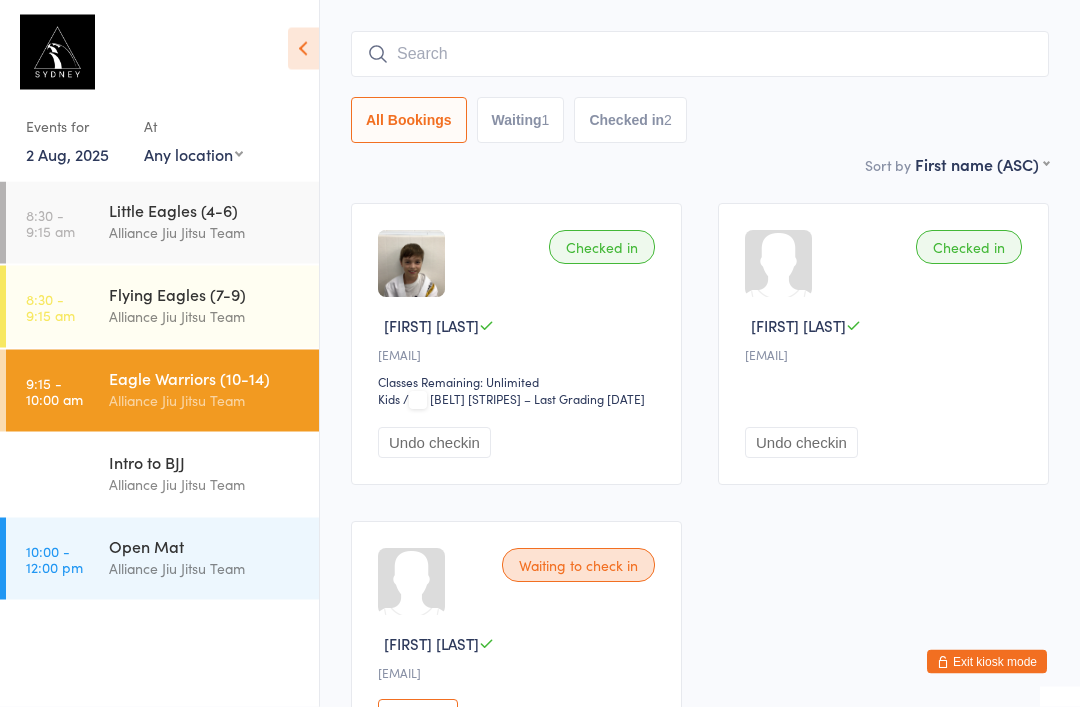 scroll, scrollTop: 146, scrollLeft: 0, axis: vertical 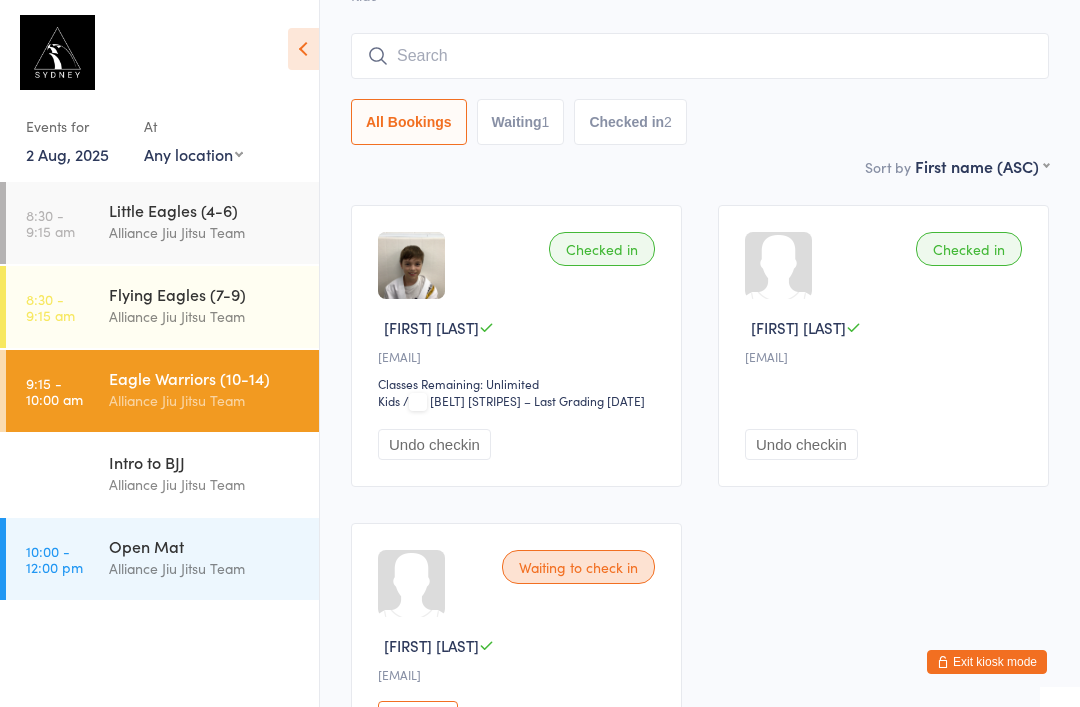 click at bounding box center (700, 56) 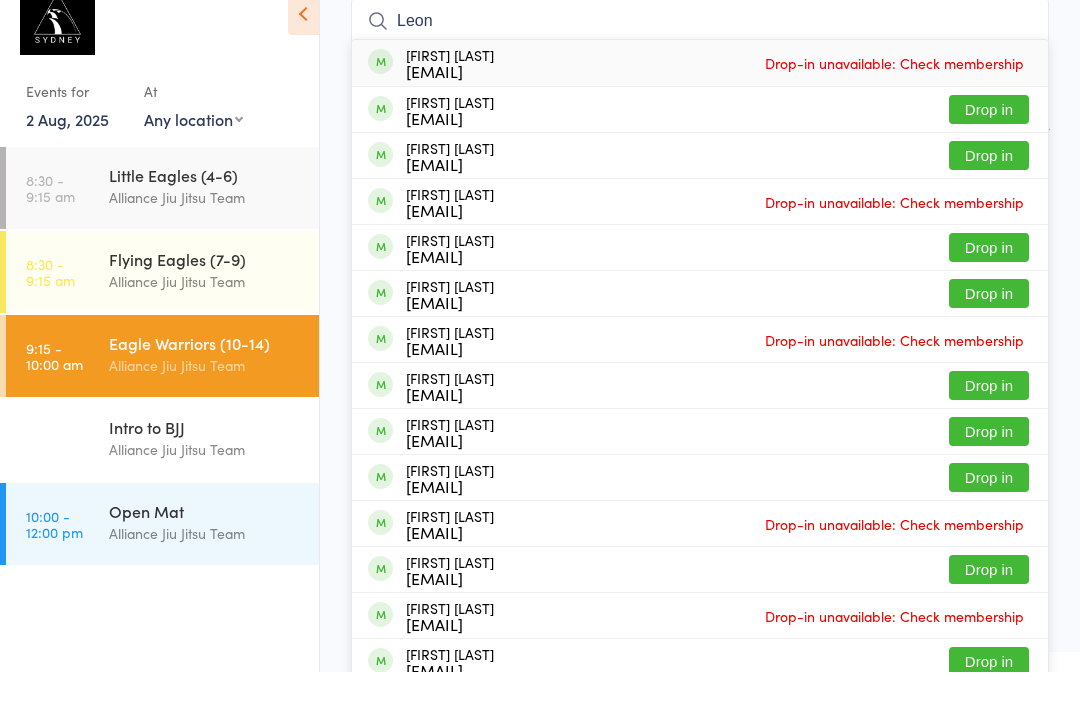 type on "Leon" 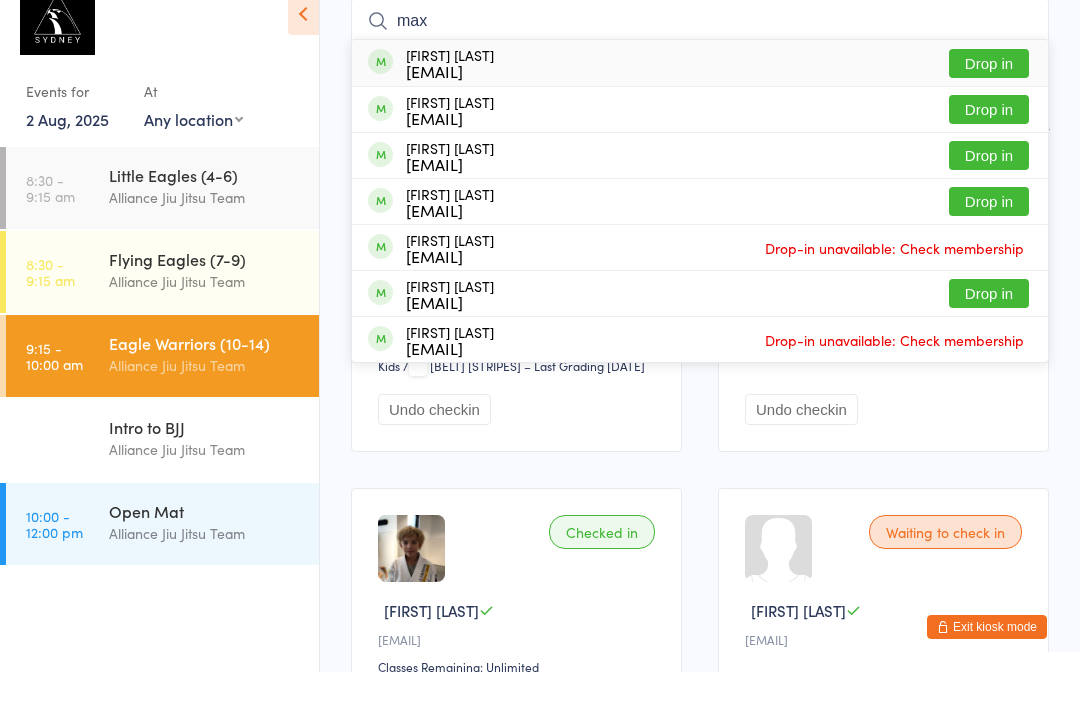 type on "max" 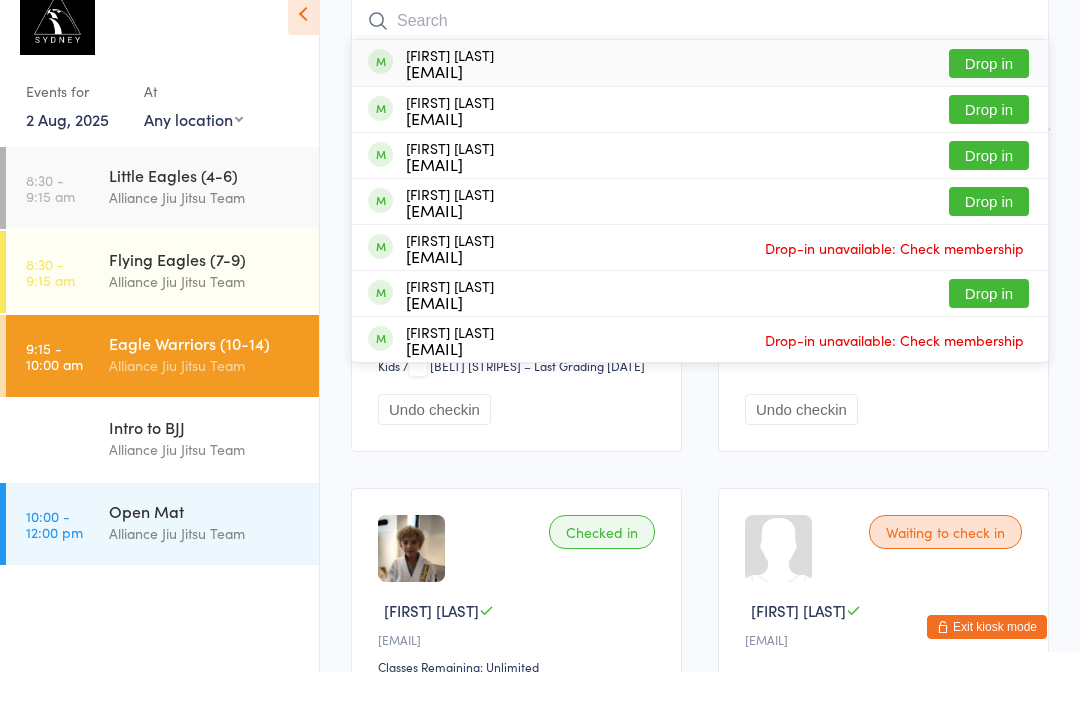 scroll, scrollTop: 181, scrollLeft: 0, axis: vertical 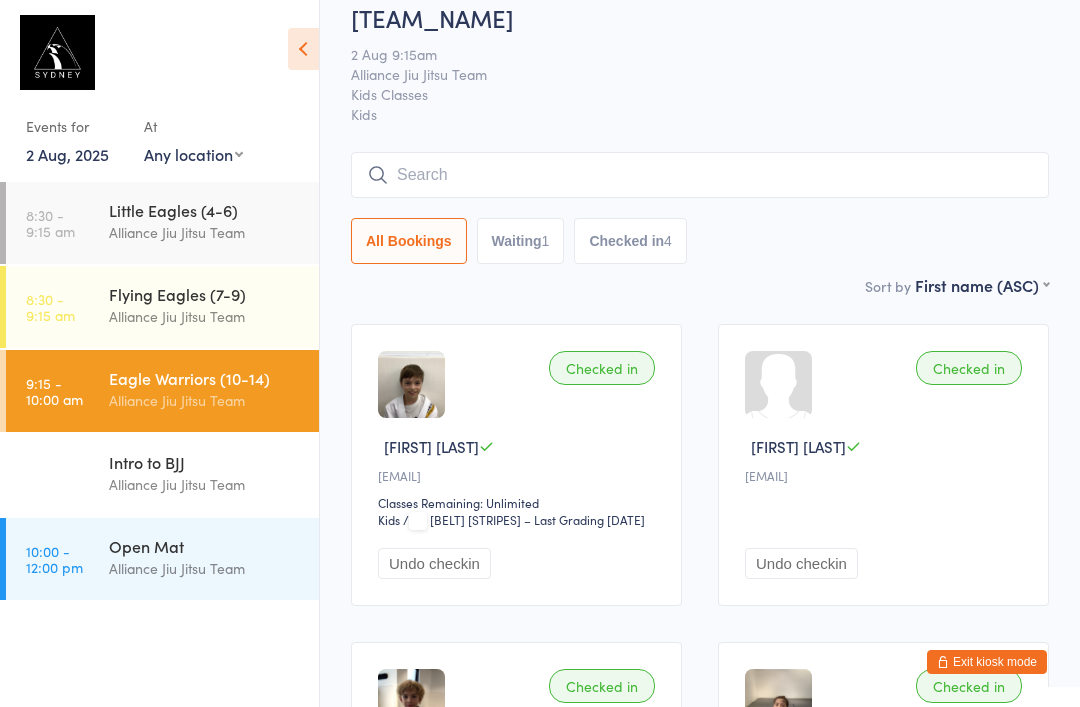 click at bounding box center (700, 175) 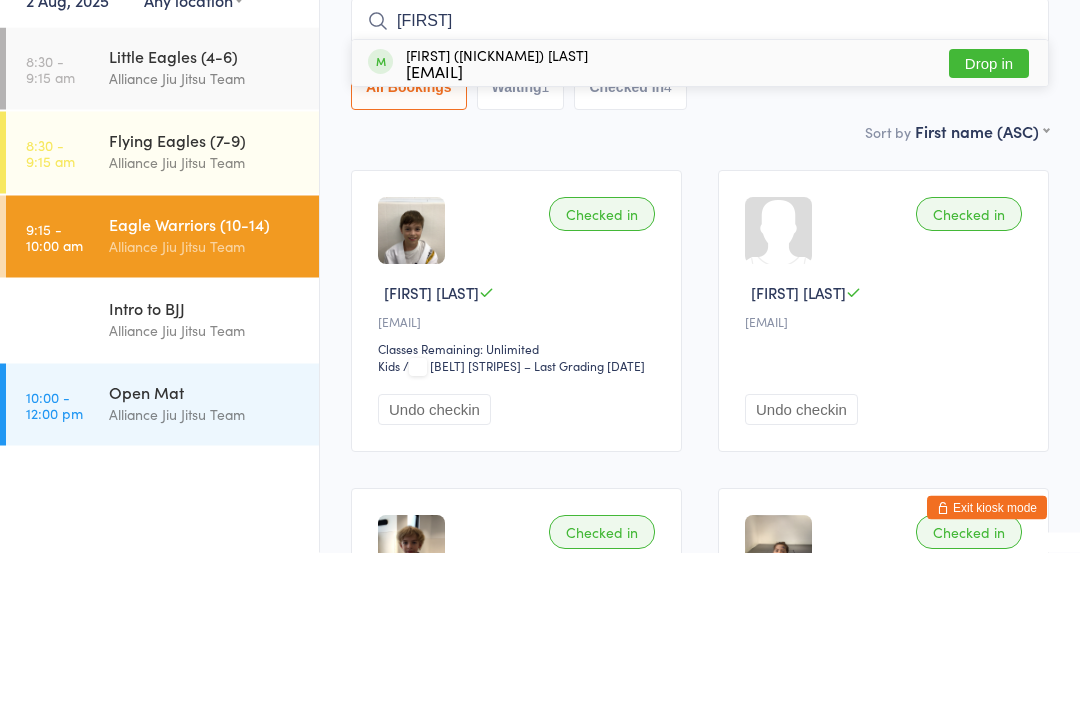 type on "[FIRST]" 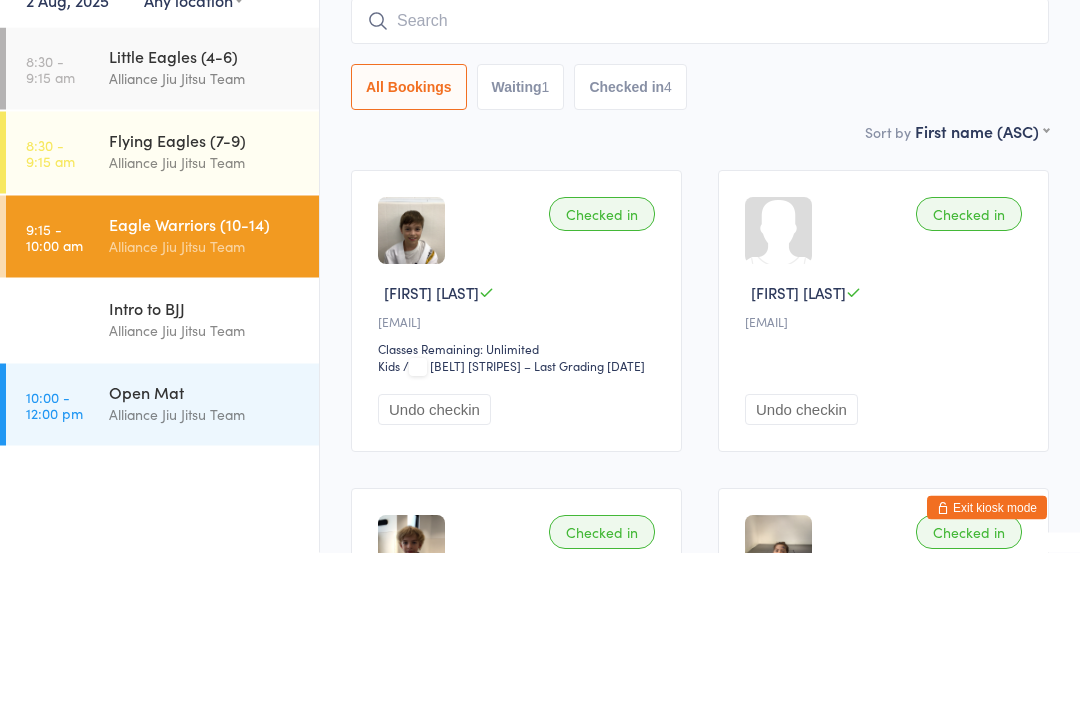 scroll, scrollTop: 181, scrollLeft: 0, axis: vertical 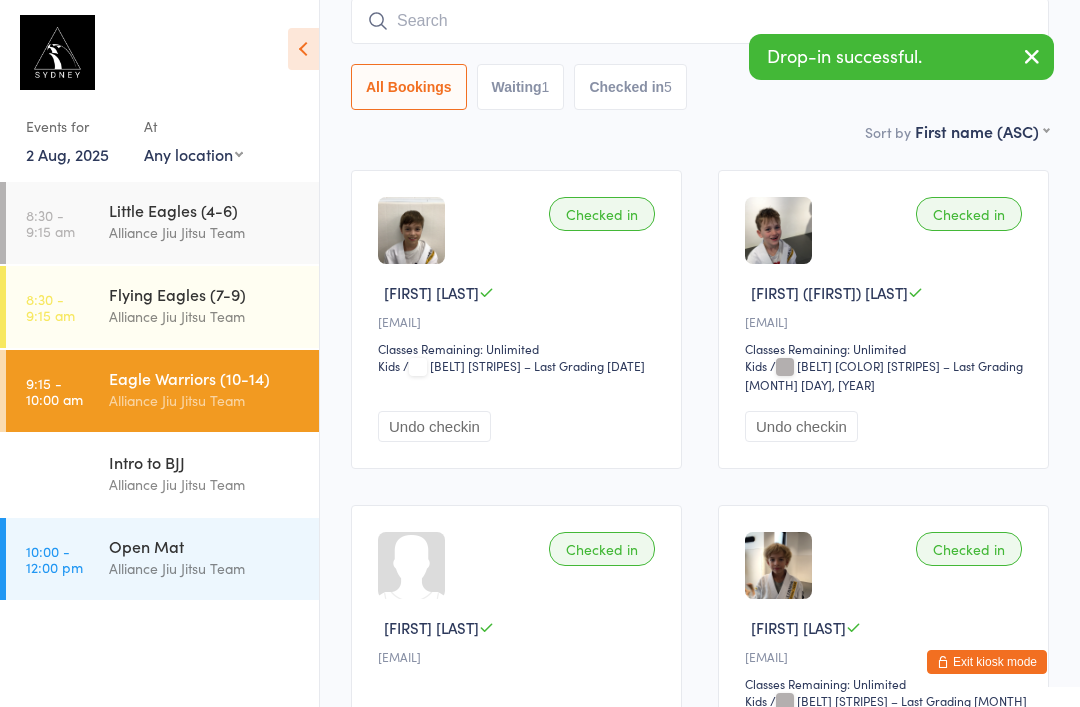 click at bounding box center (700, 21) 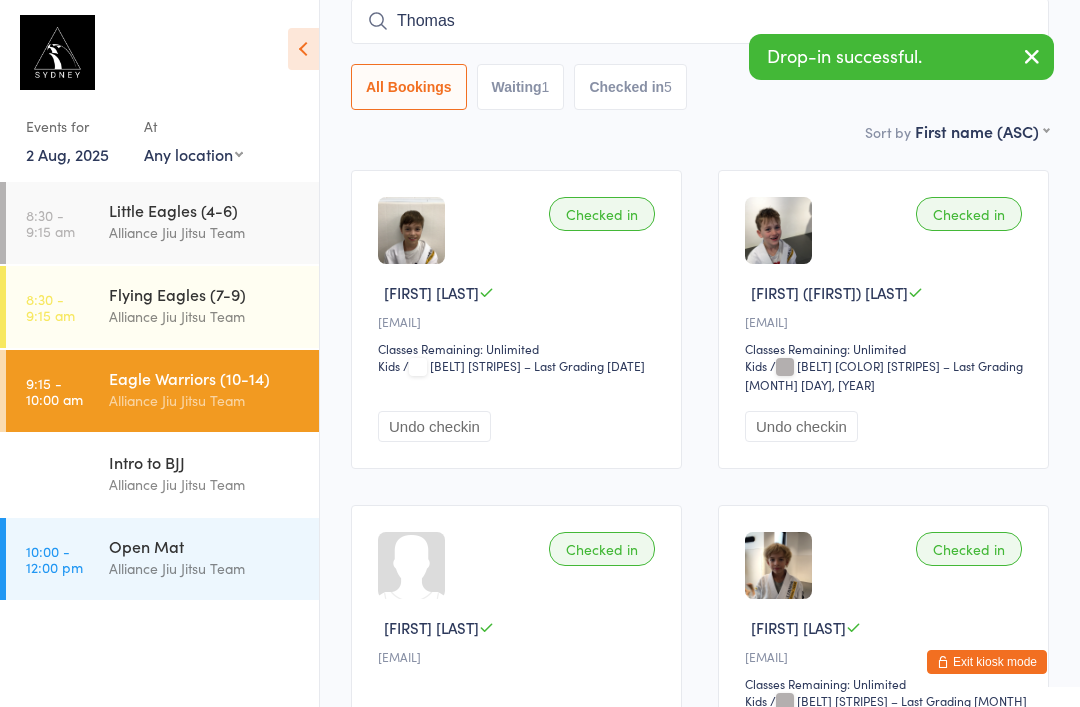 type on "Thomas" 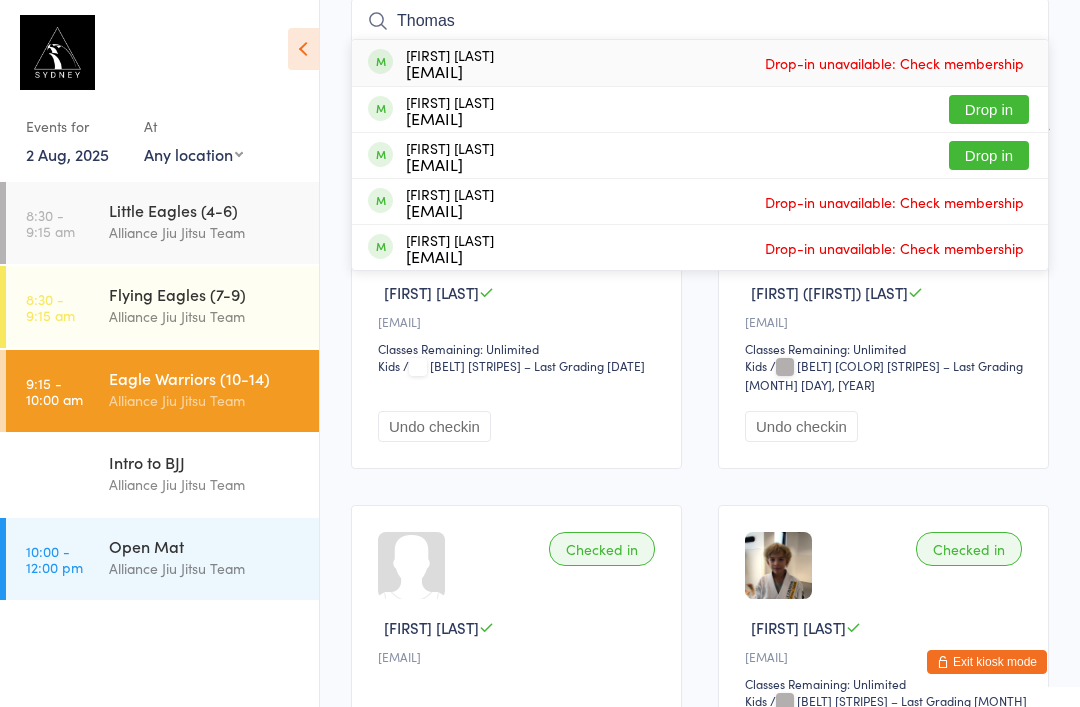 click on "[EMAIL]" at bounding box center (450, 118) 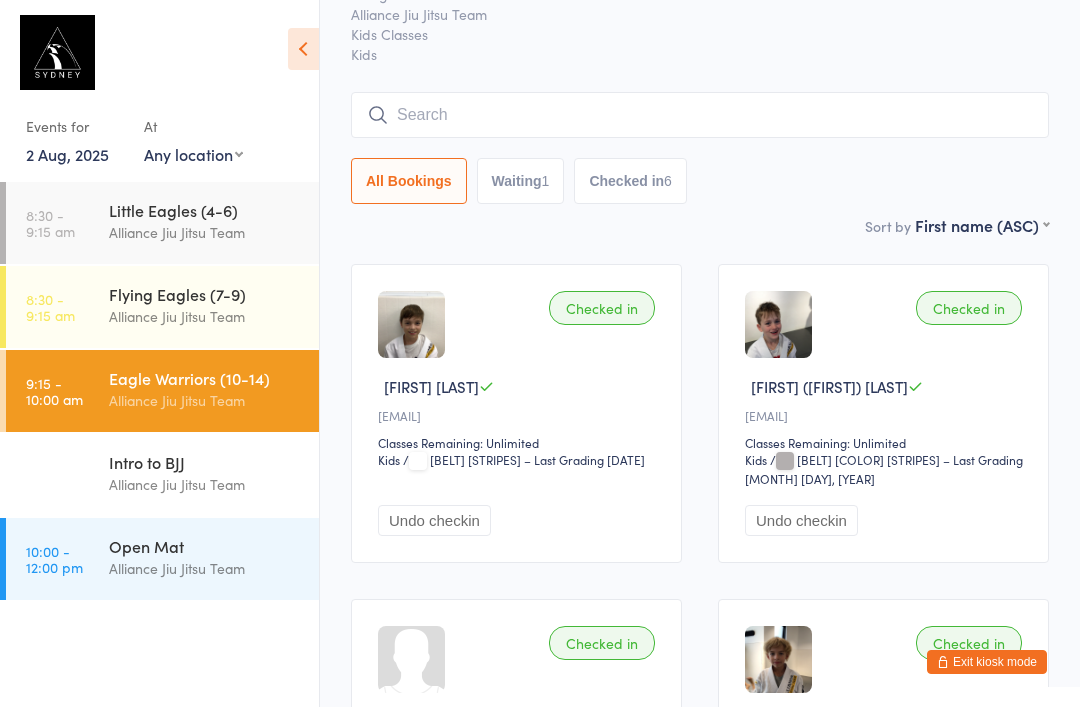 scroll, scrollTop: 86, scrollLeft: 0, axis: vertical 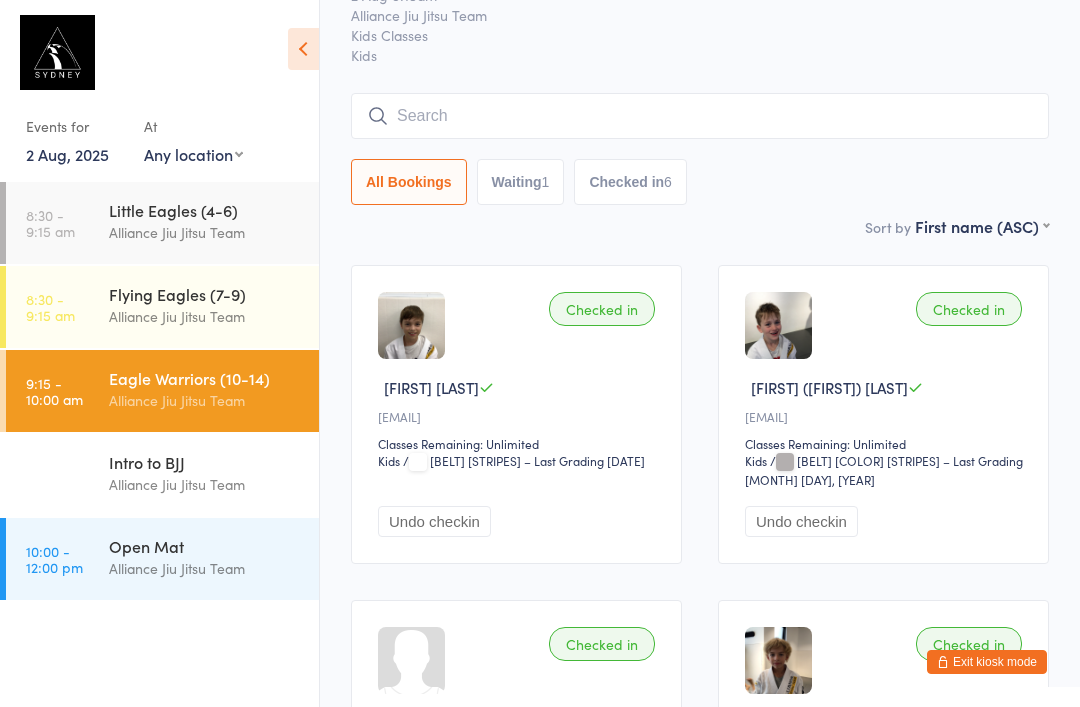 click on "All Bookings Waiting  [NUMBER] Checked in  [NUMBER]" at bounding box center (700, 182) 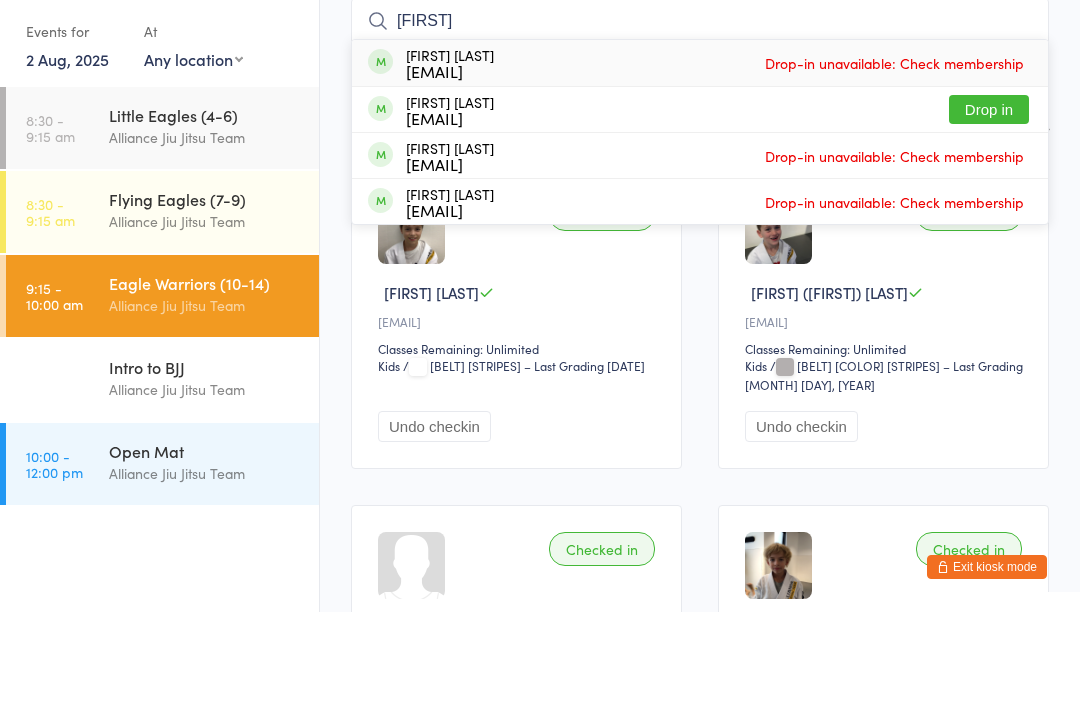 type on "[FIRST]" 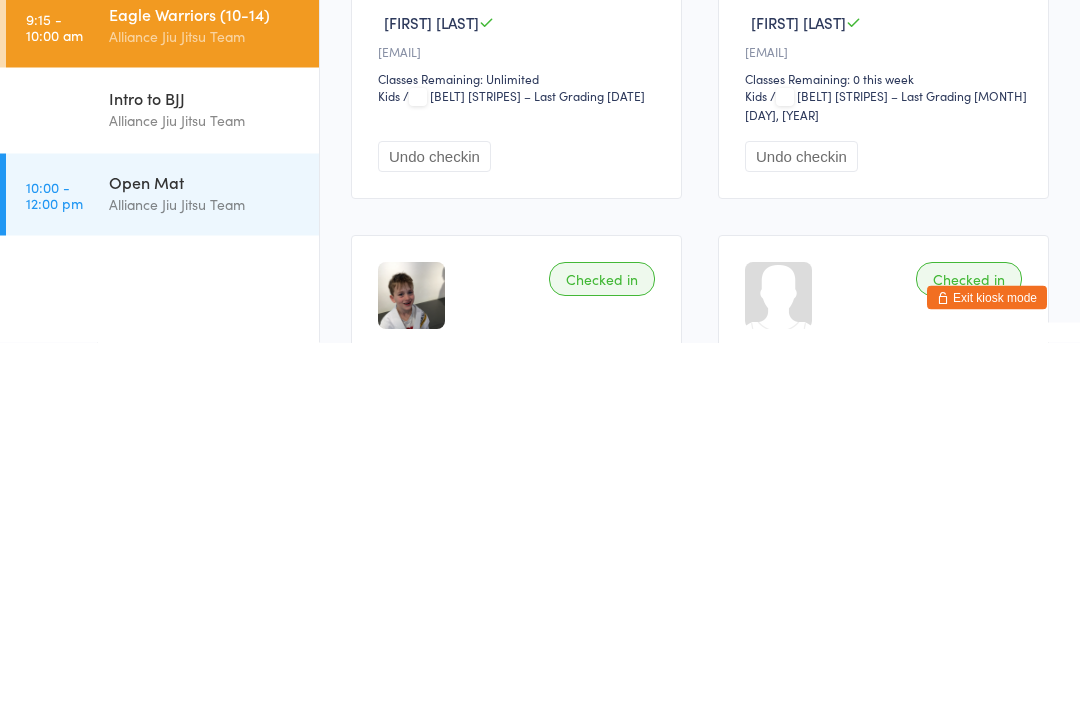 click on "[TIME] [TIME] [TEAM_NAME]" at bounding box center [162, 559] 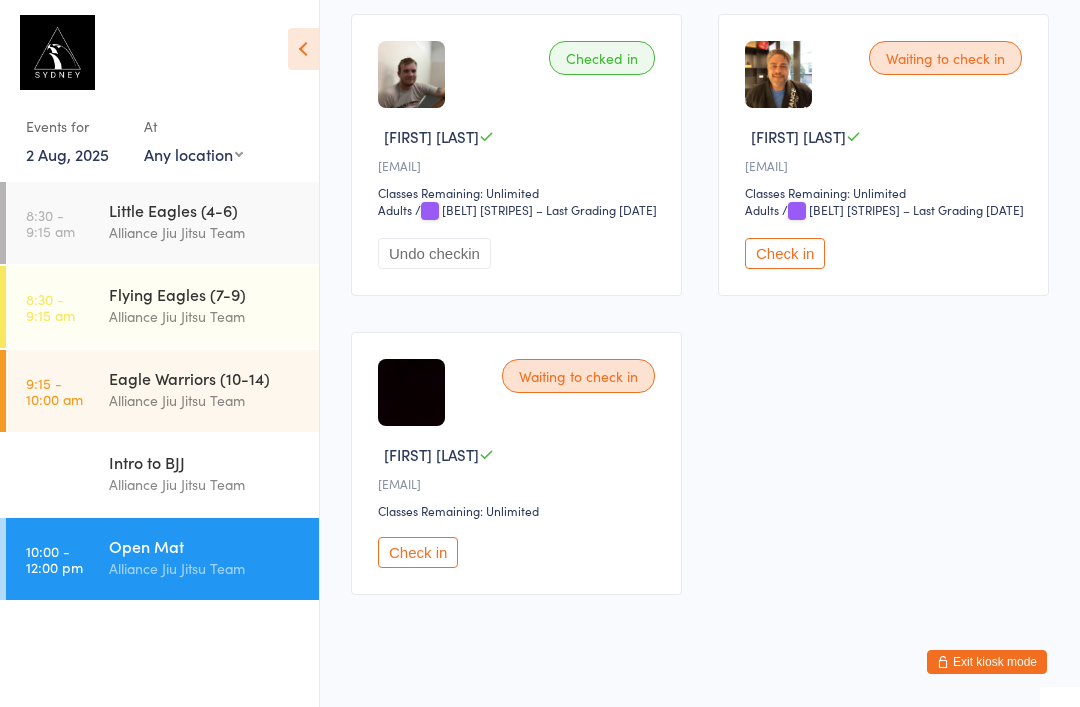 scroll, scrollTop: 349, scrollLeft: 0, axis: vertical 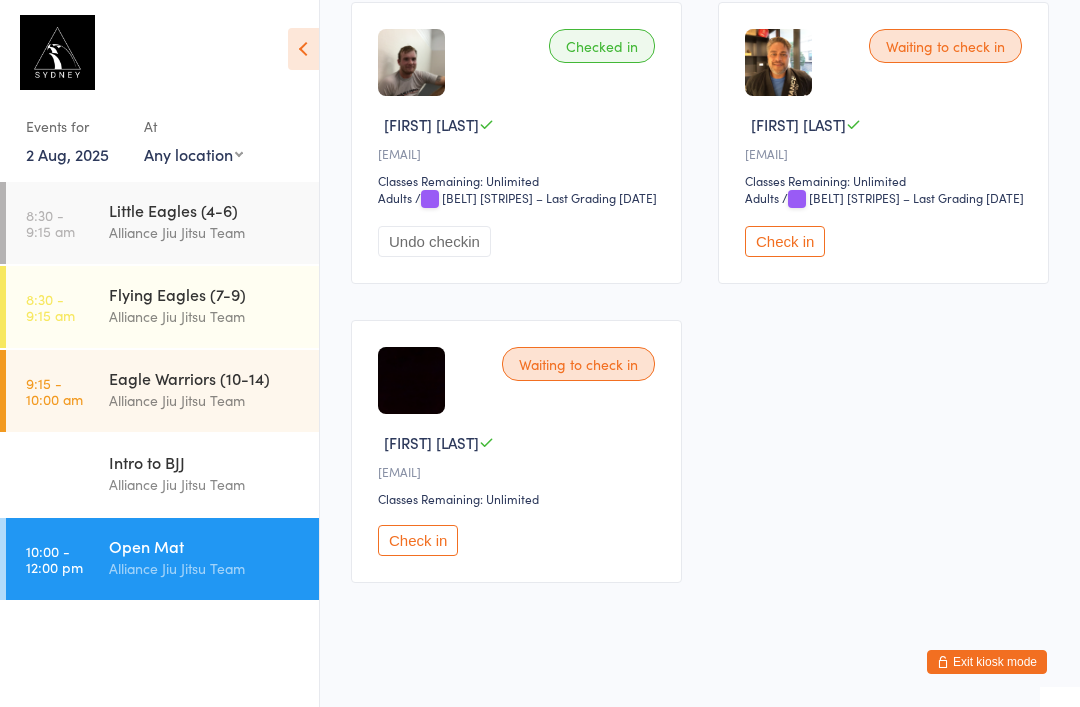 click on "Check in" at bounding box center [418, 540] 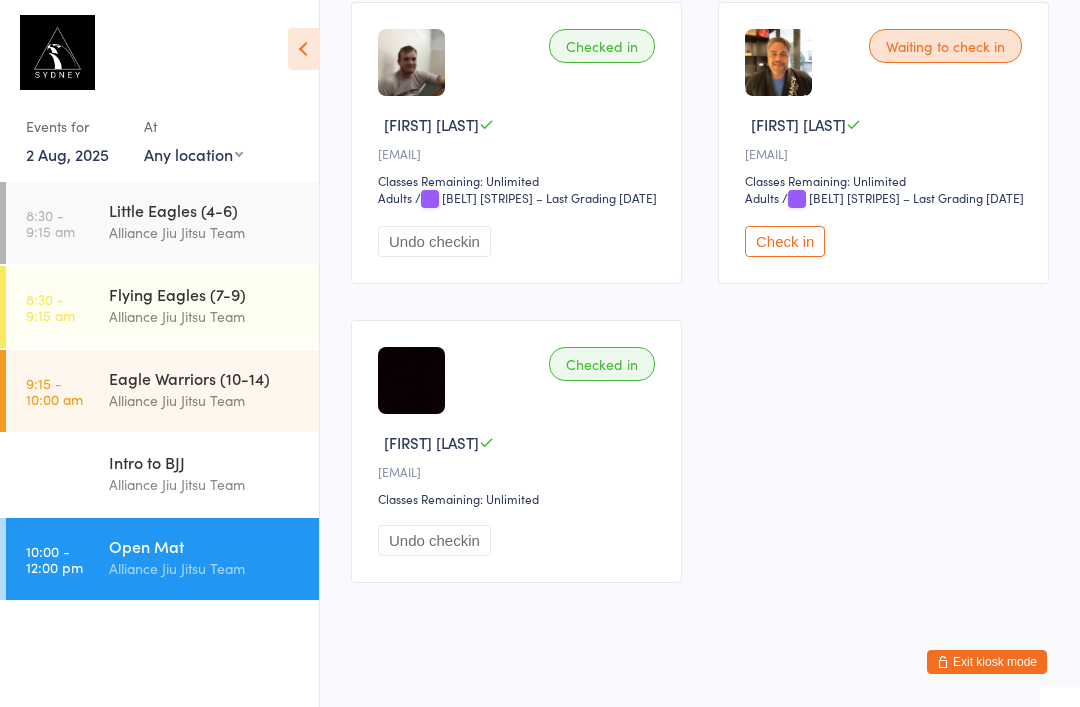 click on "Alliance Jiu Jitsu Team" at bounding box center [205, 568] 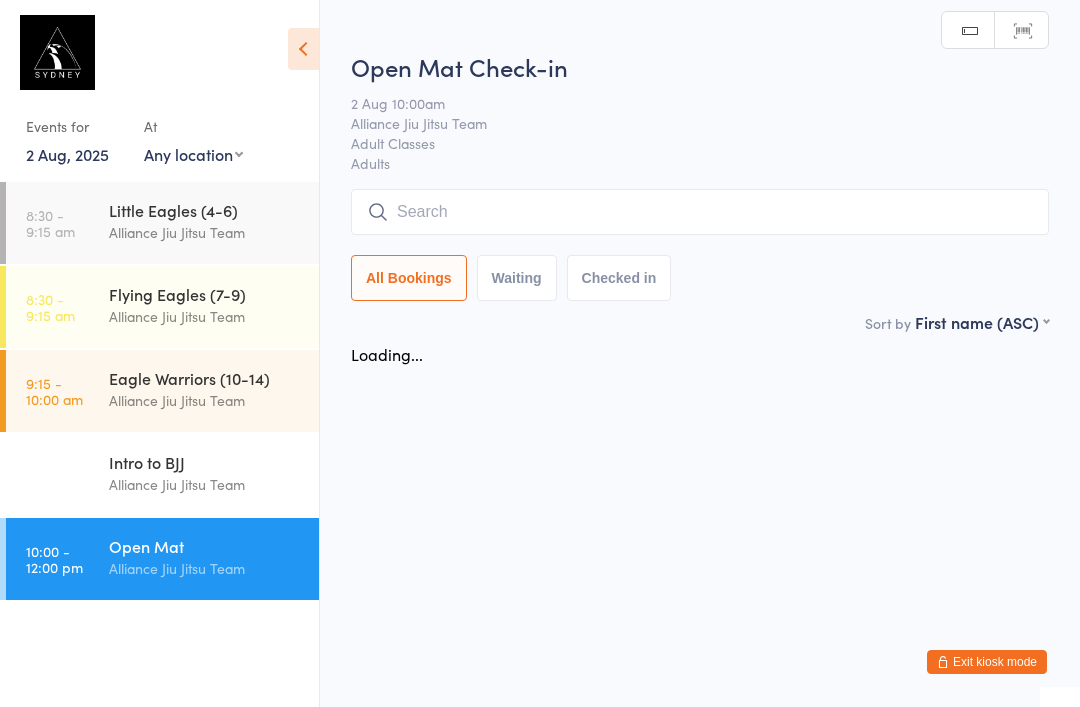 scroll, scrollTop: 0, scrollLeft: 0, axis: both 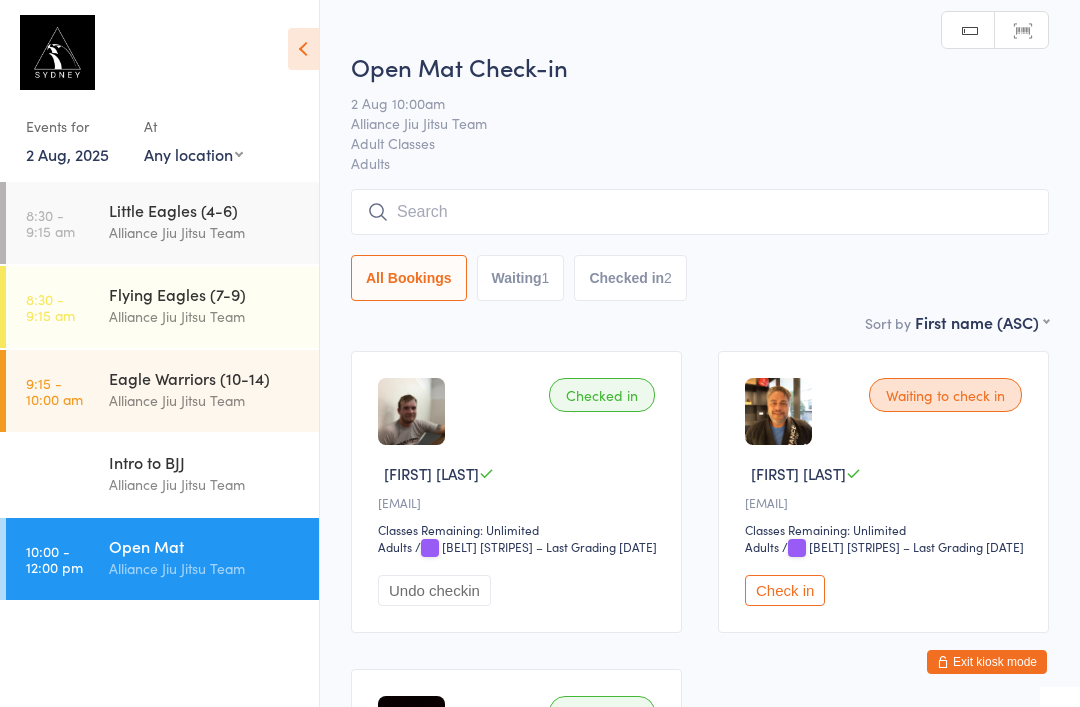 click at bounding box center (700, 212) 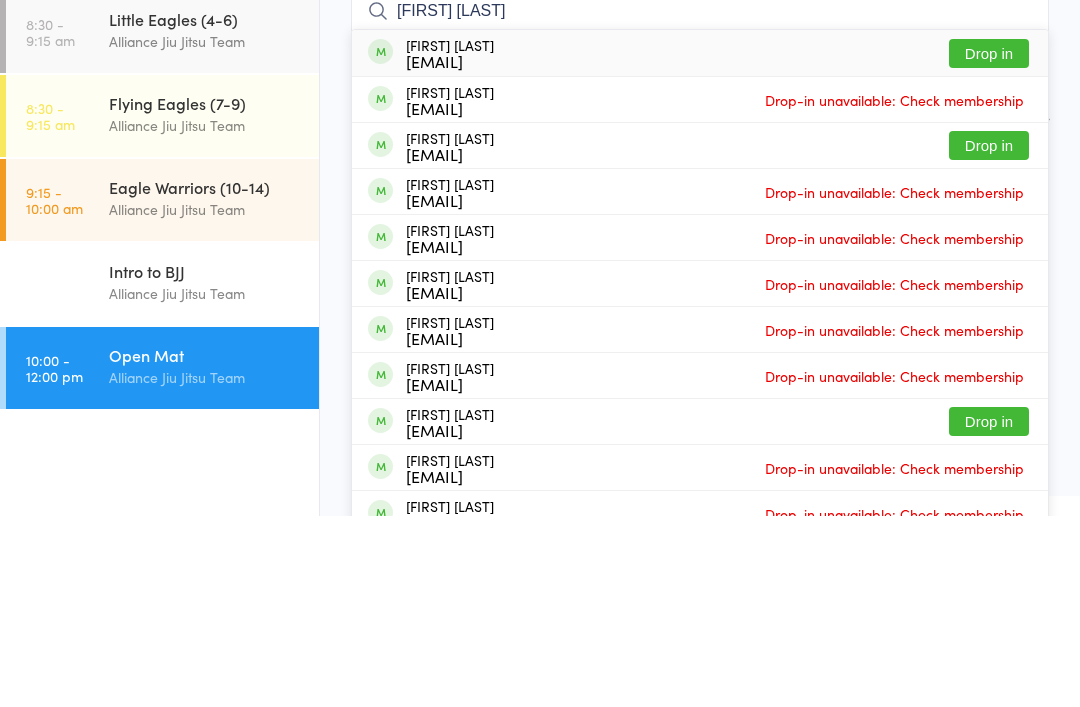 type on "[FIRST] [LAST]" 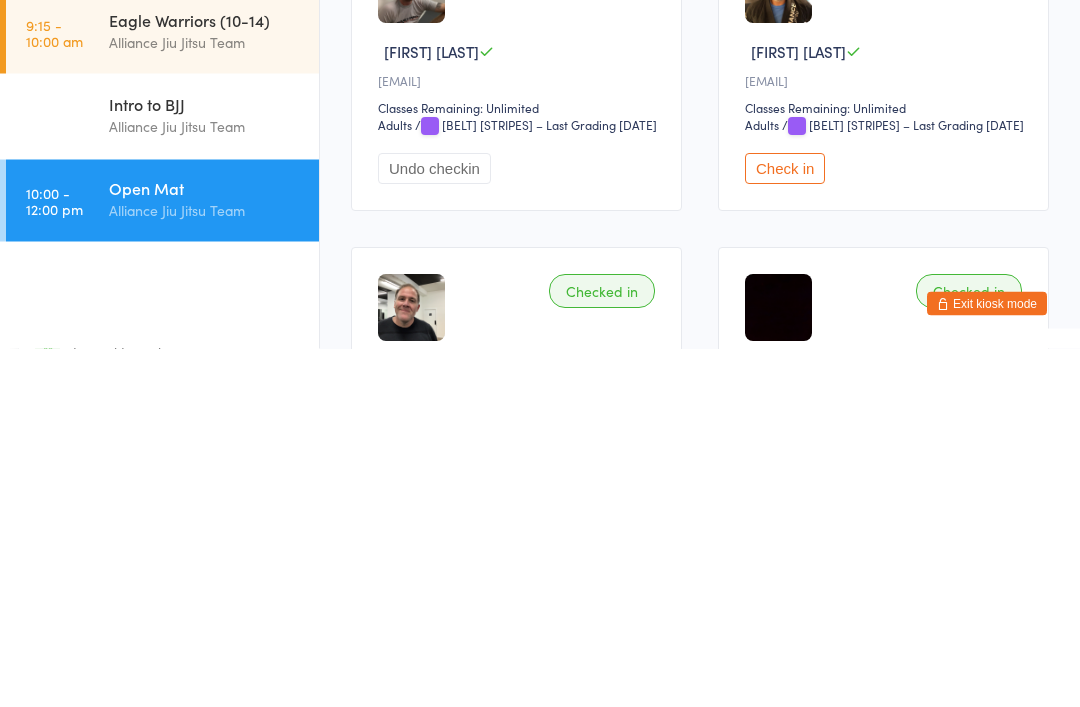 click on "Check in" at bounding box center (785, 527) 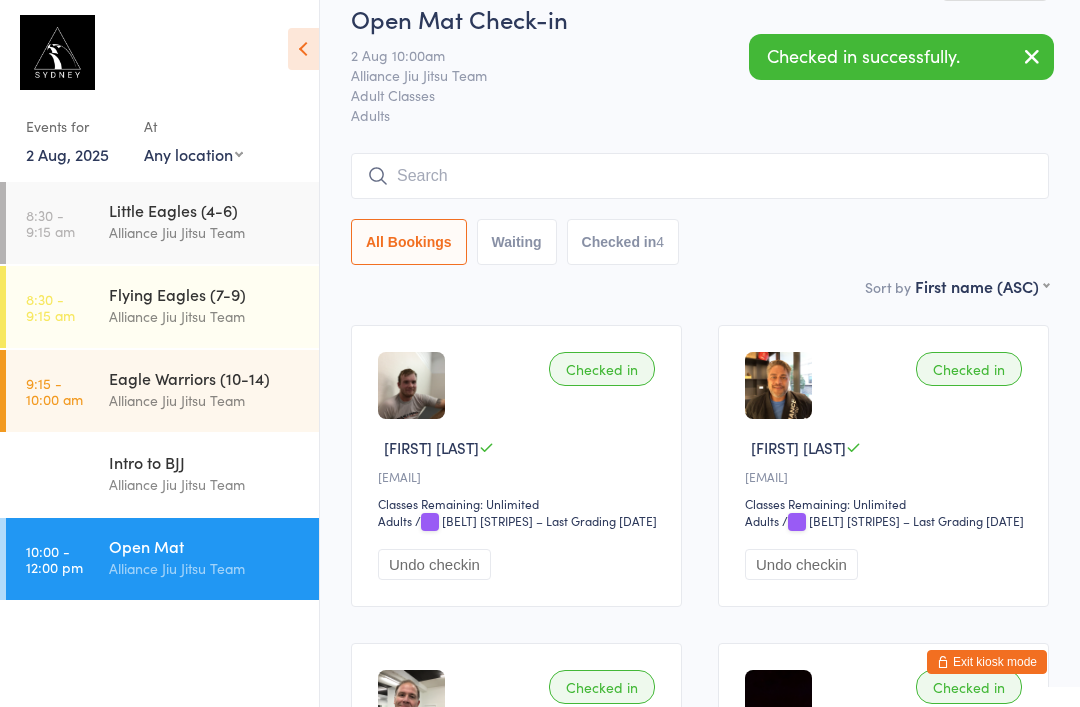 scroll, scrollTop: 27, scrollLeft: 0, axis: vertical 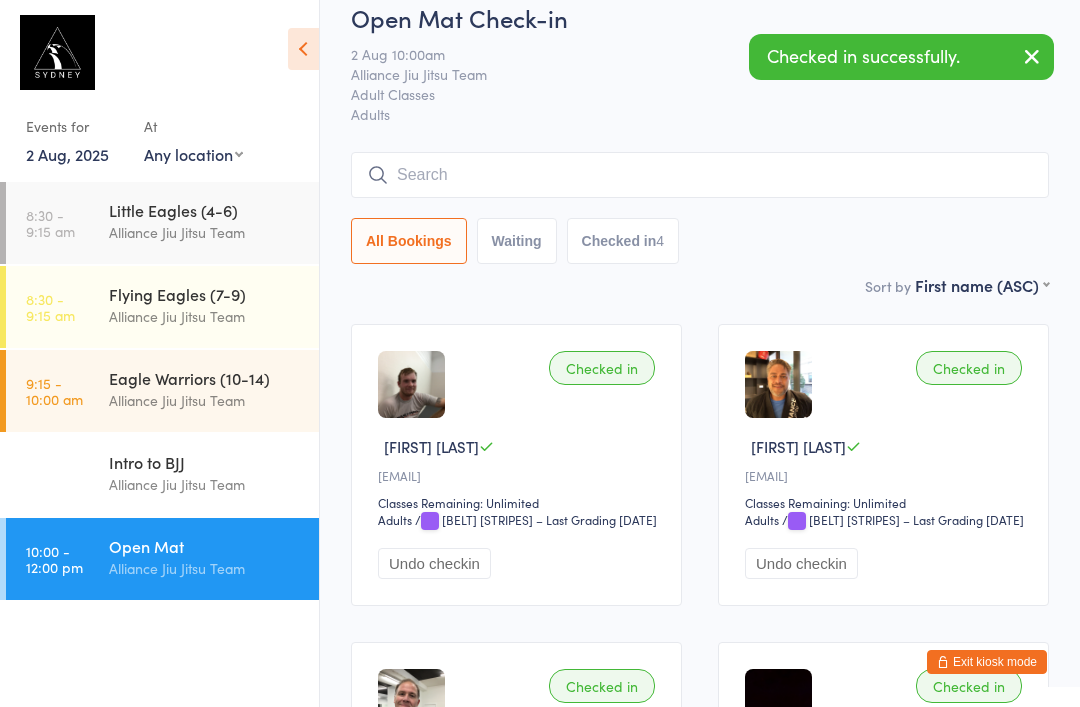 click at bounding box center [700, 175] 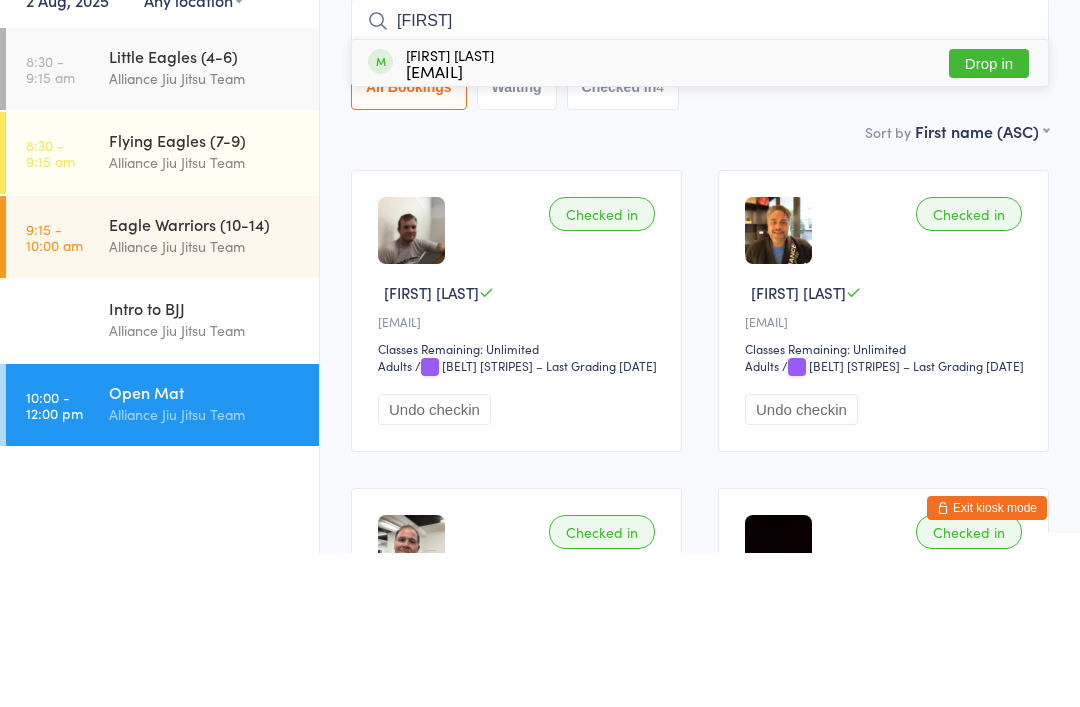type on "[FIRST]" 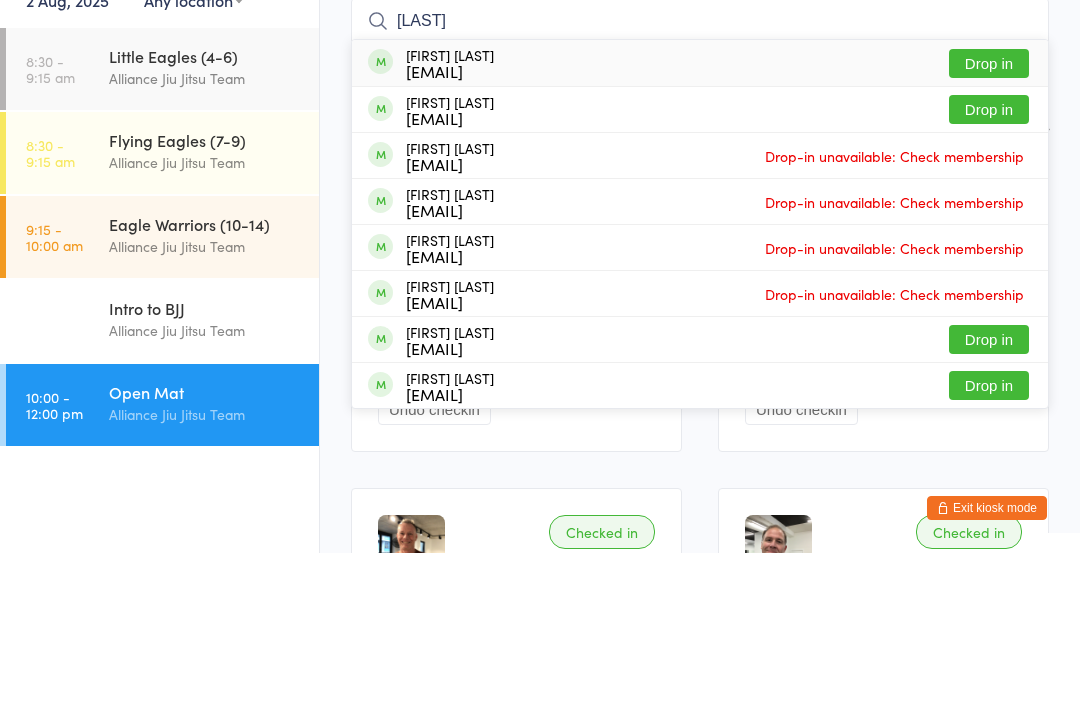 type on "[LAST]" 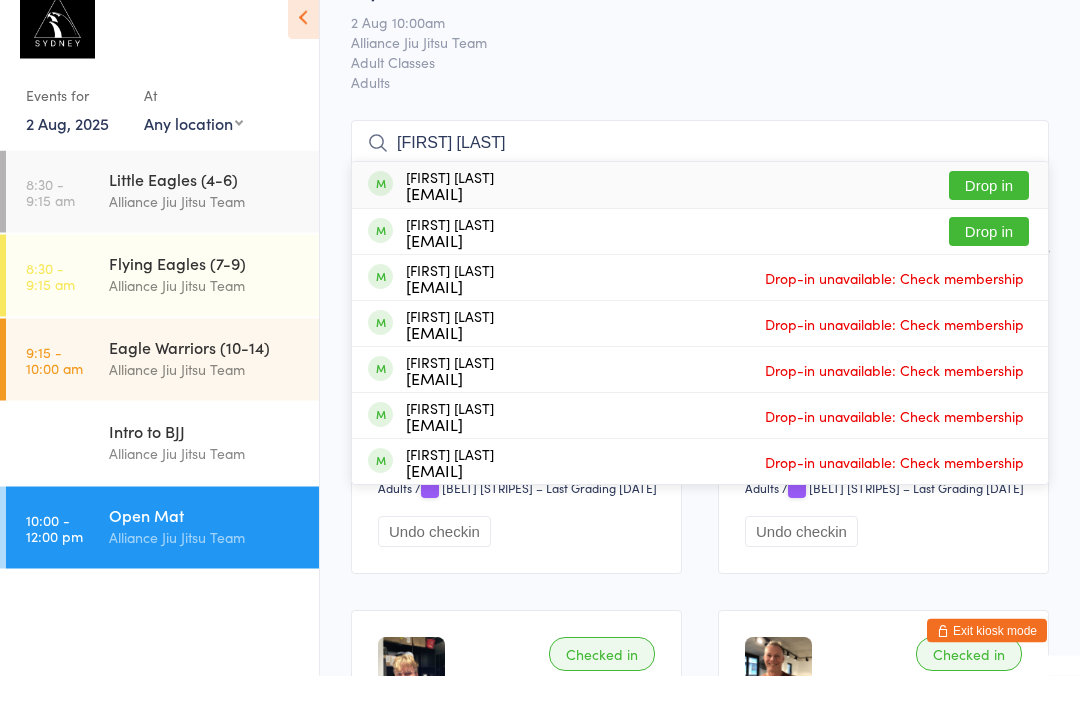 type on "[FIRST] [LAST]" 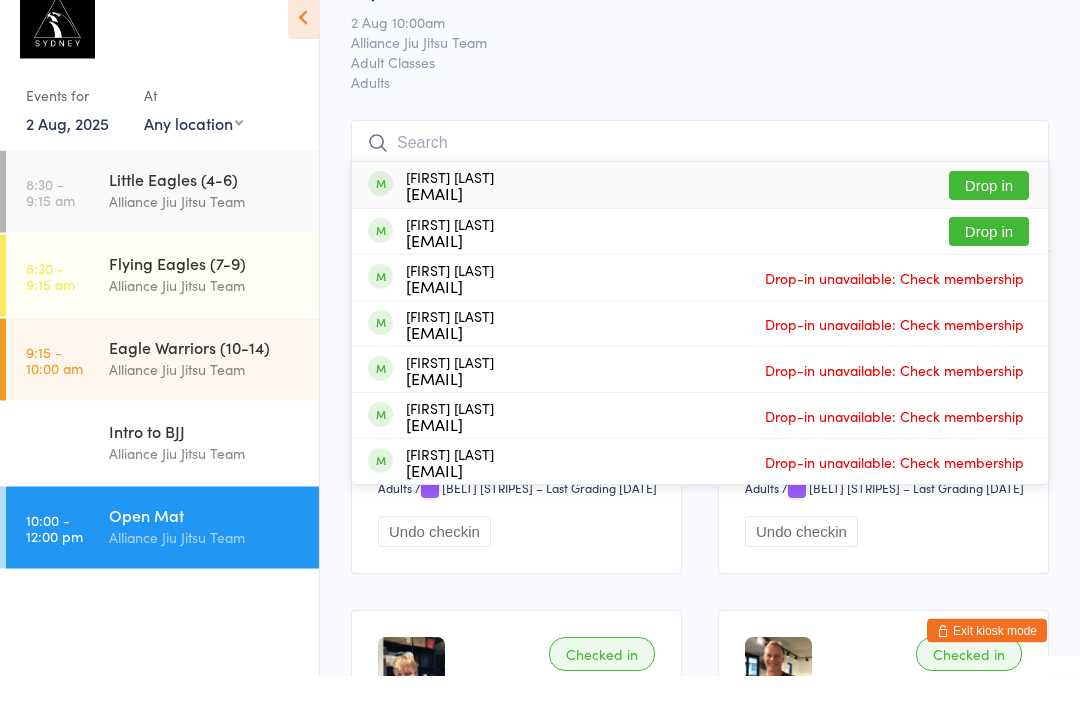 scroll, scrollTop: 59, scrollLeft: 0, axis: vertical 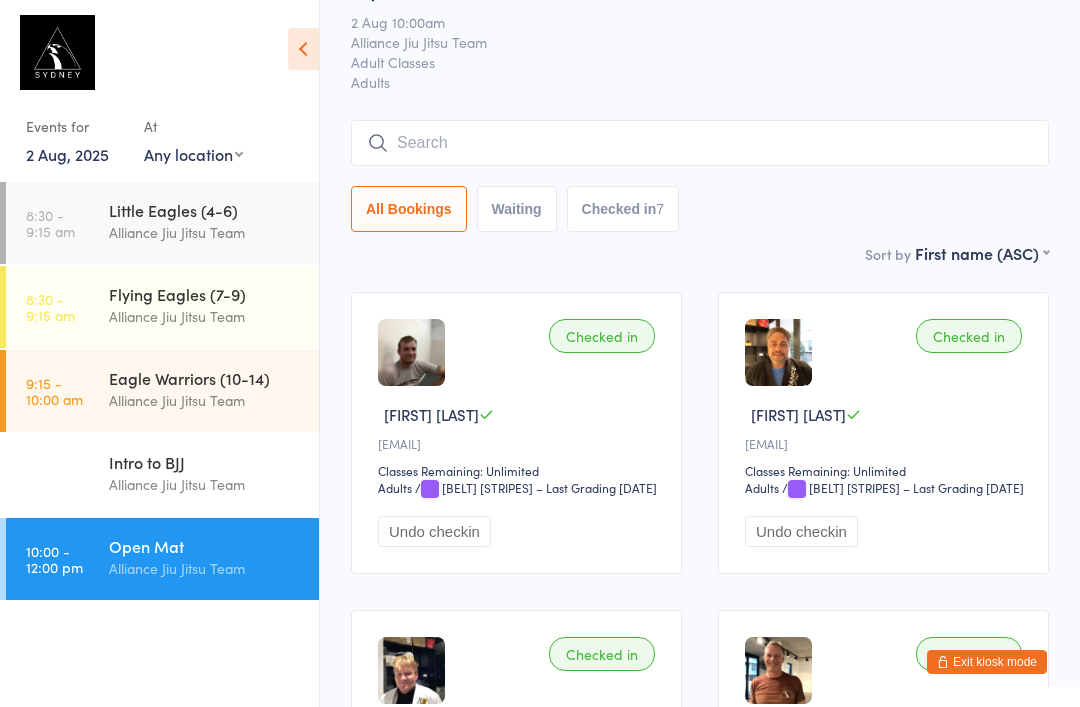 click at bounding box center [700, 143] 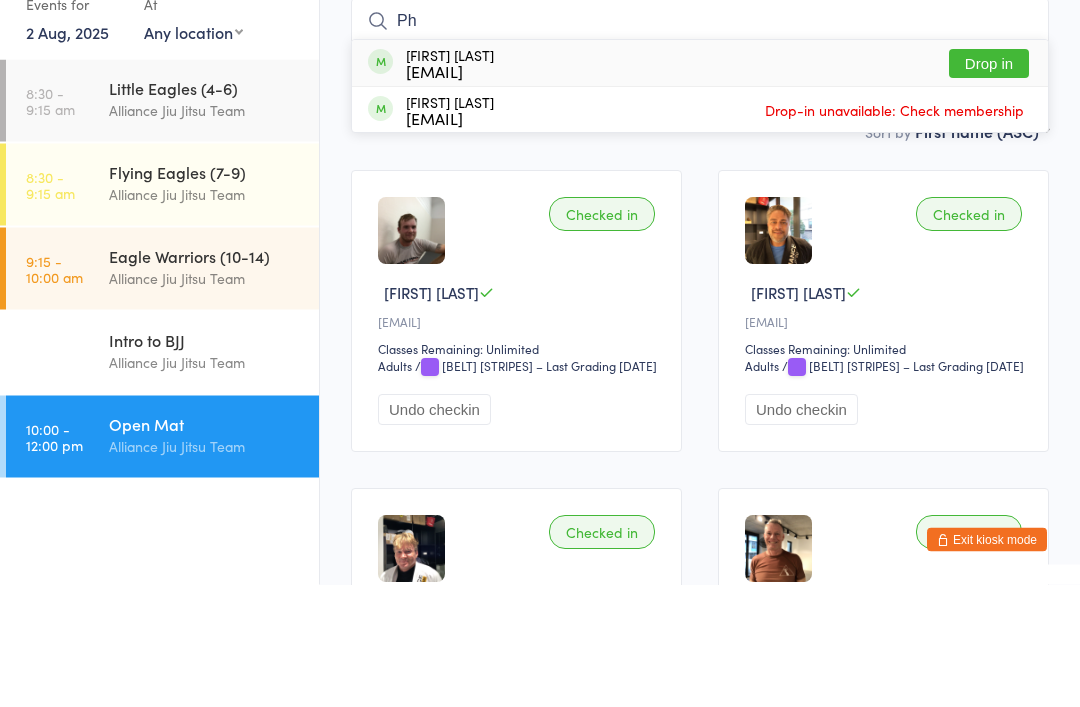 type on "Ph" 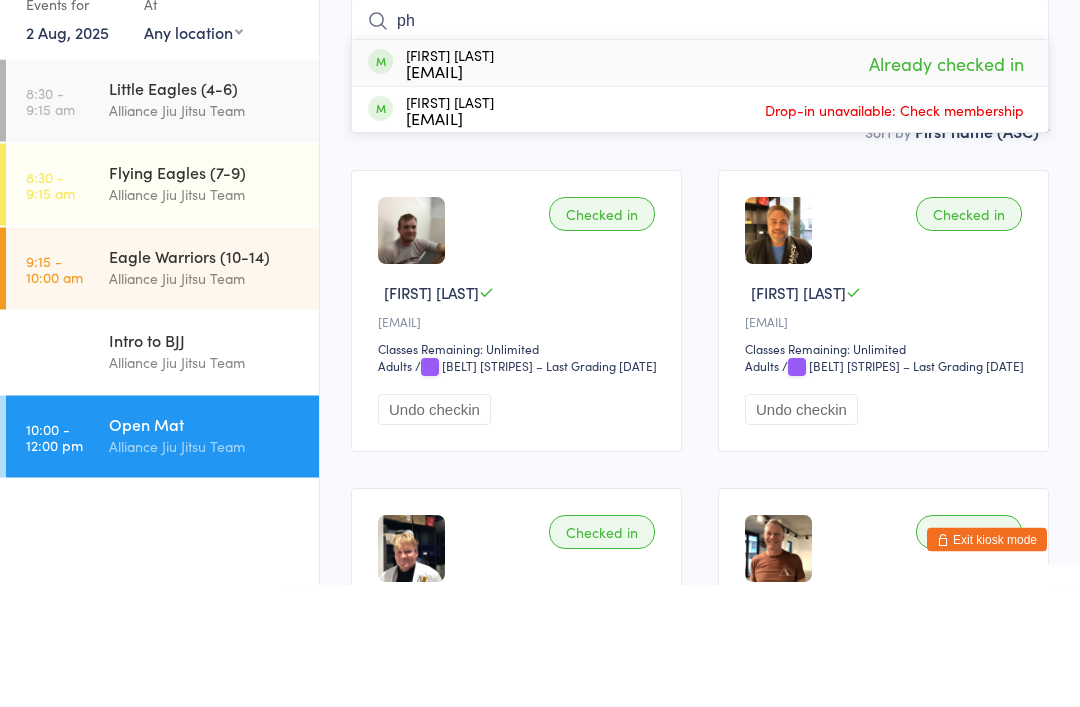 type on "p" 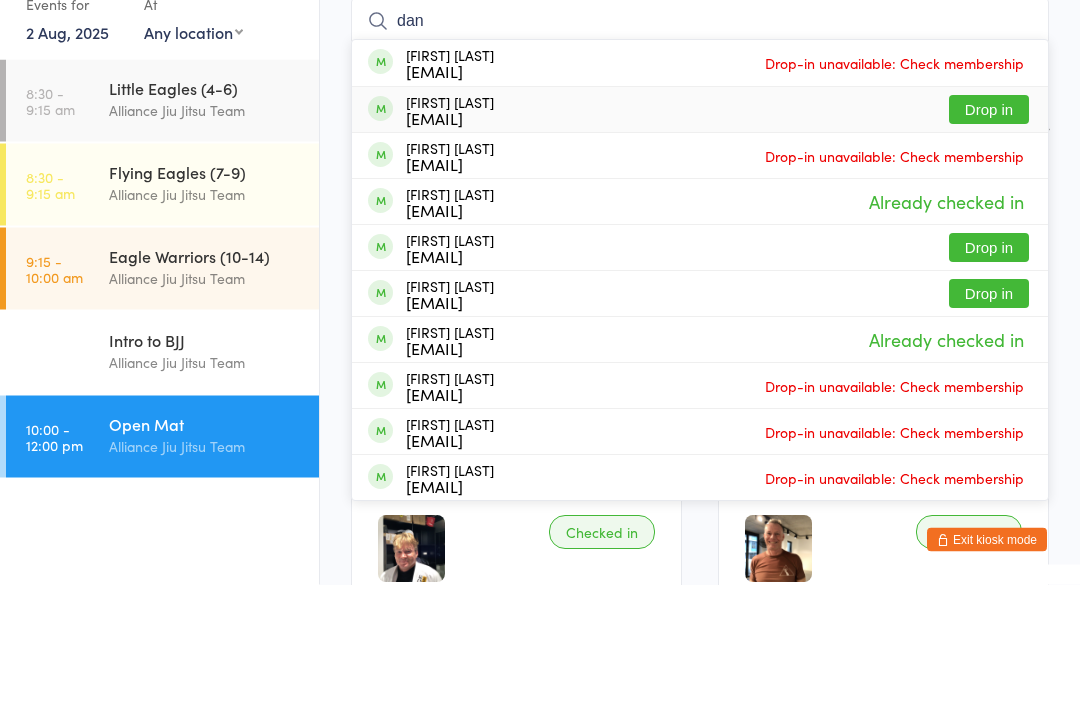 type on "dan" 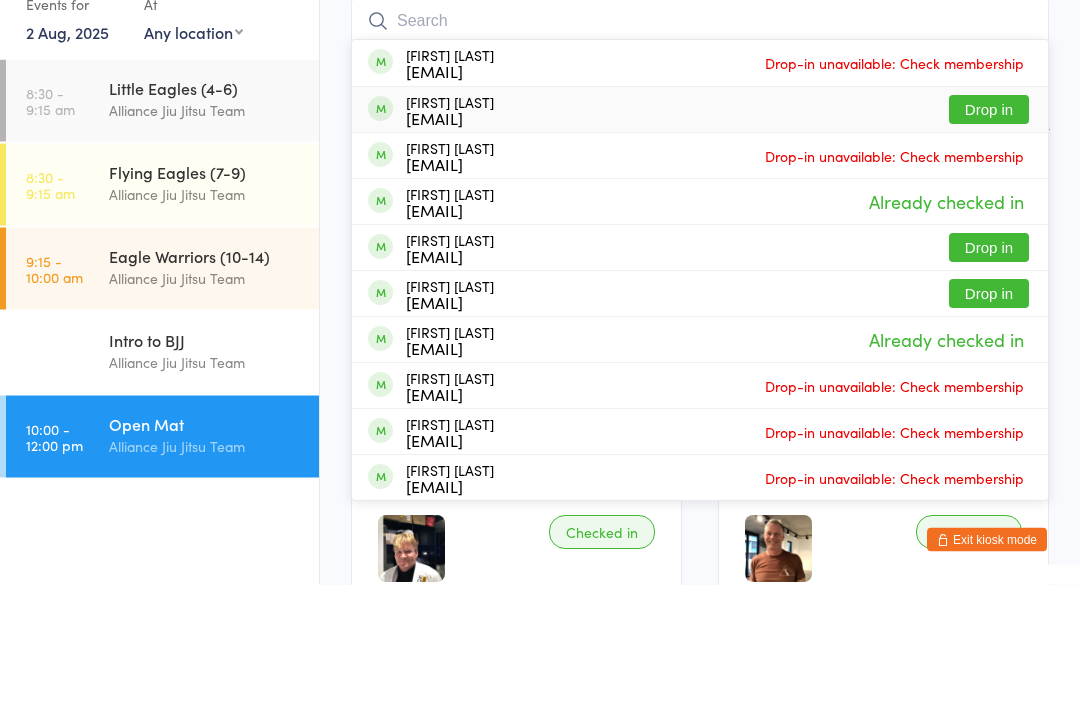 scroll, scrollTop: 181, scrollLeft: 0, axis: vertical 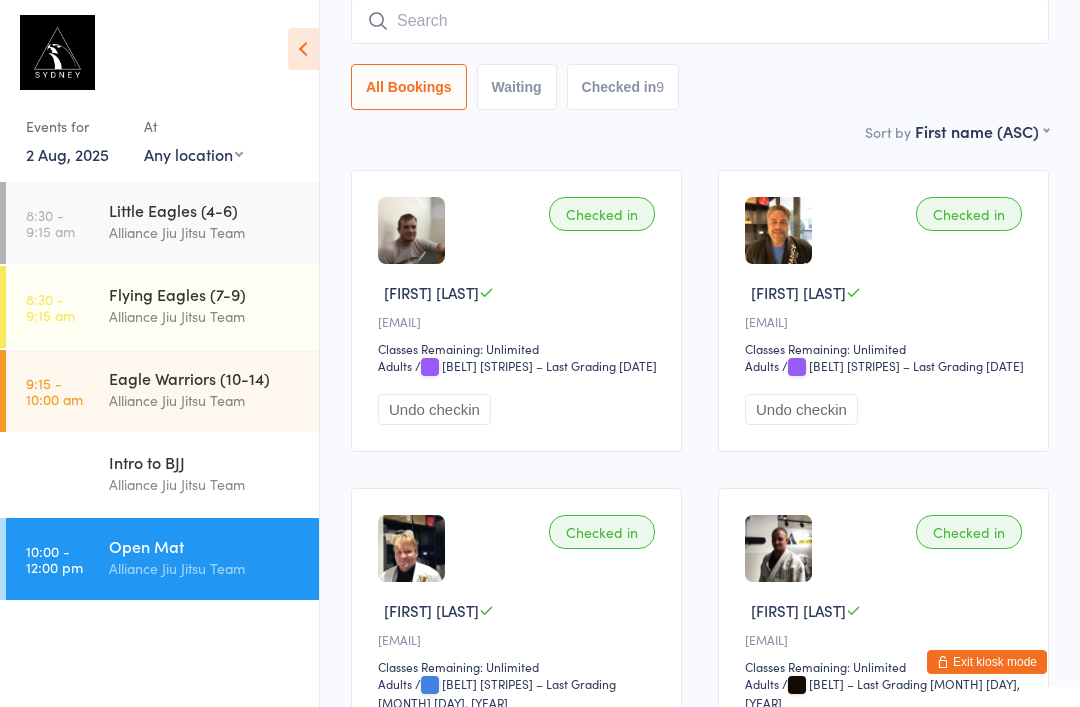 click at bounding box center [700, 21] 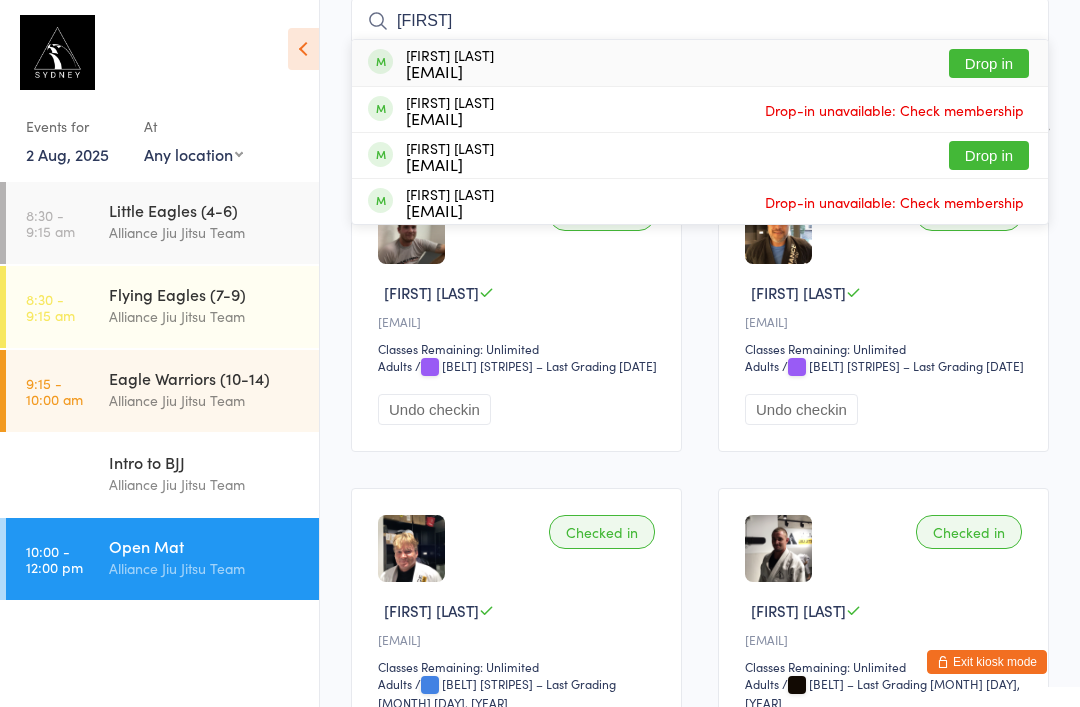 type on "[FIRST]" 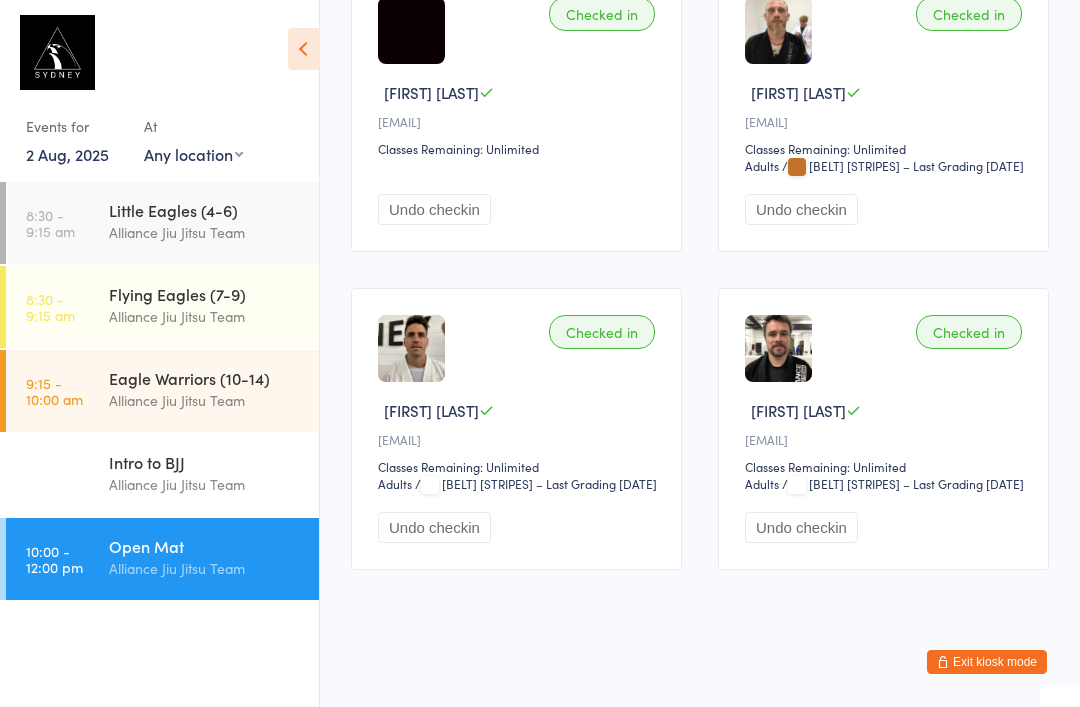 scroll, scrollTop: 1413, scrollLeft: 0, axis: vertical 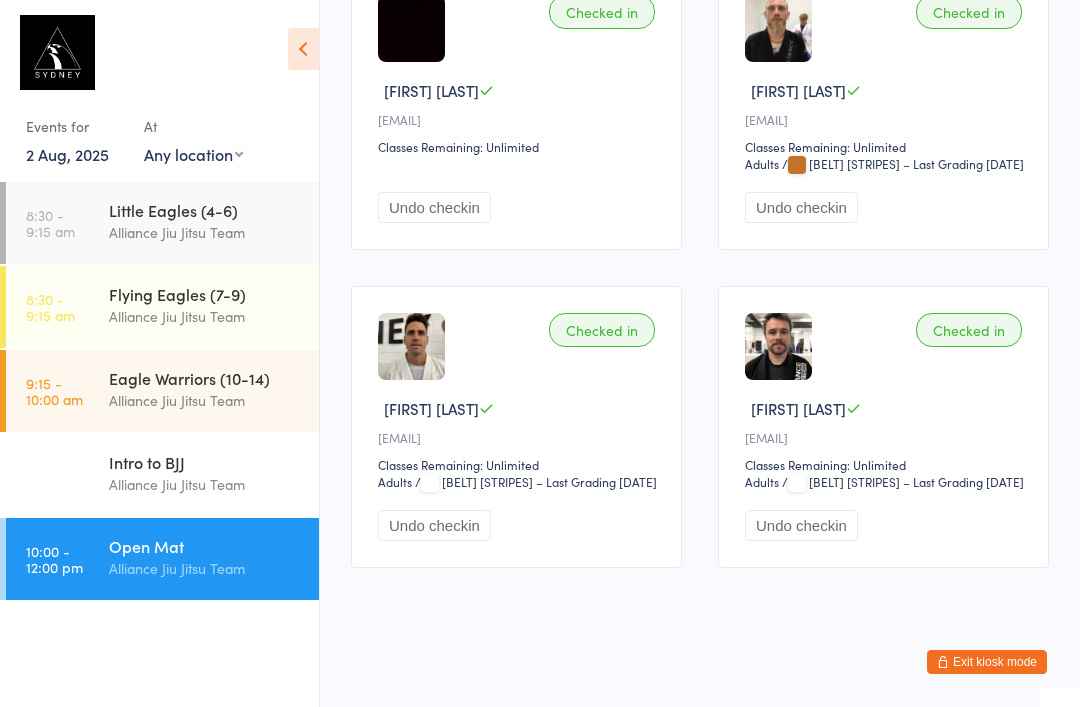 click on "Open Mat" at bounding box center [205, 546] 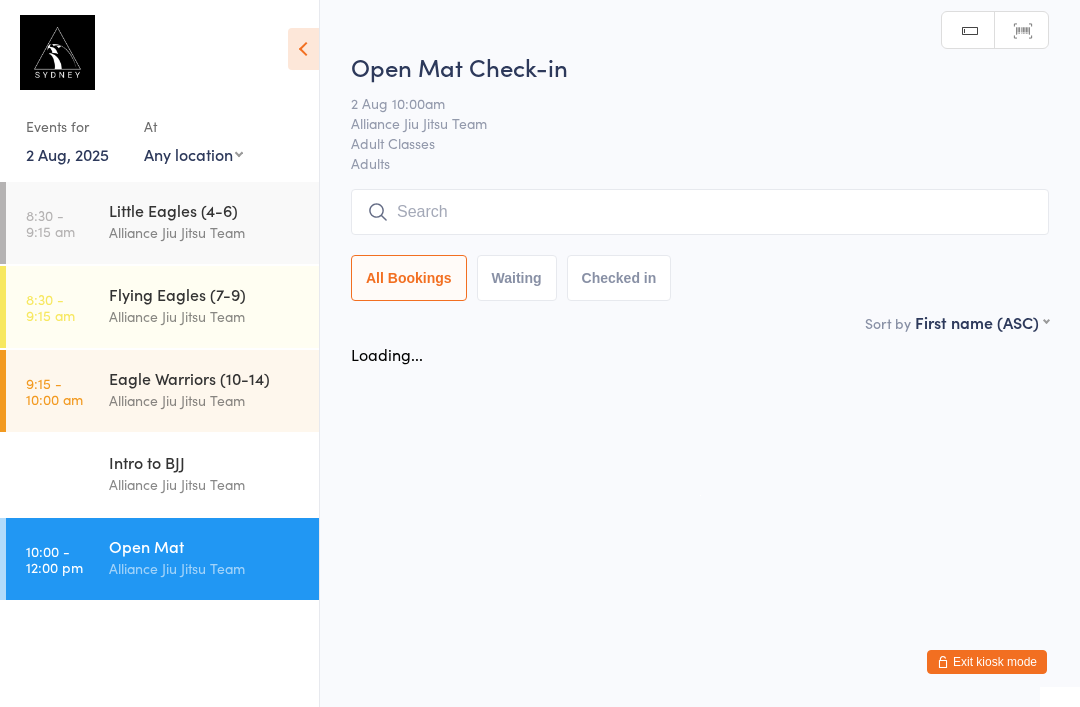 scroll, scrollTop: 0, scrollLeft: 0, axis: both 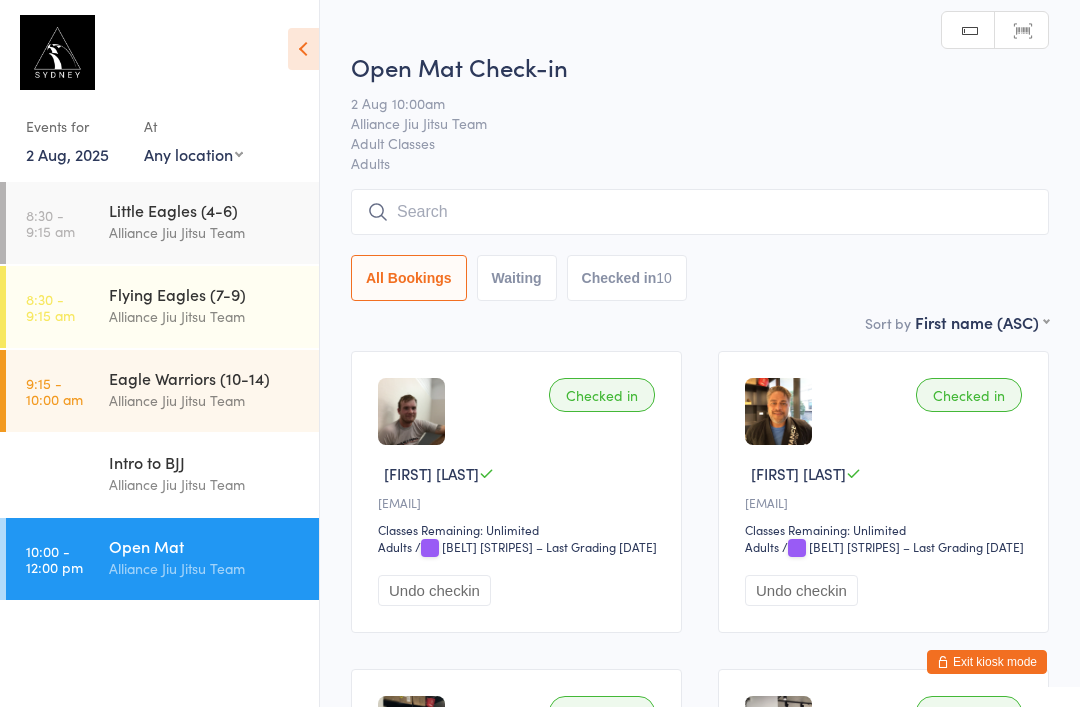 click at bounding box center [700, 212] 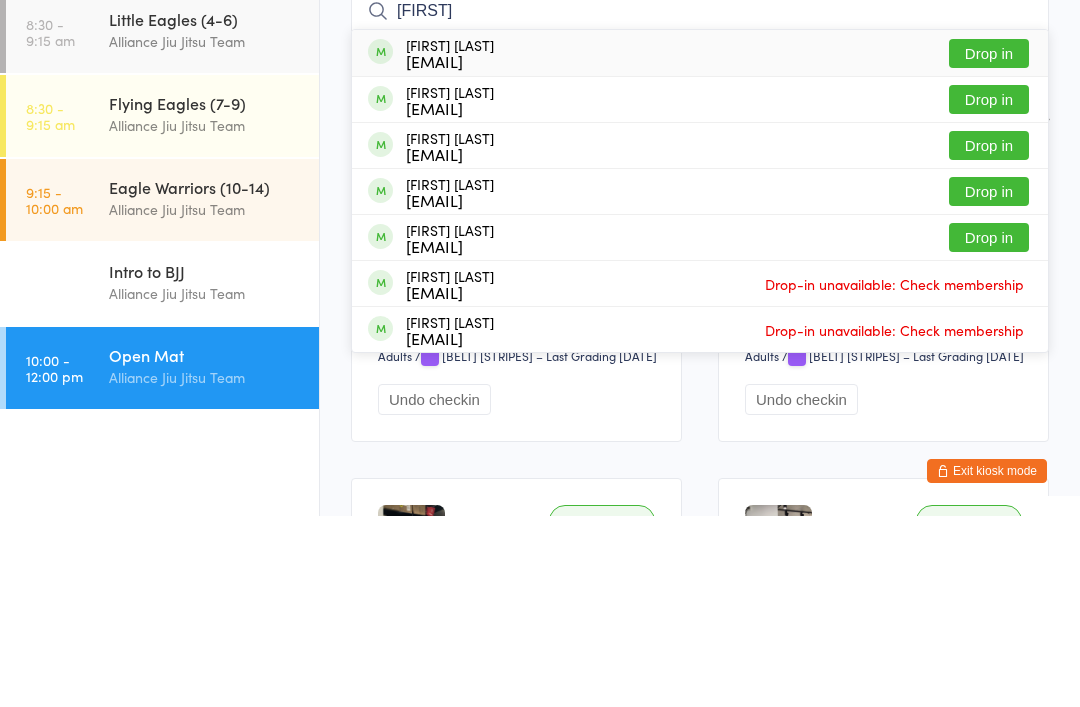 type on "[FIRST]" 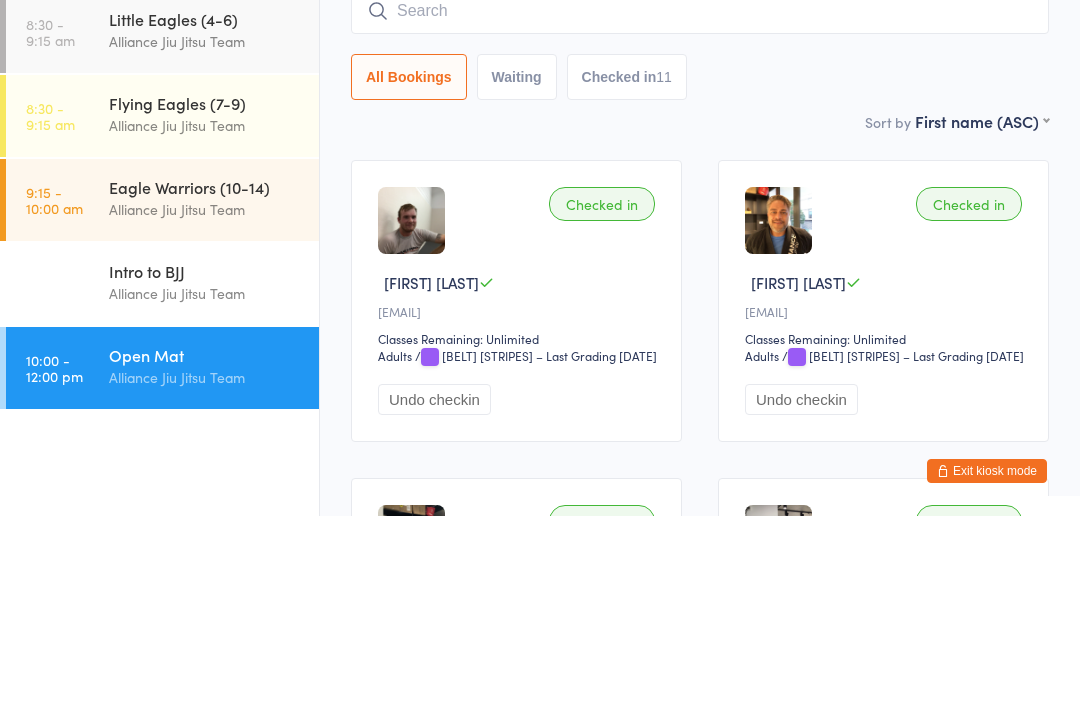 click on "Sort by   First name (ASC) First name (ASC) First name (DESC) Last name (ASC) Last name (DESC) Check in time (ASC) Check in time (DESC) Rank (ASC) Rank (DESC)" at bounding box center (700, 312) 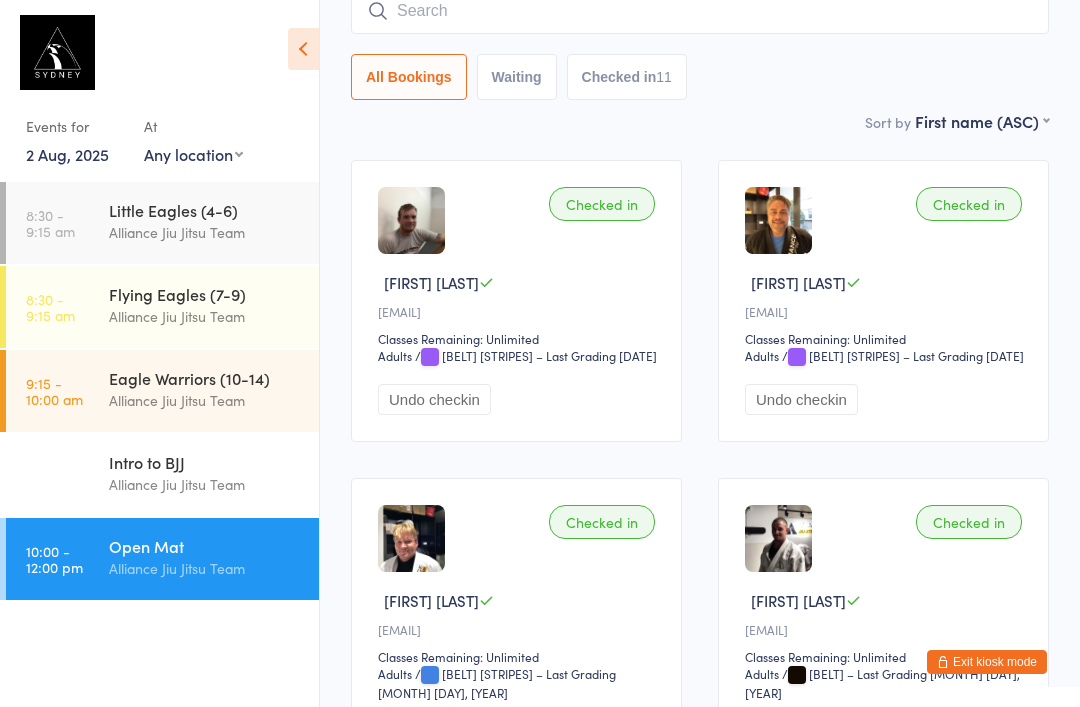 click at bounding box center [700, 11] 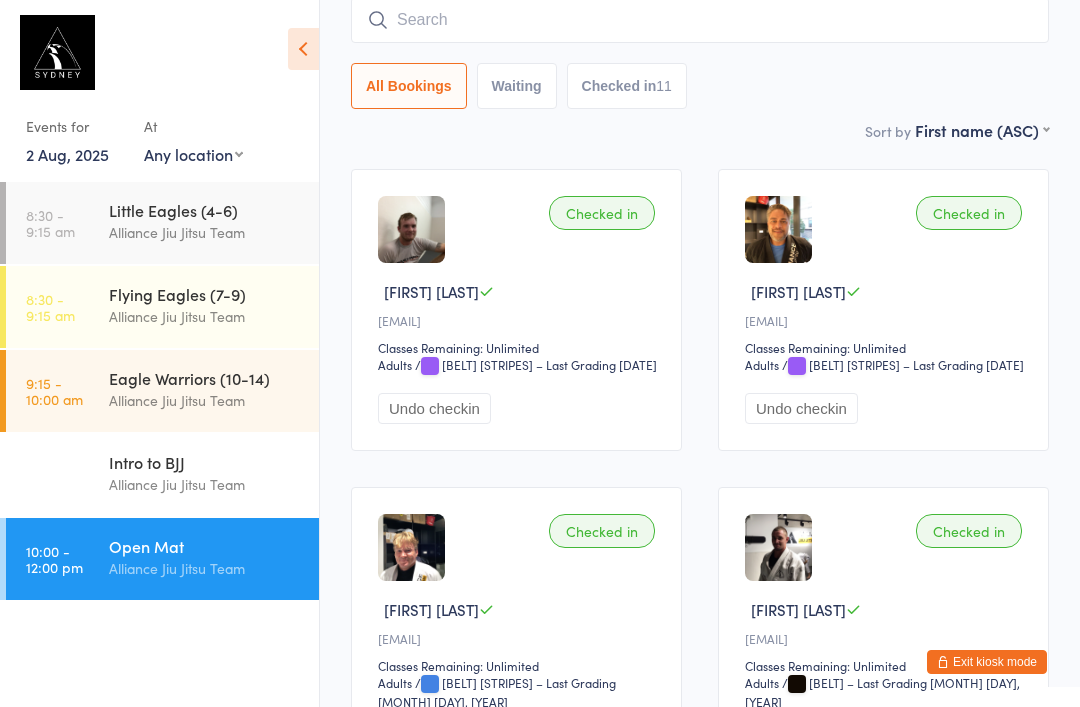 scroll, scrollTop: 181, scrollLeft: 0, axis: vertical 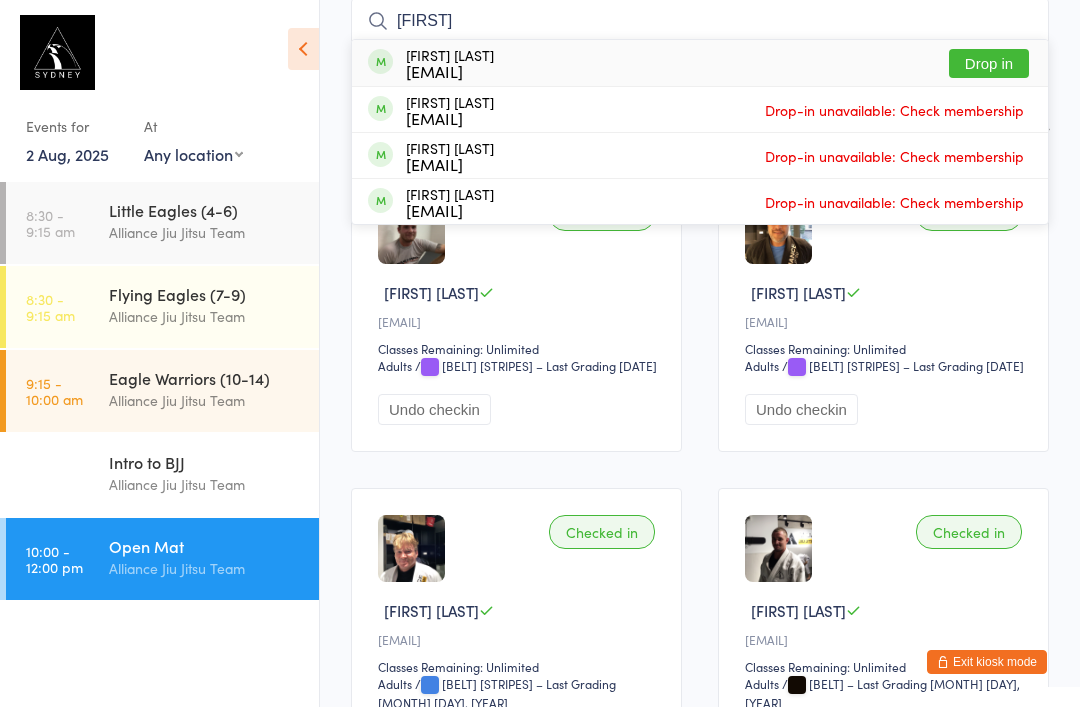 type on "[FIRST]" 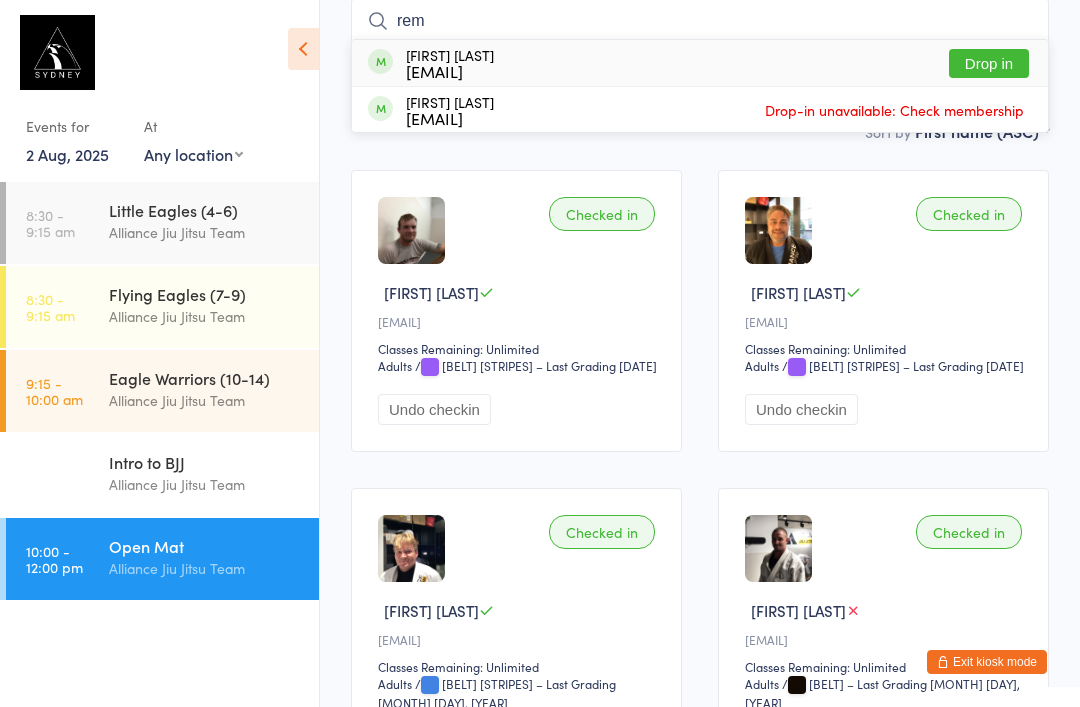 type on "rem" 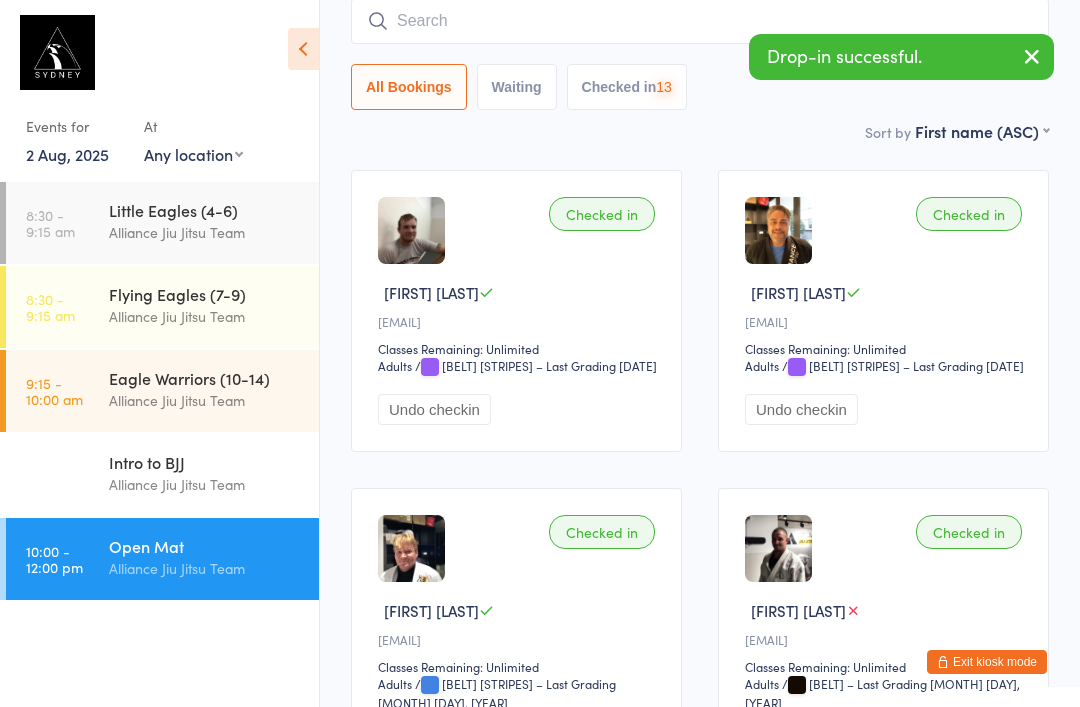 click on "All Bookings Waiting  Checked in  [NUMBER]" at bounding box center [700, 54] 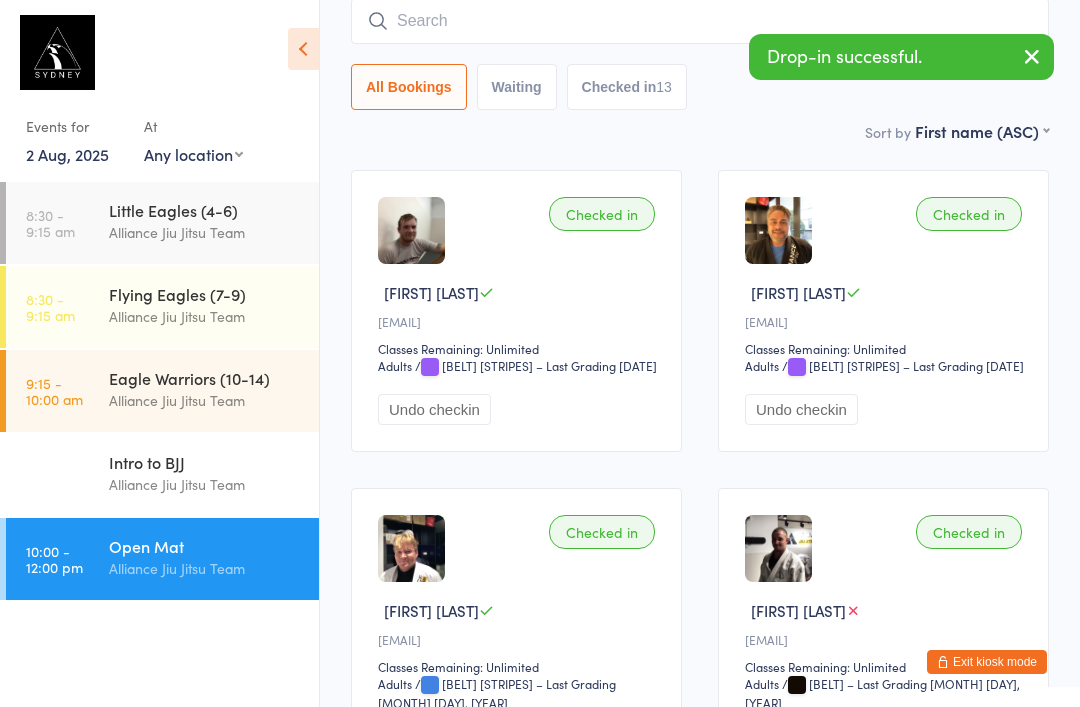 click at bounding box center [700, 21] 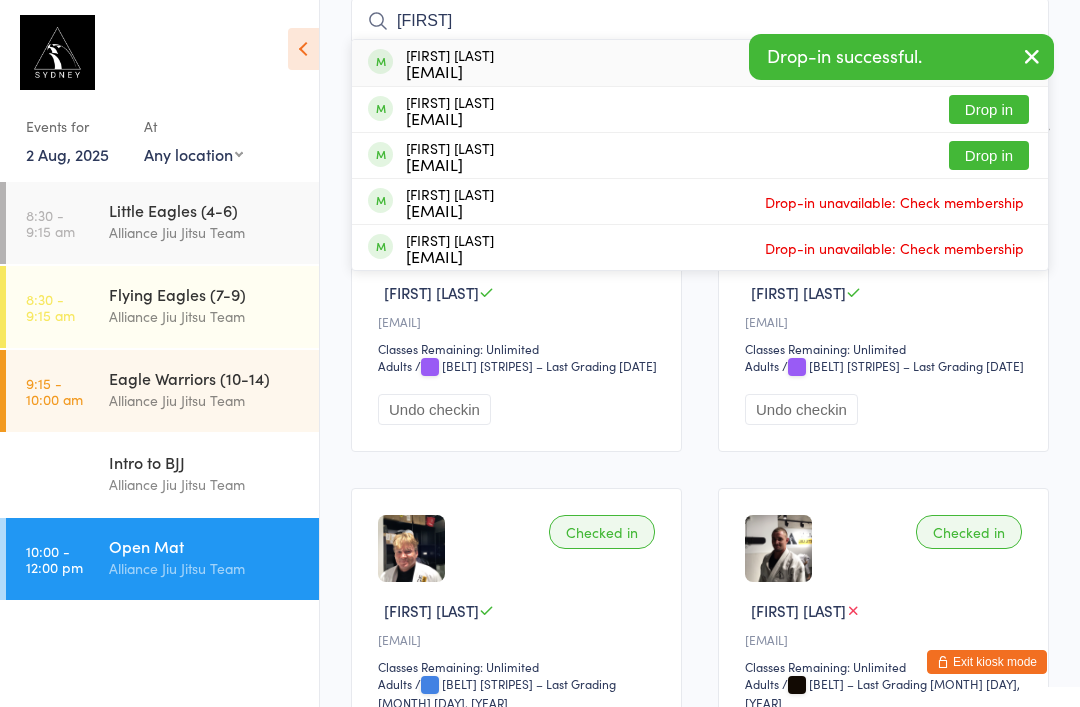type on "[FIRST]" 